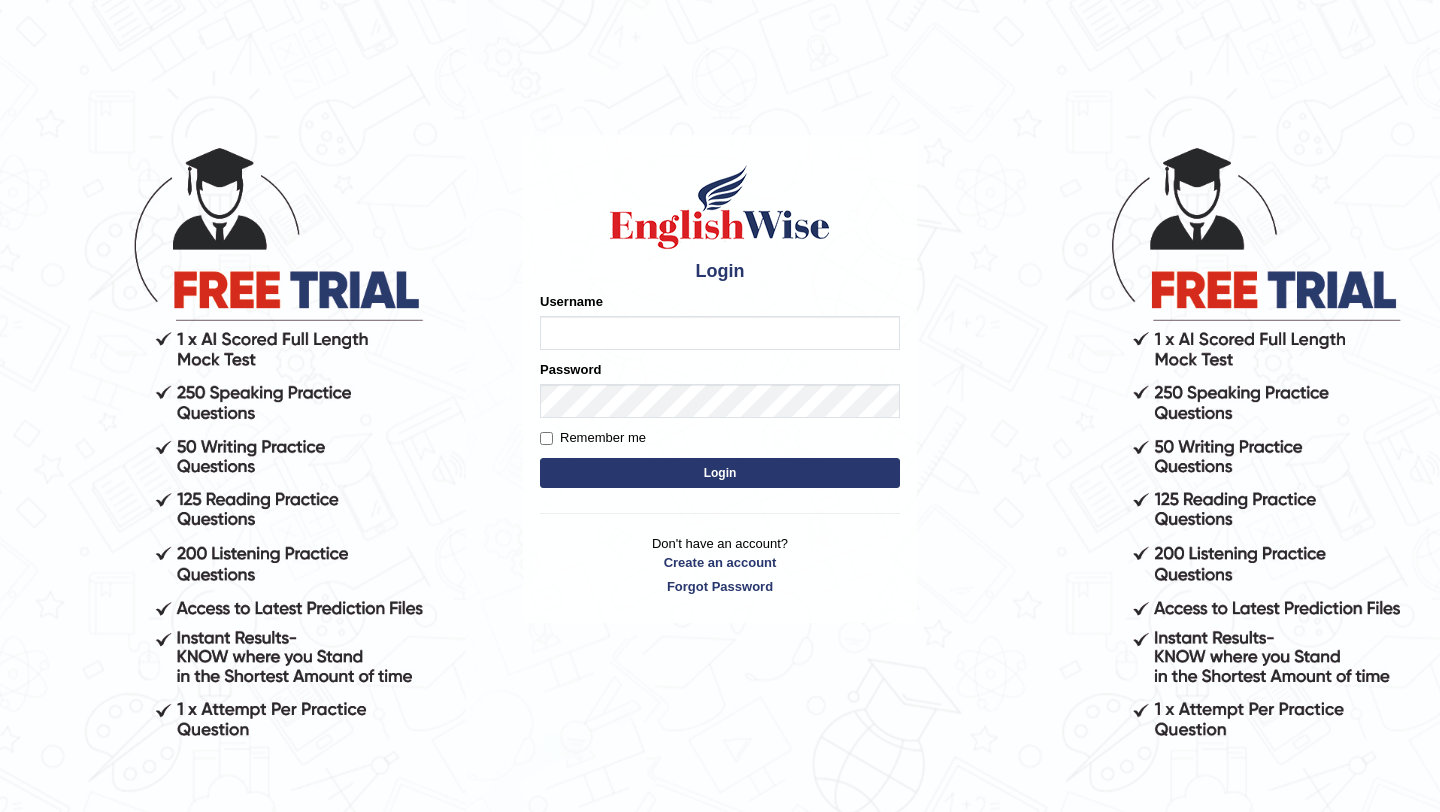 scroll, scrollTop: 0, scrollLeft: 0, axis: both 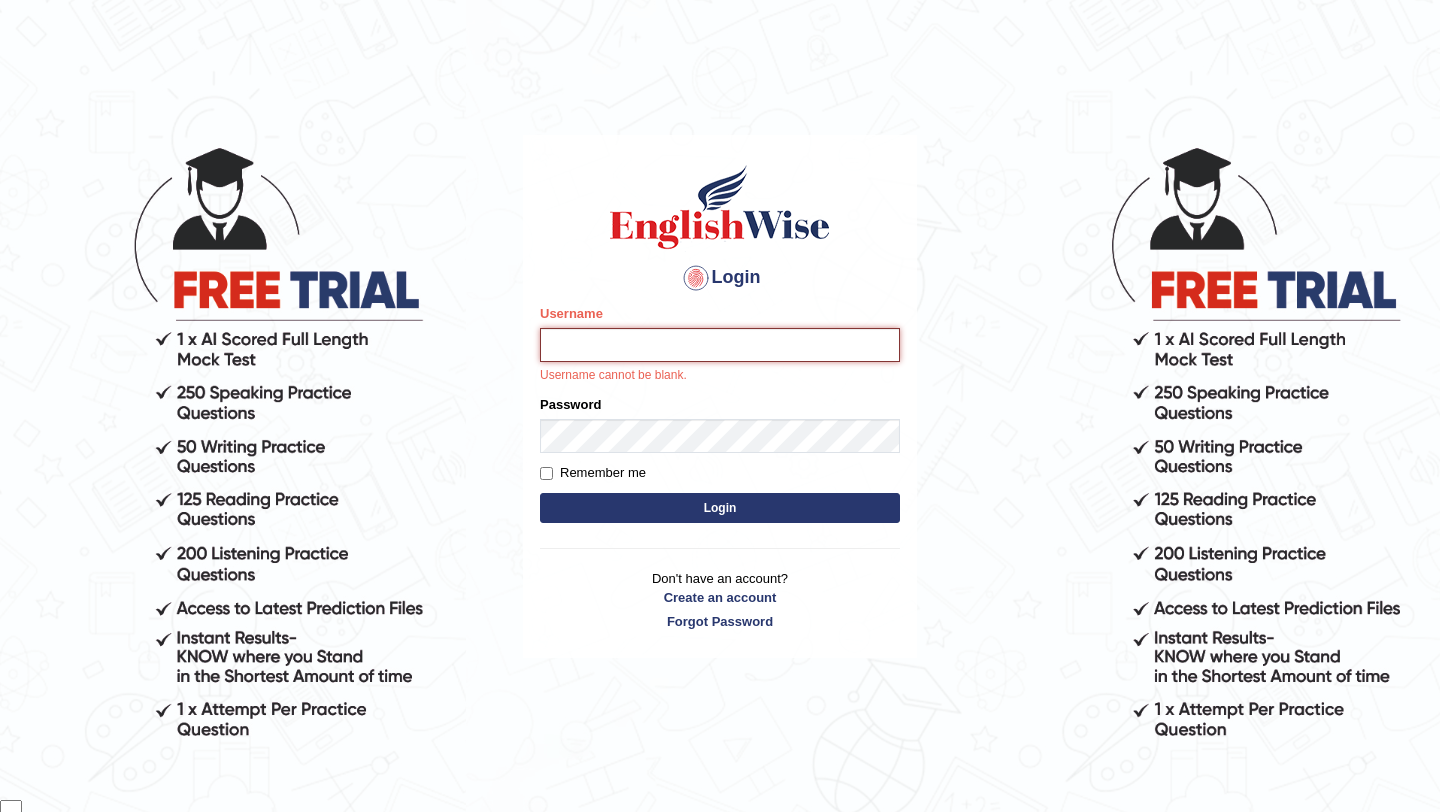 type on "samsubedi" 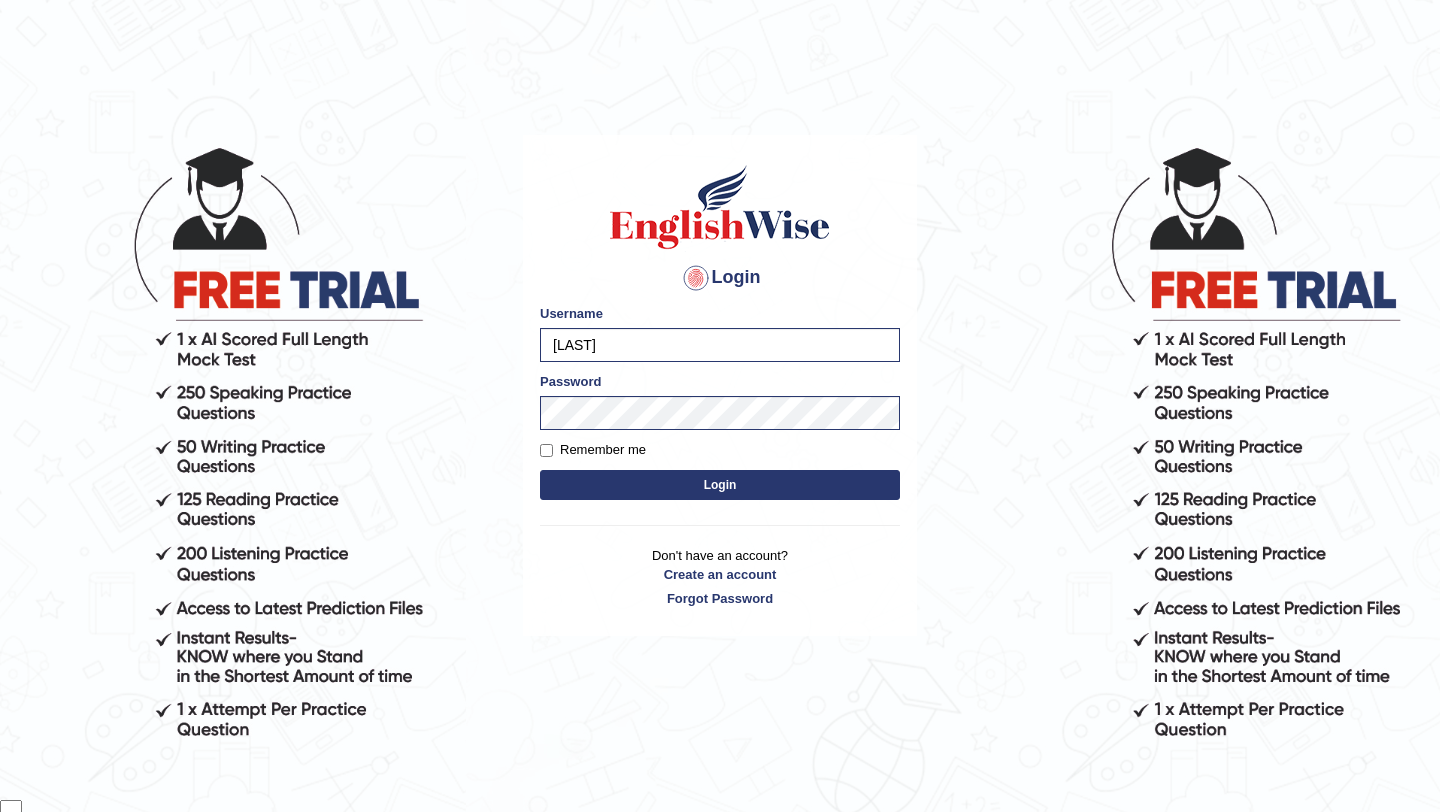 click on "Login" at bounding box center (720, 485) 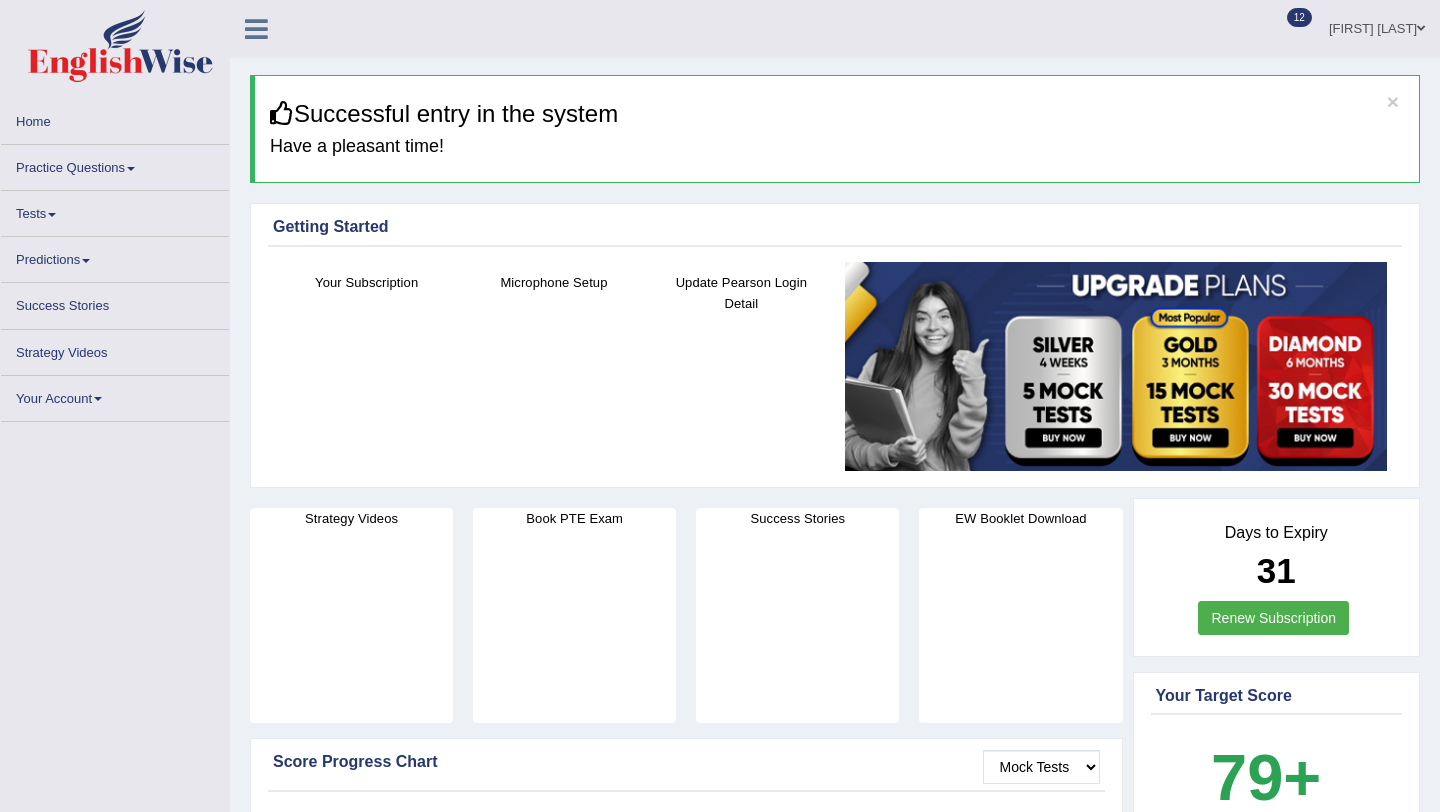 scroll, scrollTop: 0, scrollLeft: 0, axis: both 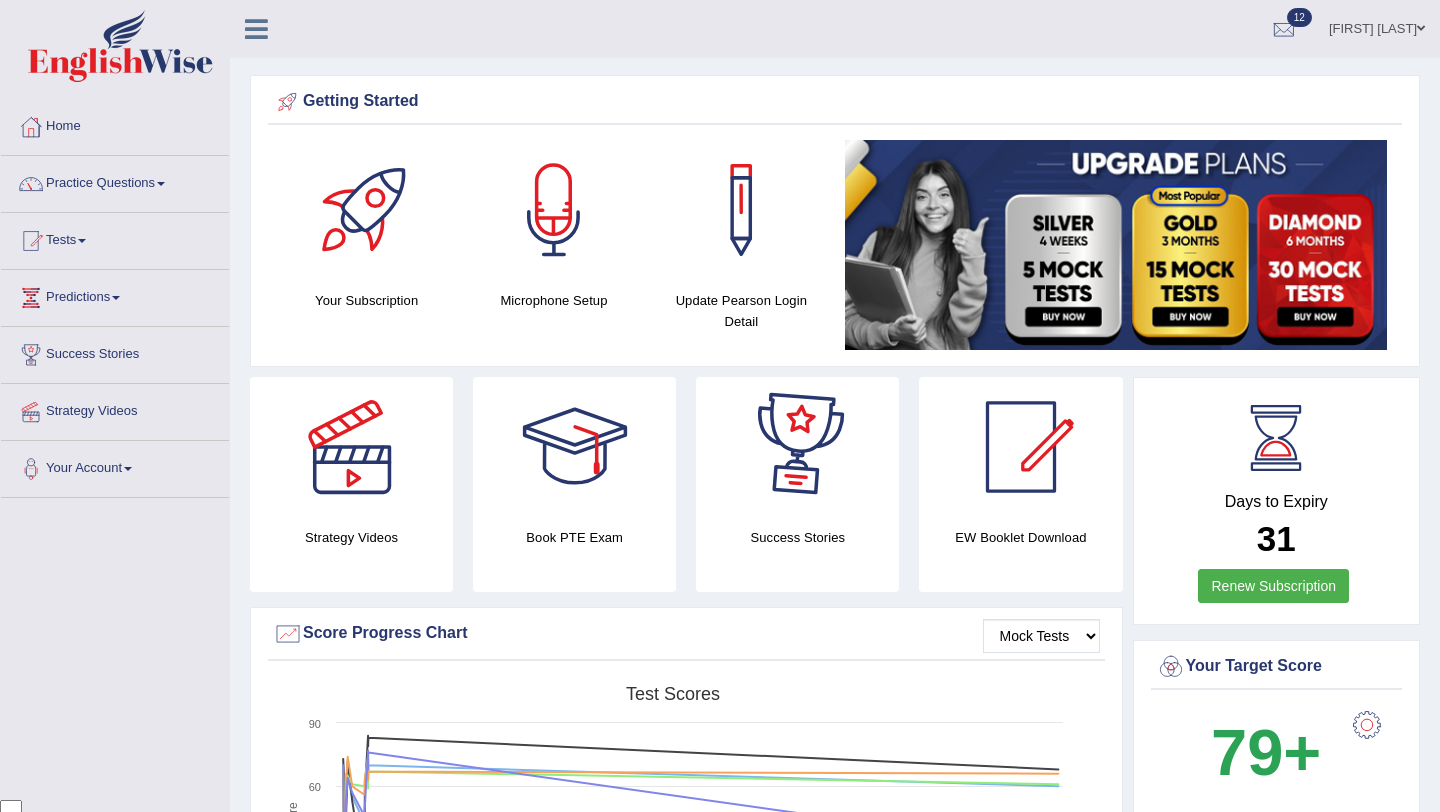 click at bounding box center (1116, 245) 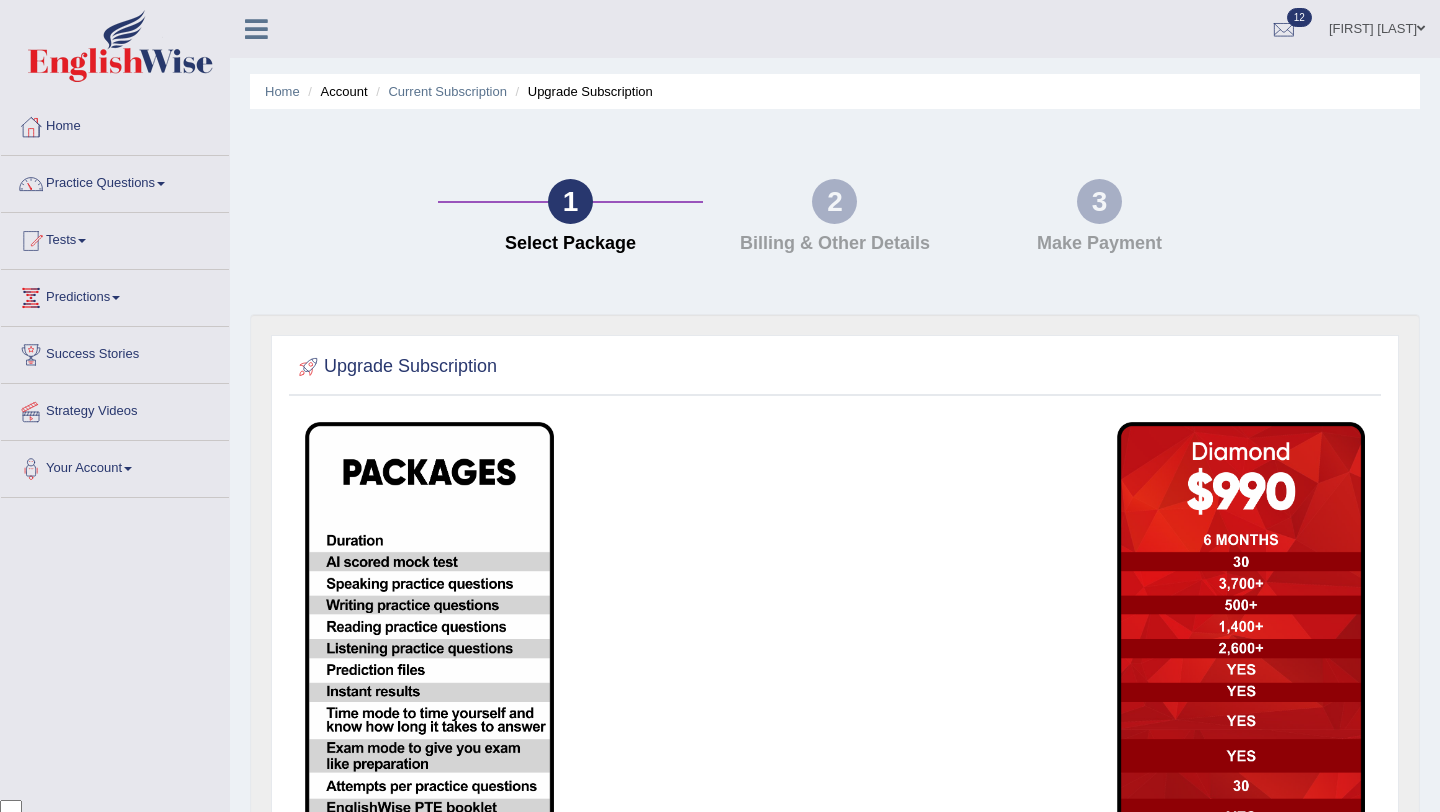 scroll, scrollTop: 0, scrollLeft: 0, axis: both 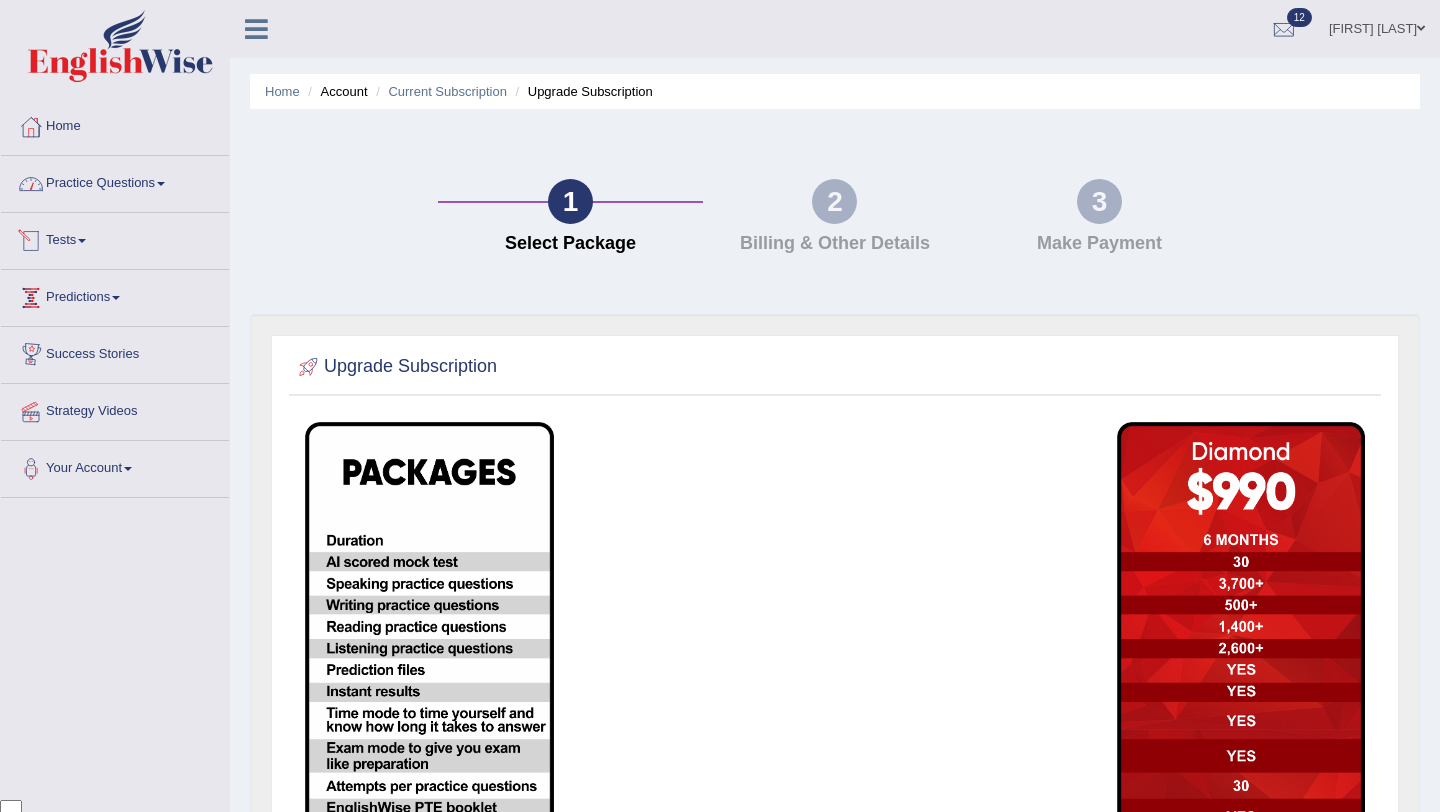 click on "Practice Questions" at bounding box center [115, 181] 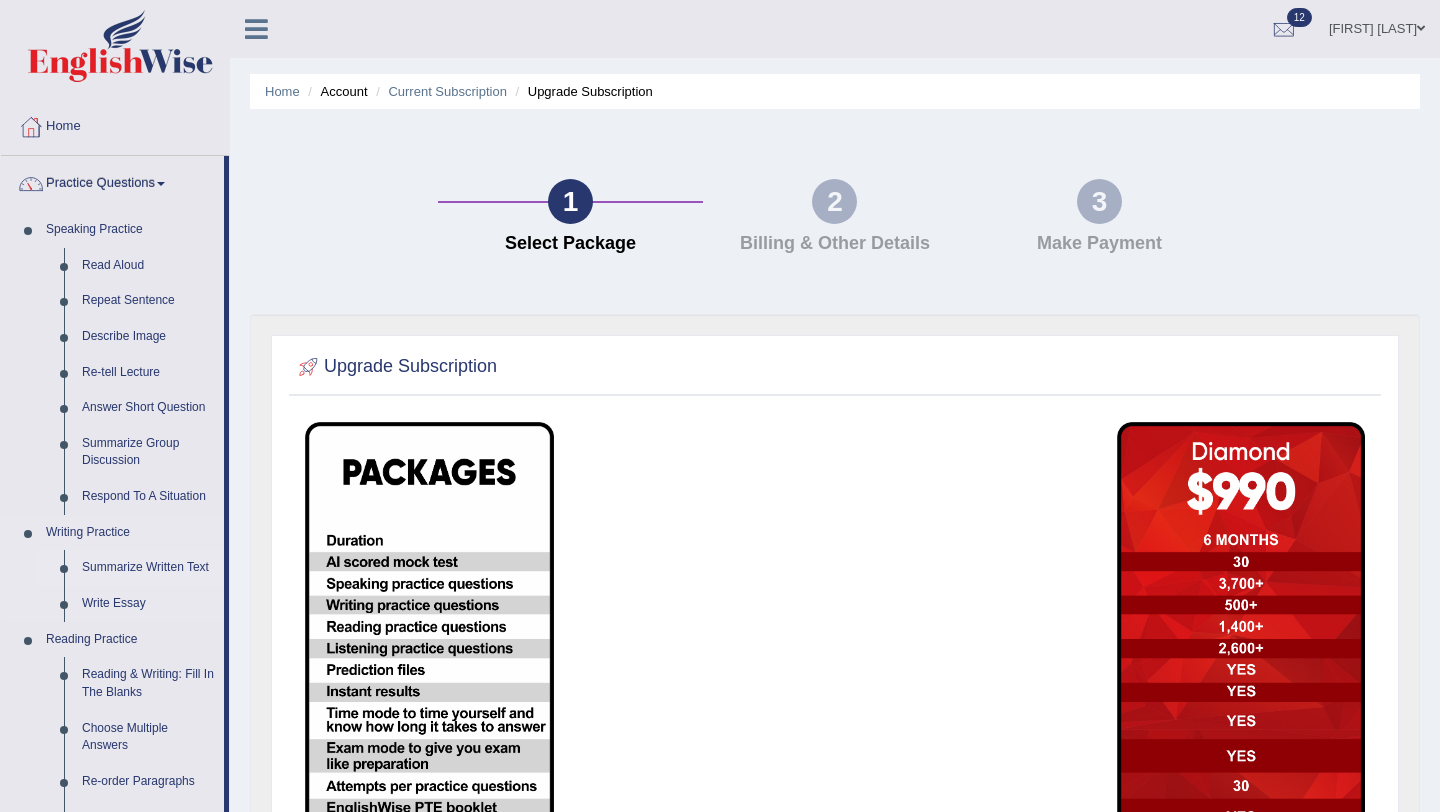 click on "Summarize Written Text" at bounding box center [148, 568] 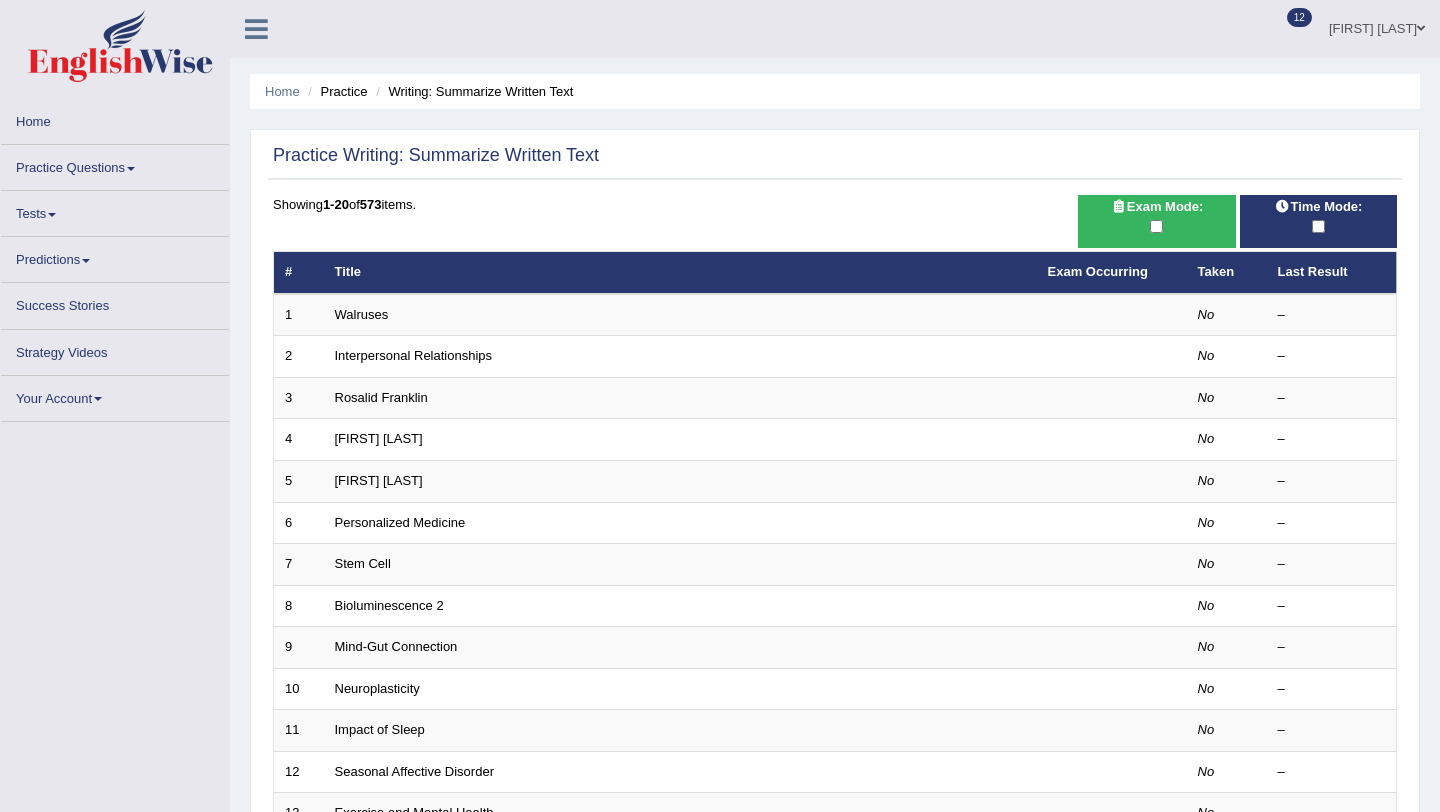 scroll, scrollTop: 0, scrollLeft: 0, axis: both 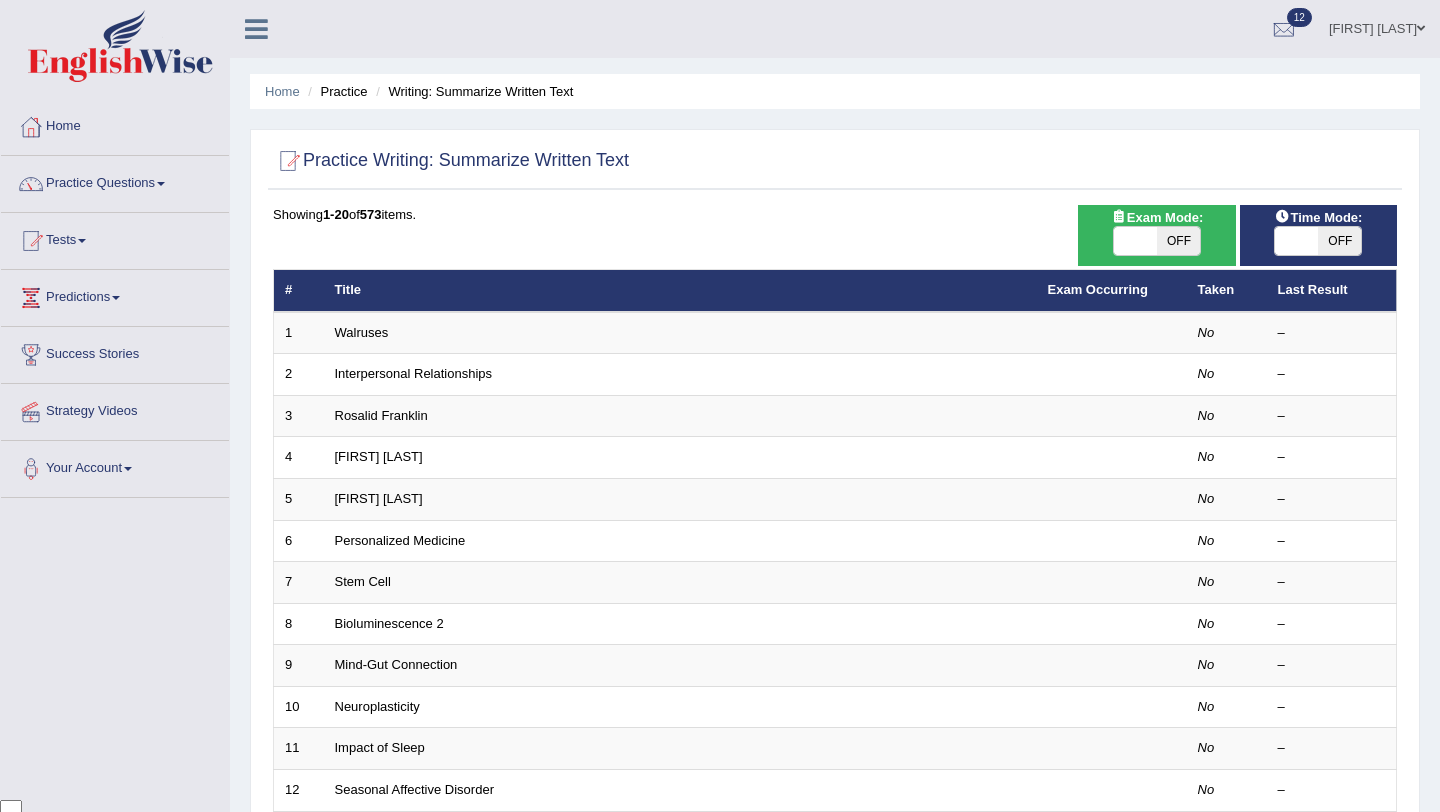 click on "OFF" at bounding box center (1178, 241) 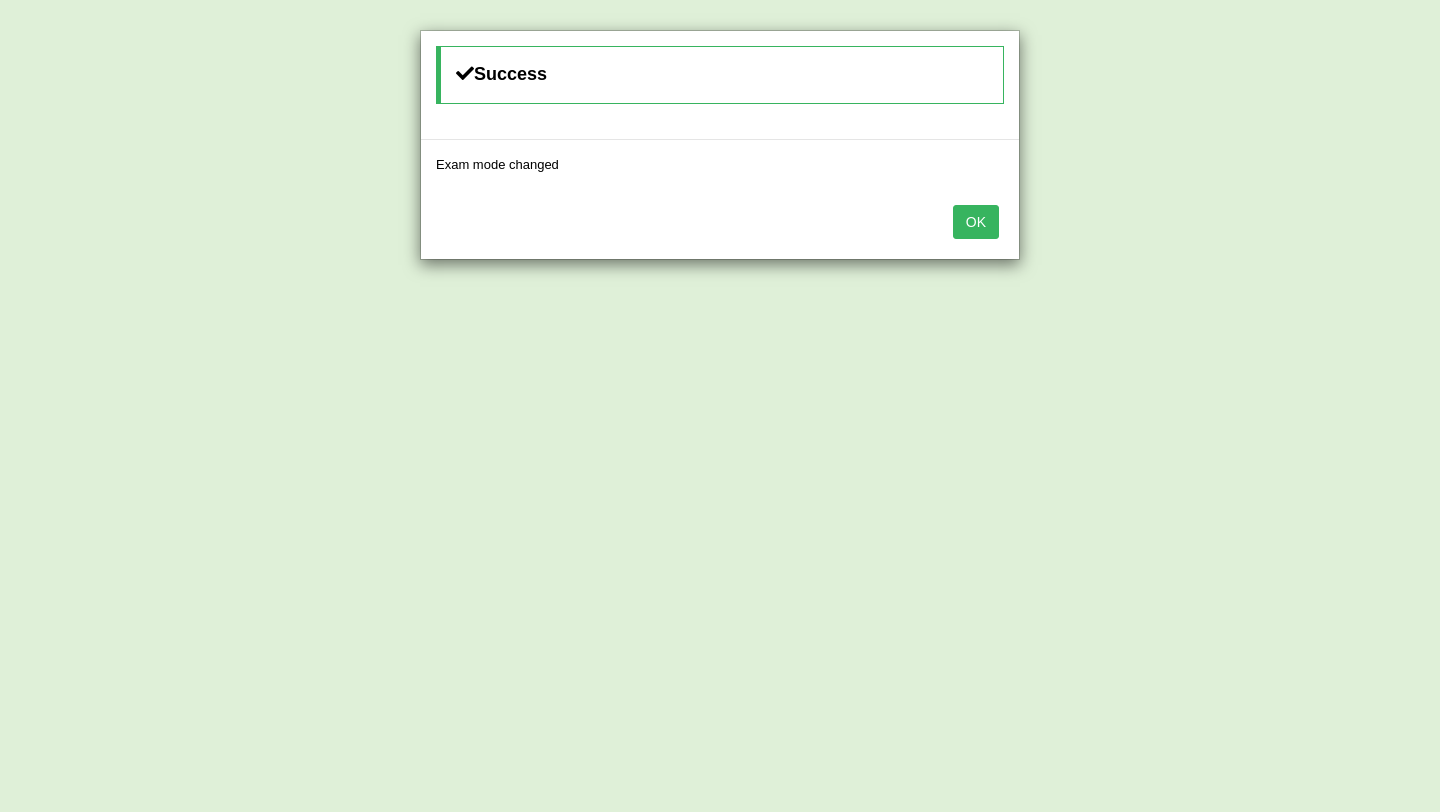 click on "OK" at bounding box center [976, 222] 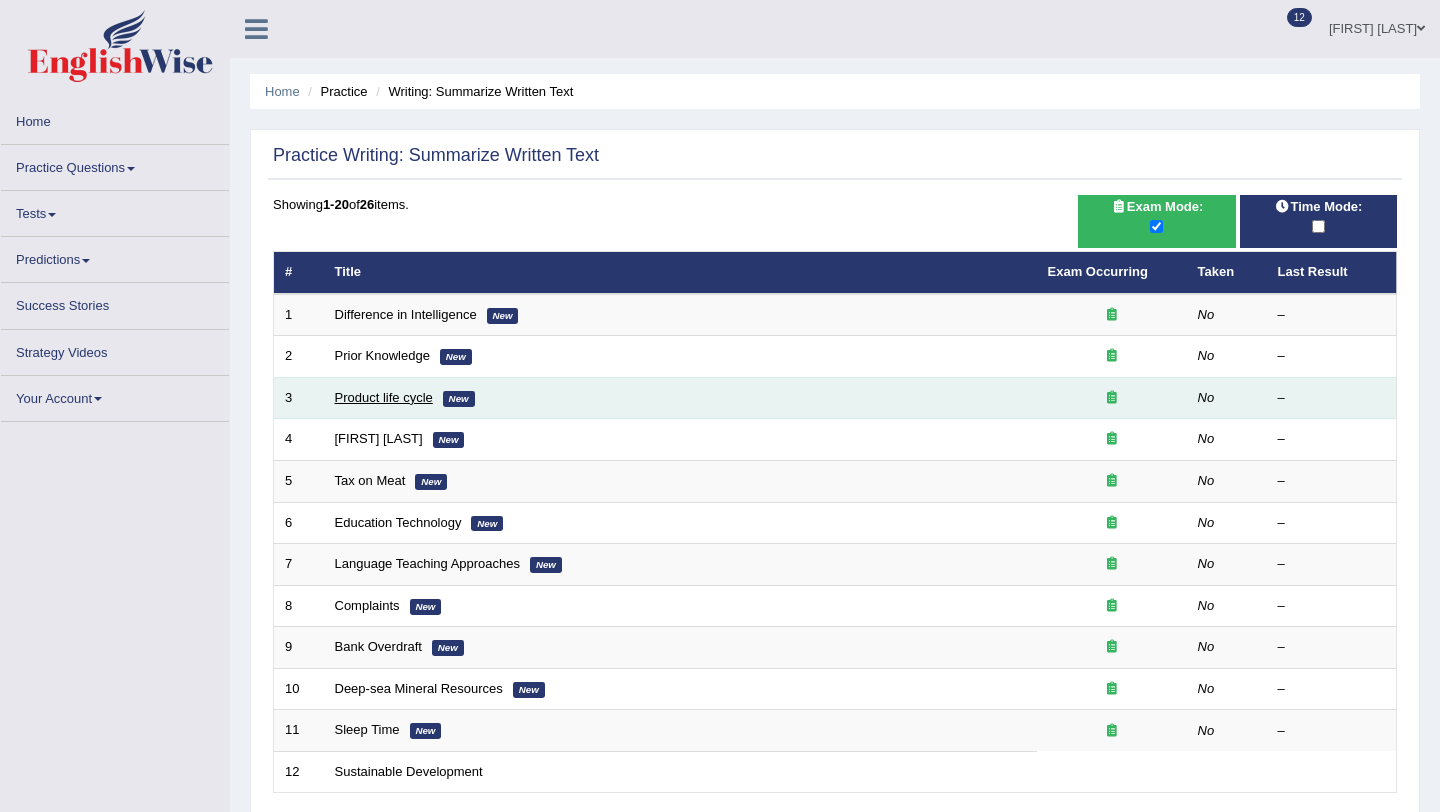 scroll, scrollTop: 0, scrollLeft: 0, axis: both 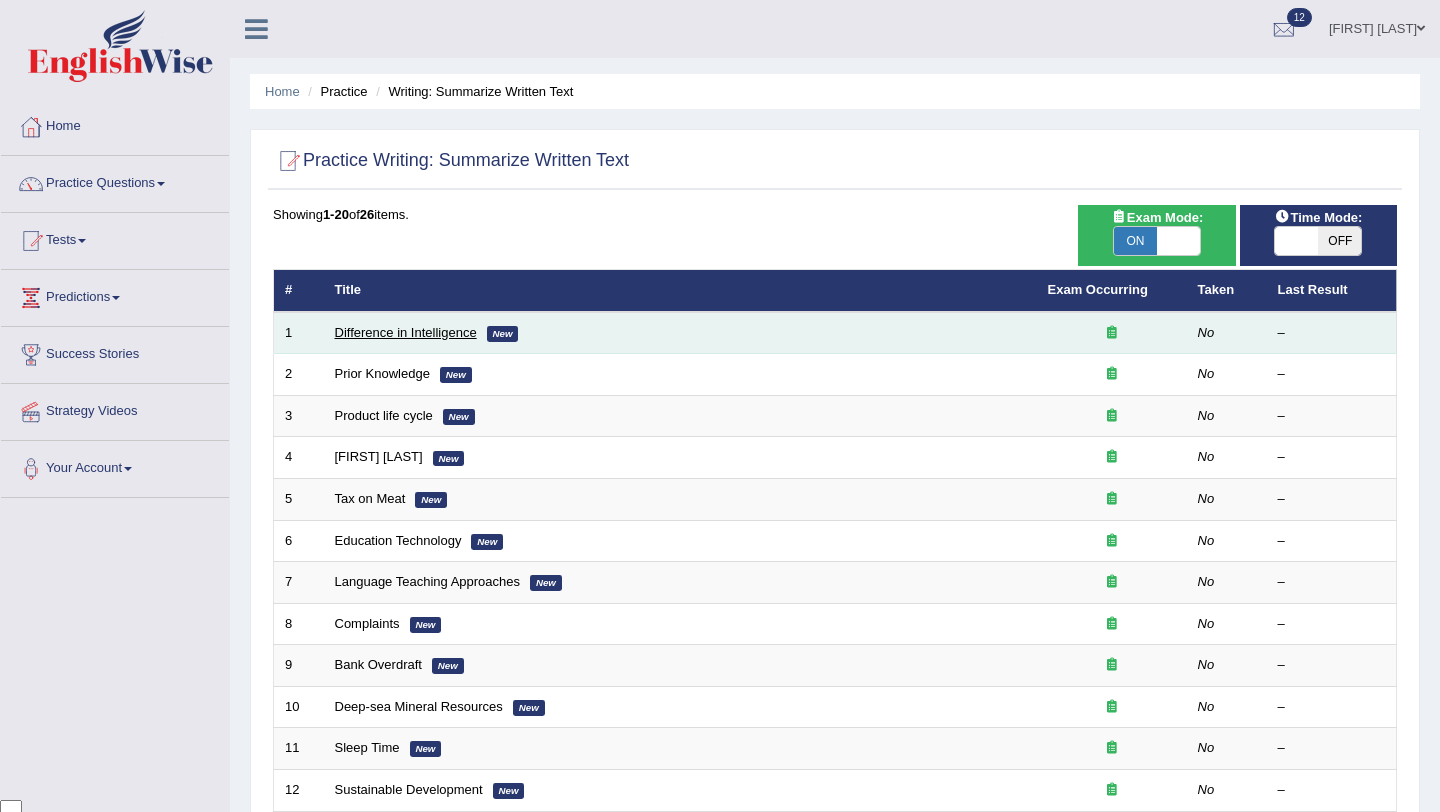 click on "Difference in Intelligence" at bounding box center (406, 332) 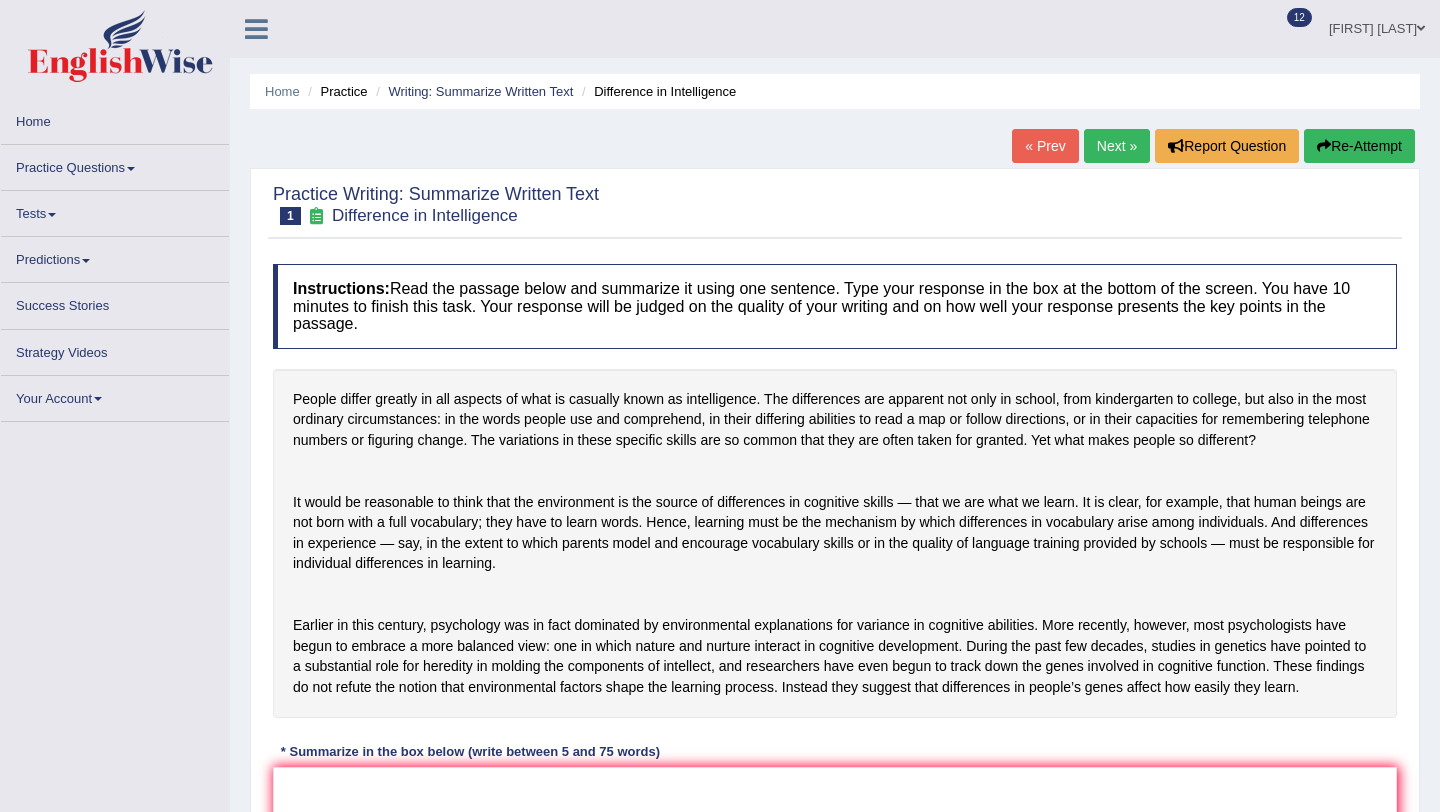 scroll, scrollTop: 0, scrollLeft: 0, axis: both 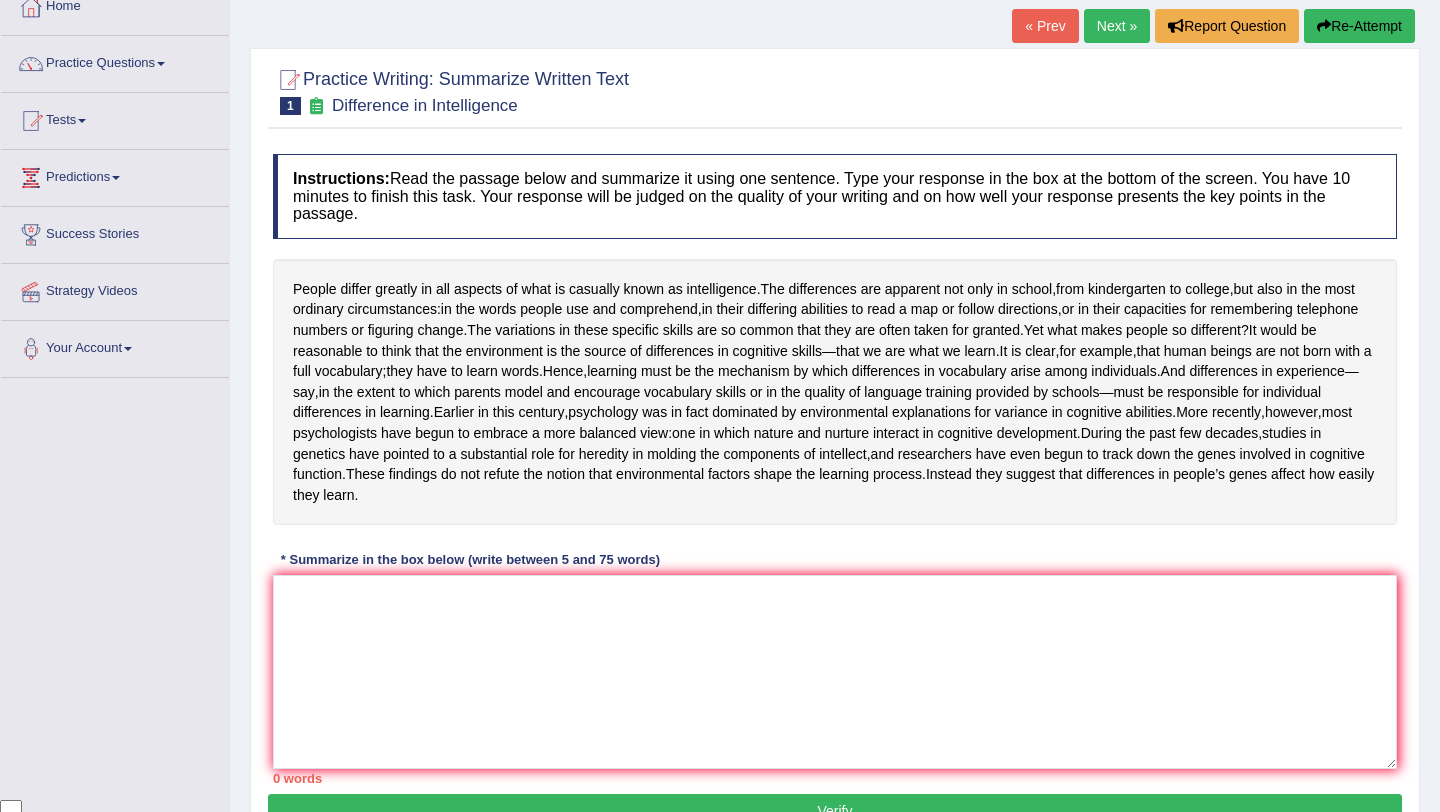 click on "Instructions:  Read the passage below and summarize it using one sentence. Type your response in the box at the bottom of the screen. You have 10 minutes to finish this task. Your response will be judged on the quality of your writing and on how well your response presents the key points in the passage.
People   differ   greatly   in   all   aspects   of   what   is   casually   known   as   intelligence .  The   differences   are   apparent   not   only   in   school ,  from   kindergarten   to   college ,  but   also   in   the   most   ordinary   circumstances :  in   the   words   people   use   and   comprehend ,  in   their   differing   abilities   to   read   a   map   or   follow   directions ,  or   in   their   capacities   for   remembering   telephone   numbers   or   figuring   change .  The   variations   in   these   specific   skills   are   so   common   that   they   are   often   taken   for   granted .  Yet   what   makes   people   so   different ?
It   would   be     to" at bounding box center (835, 469) 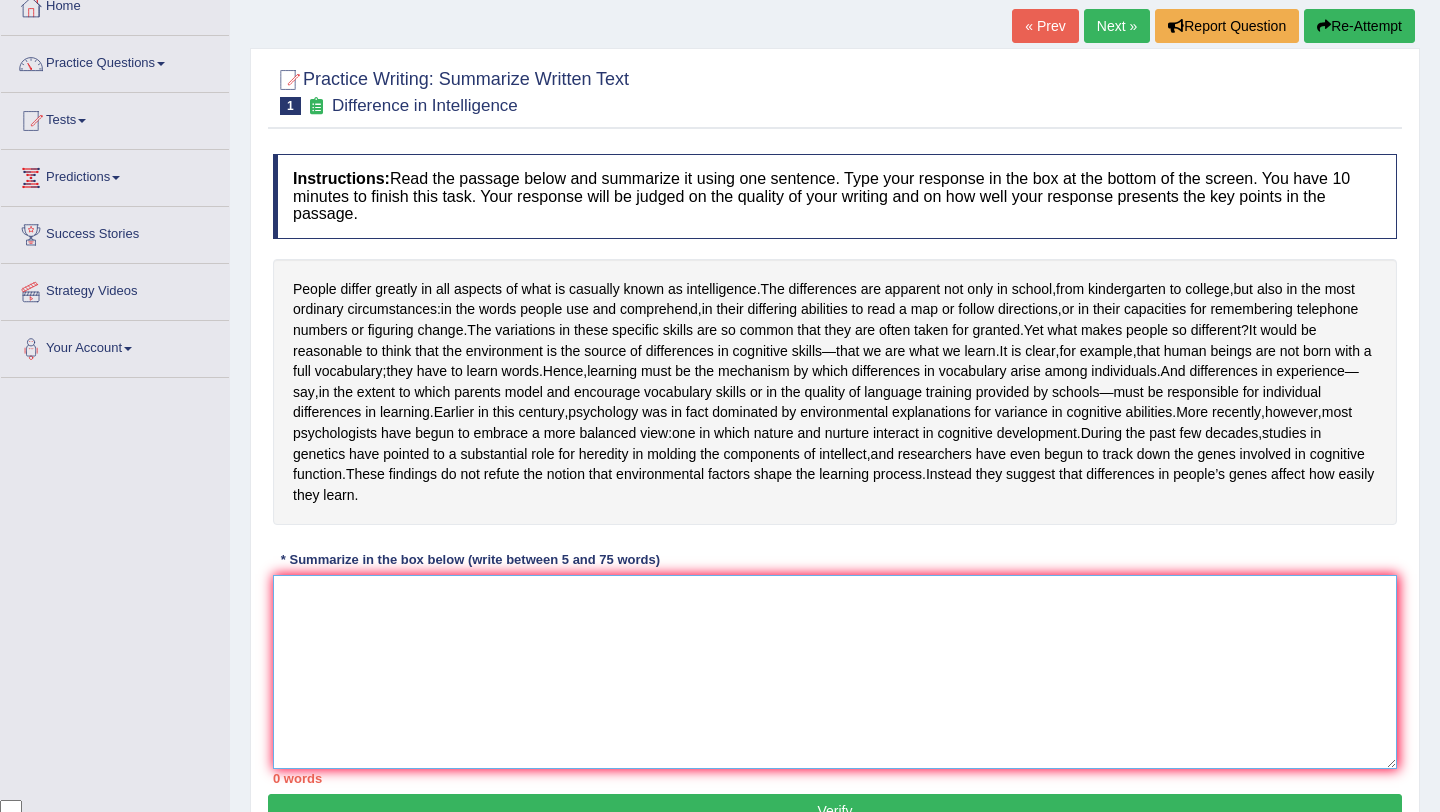 click at bounding box center (835, 672) 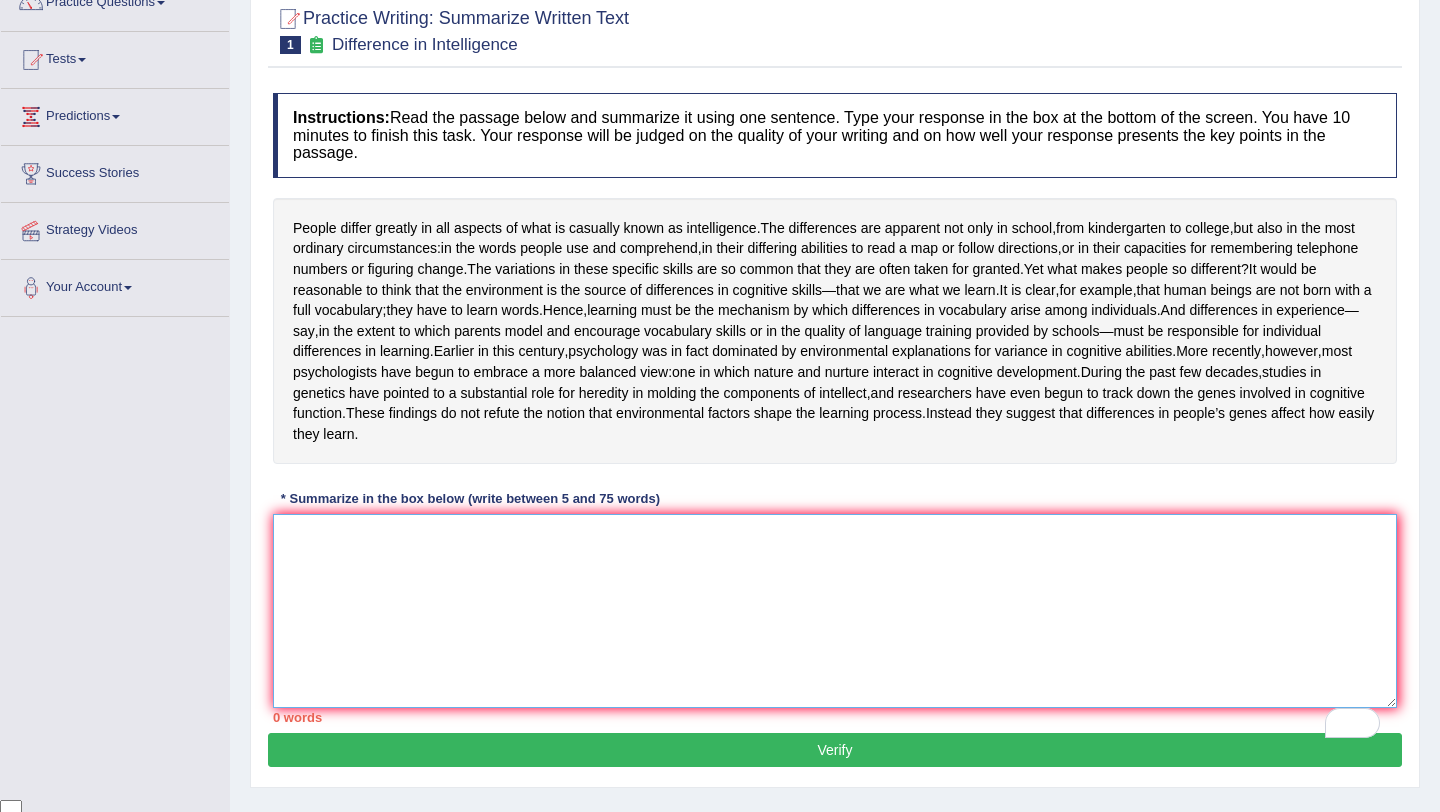 scroll, scrollTop: 200, scrollLeft: 0, axis: vertical 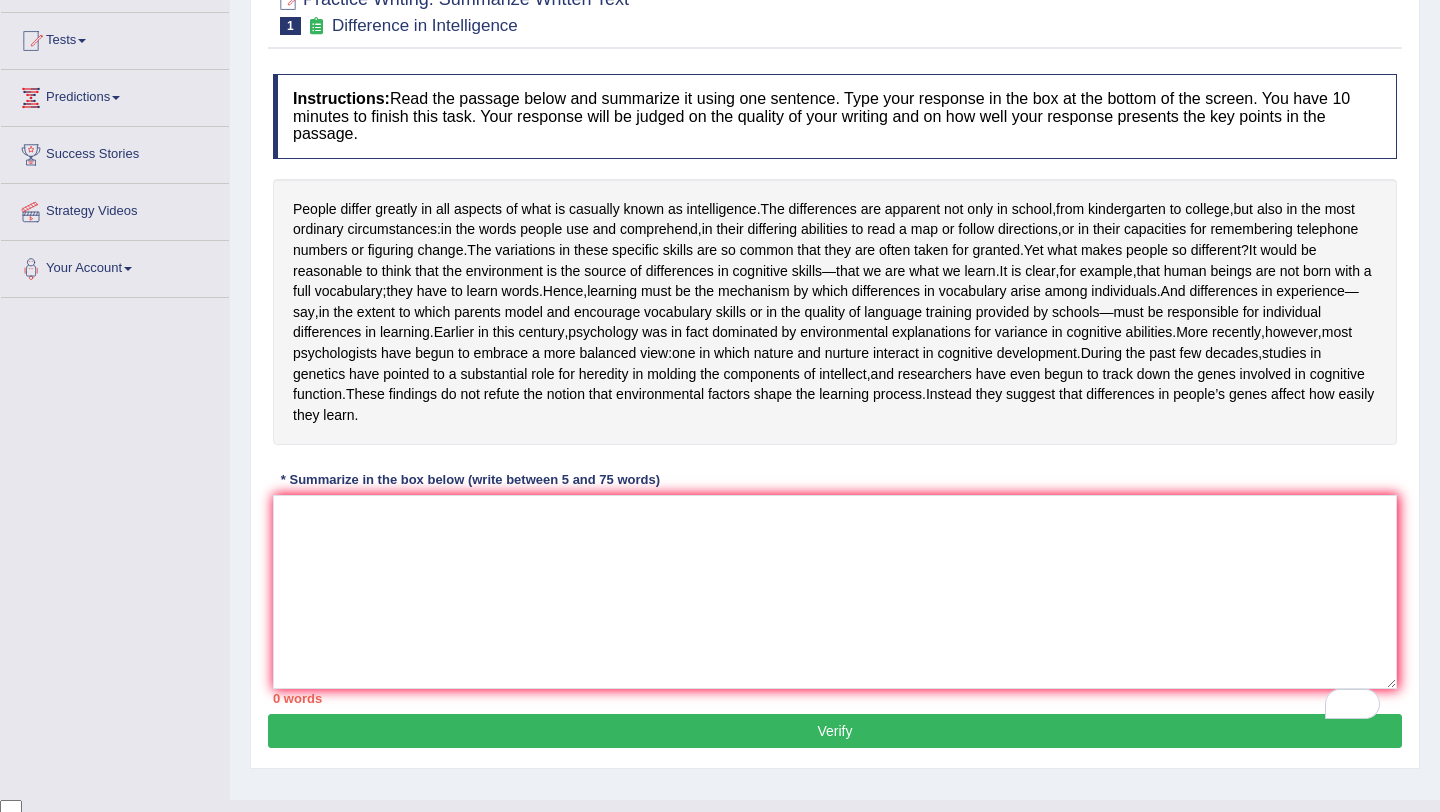 click on "Instructions:  Read the passage below and summarize it using one sentence. Type your response in the box at the bottom of the screen. You have 10 minutes to finish this task. Your response will be judged on the quality of your writing and on how well your response presents the key points in the passage.
People   differ   greatly   in   all   aspects   of   what   is   casually   known   as   intelligence .  The   differences   are   apparent   not   only   in   school ,  from   kindergarten   to   college ,  but   also   in   the   most   ordinary   circumstances :  in   the   words   people   use   and   comprehend ,  in   their   differing   abilities   to   read   a   map   or   follow   directions ,  or   in   their   capacities   for   remembering   telephone   numbers   or   figuring   change .  The   variations   in   these   specific   skills   are   so   common   that   they   are   often   taken   for   granted .  Yet   what   makes   people   so   different ?
It   would   be     to" at bounding box center (835, 389) 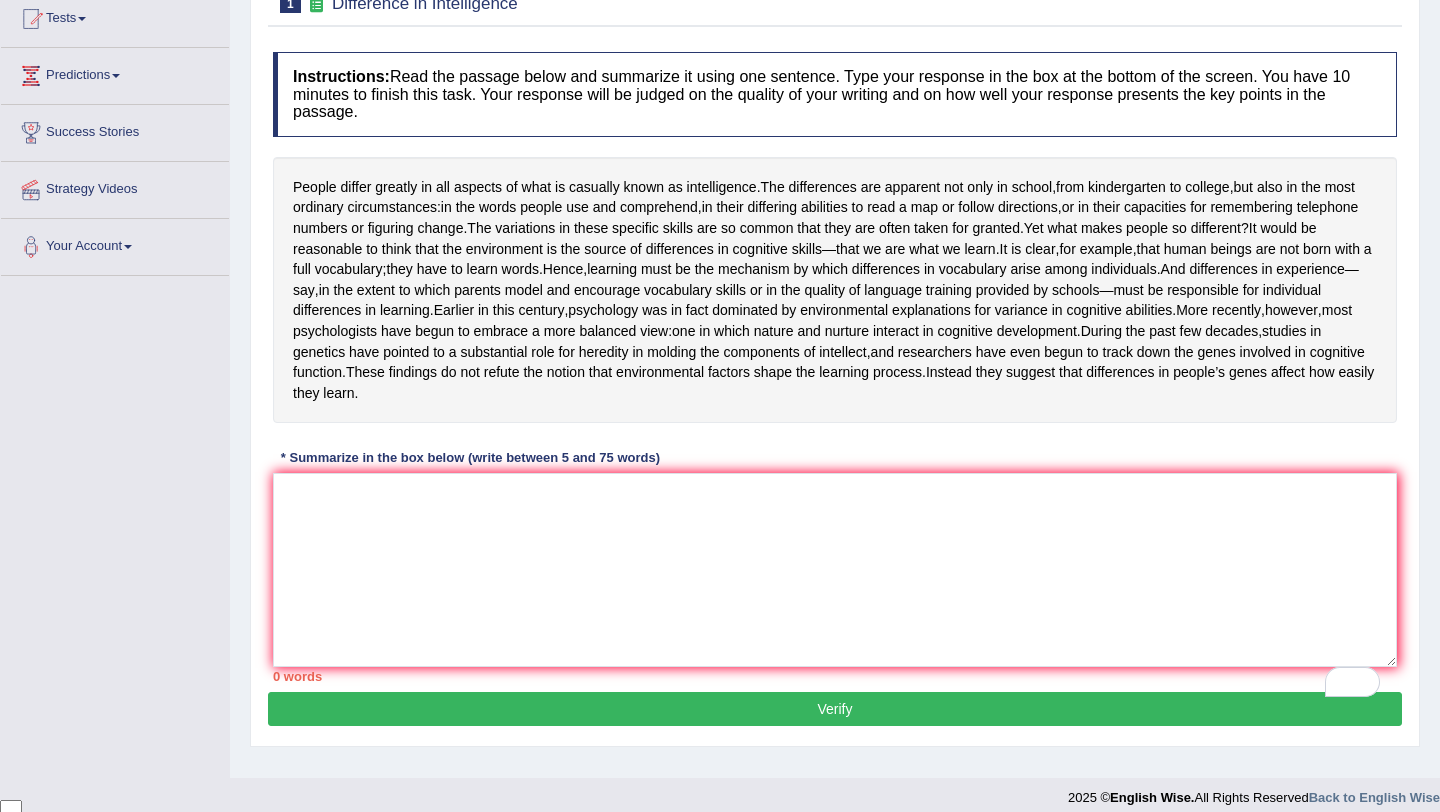 scroll, scrollTop: 240, scrollLeft: 0, axis: vertical 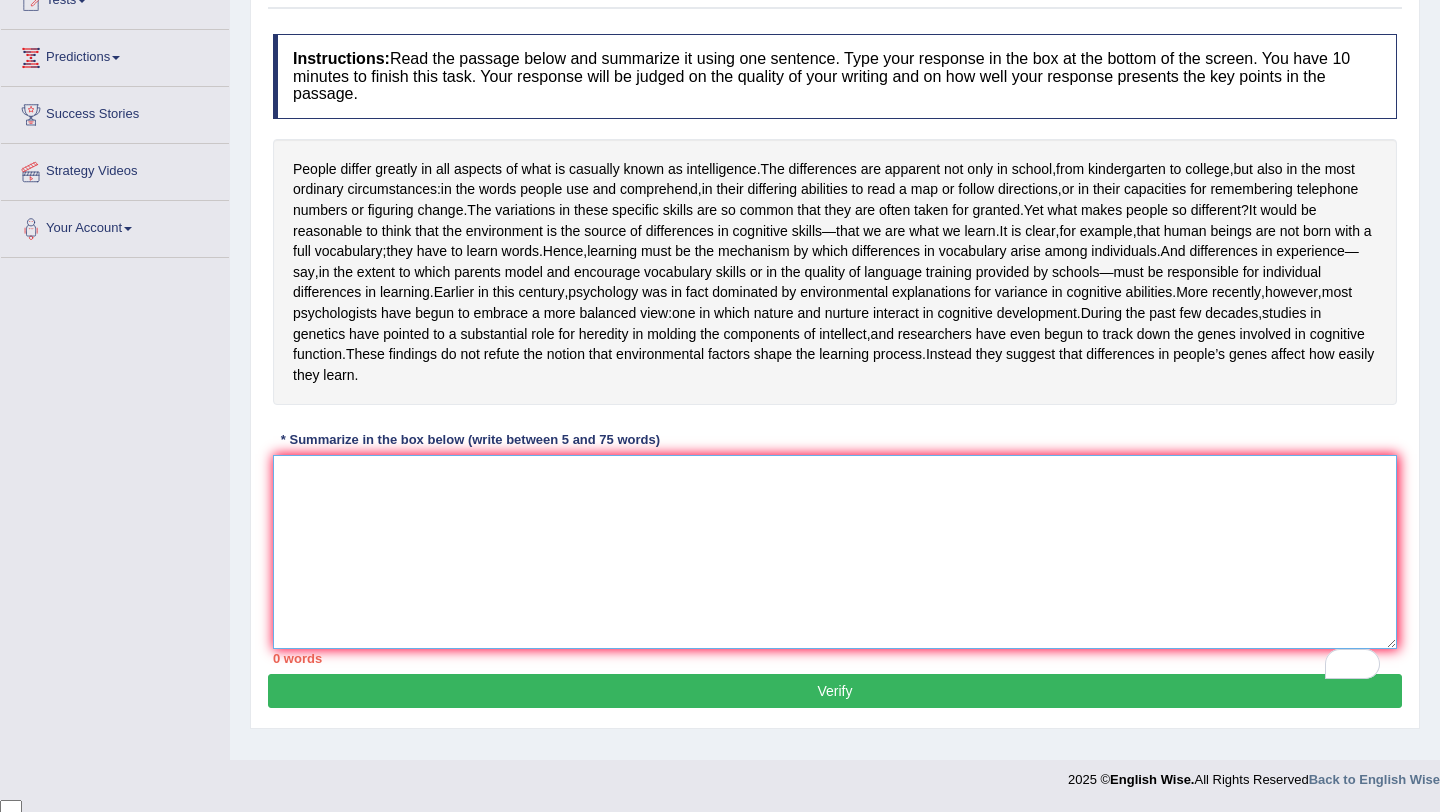 click at bounding box center (835, 552) 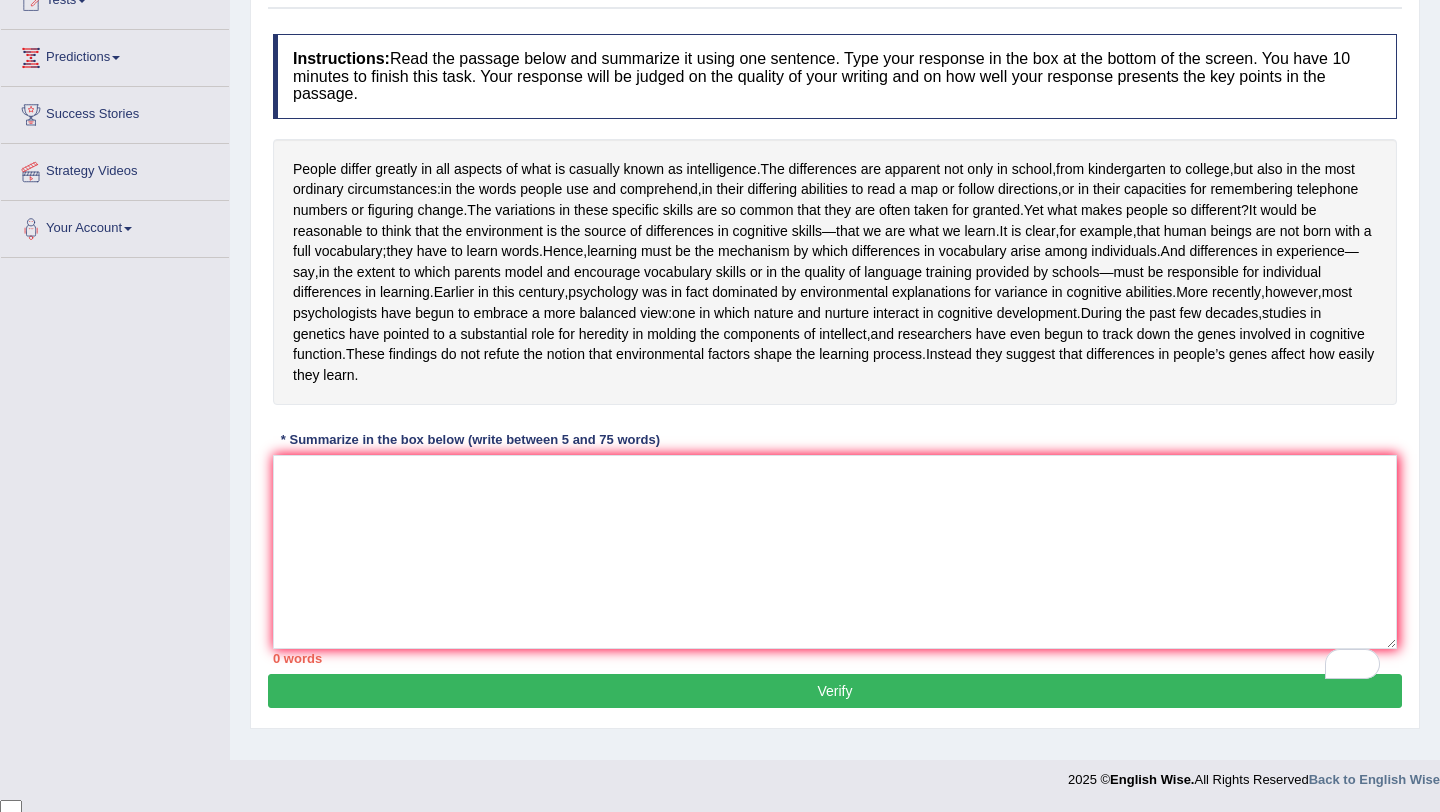 click on "0 words" at bounding box center (835, 658) 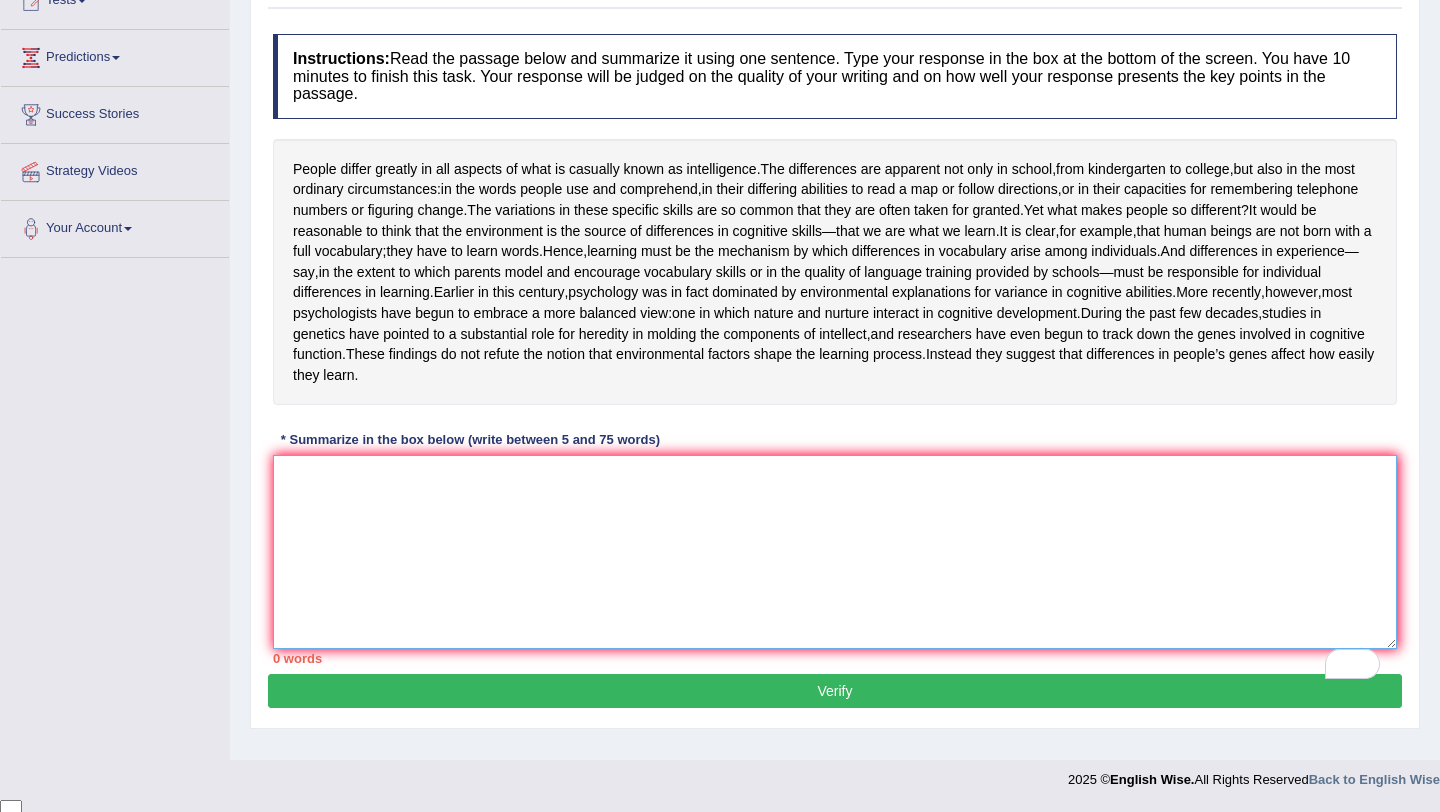 click at bounding box center [835, 552] 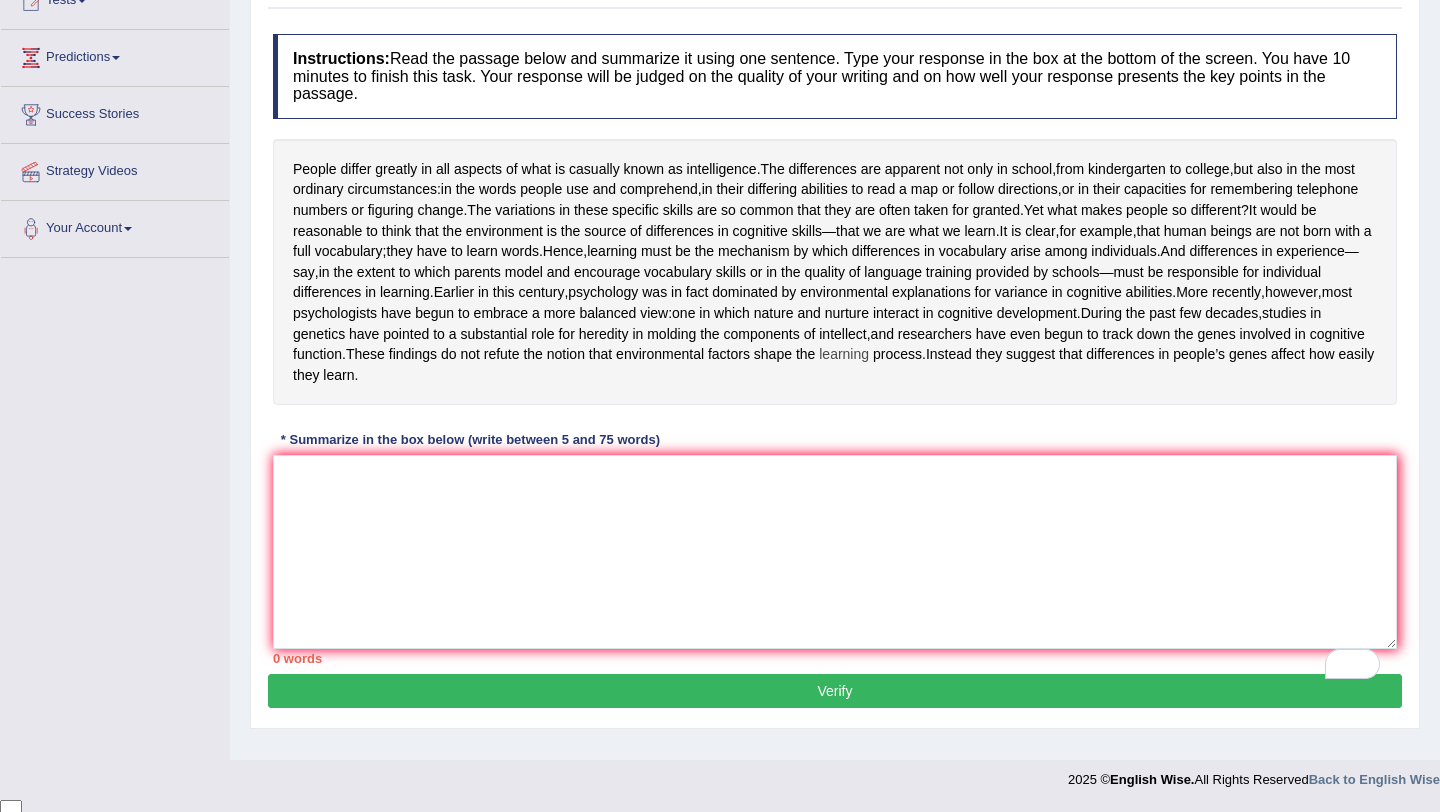 click on "learning" at bounding box center [844, 354] 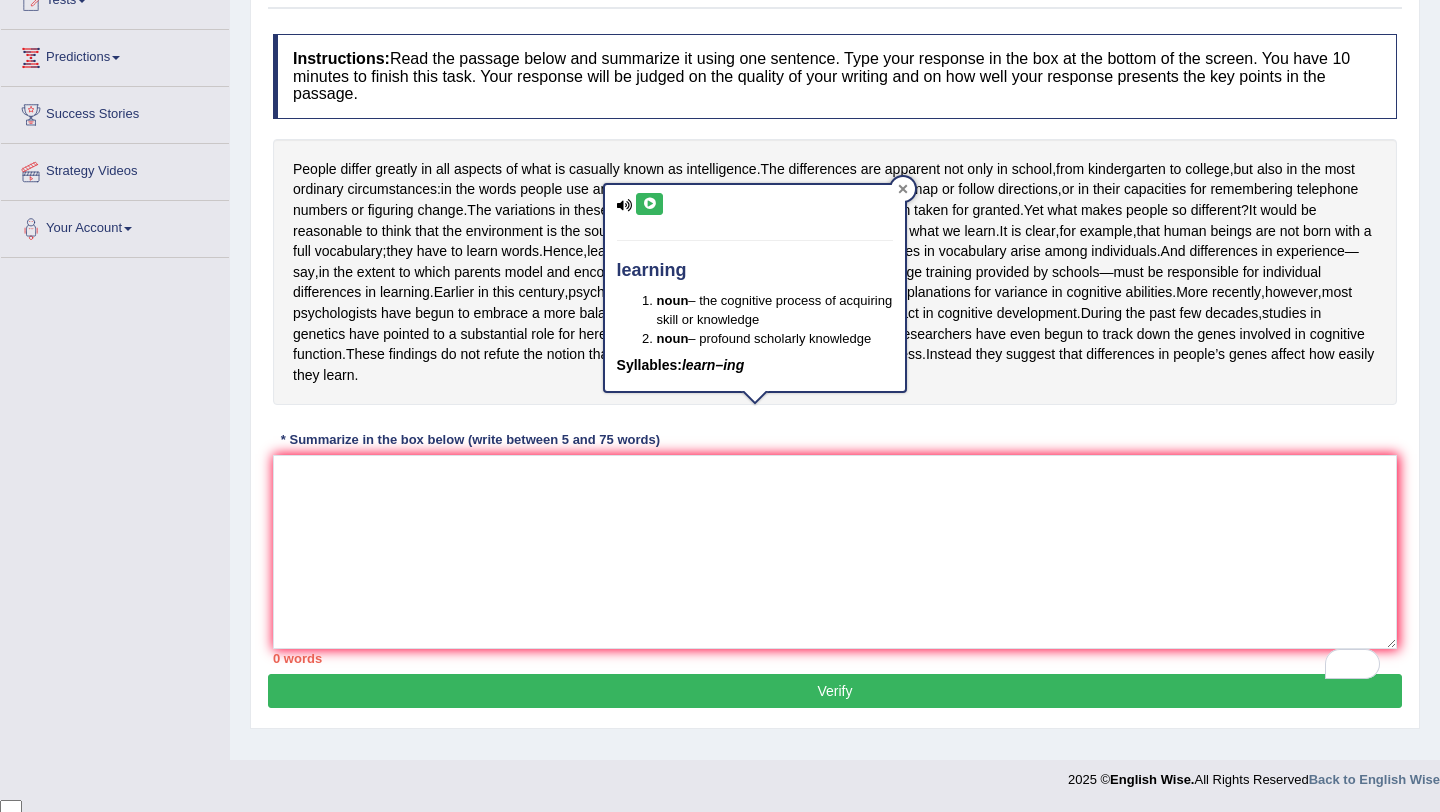 click 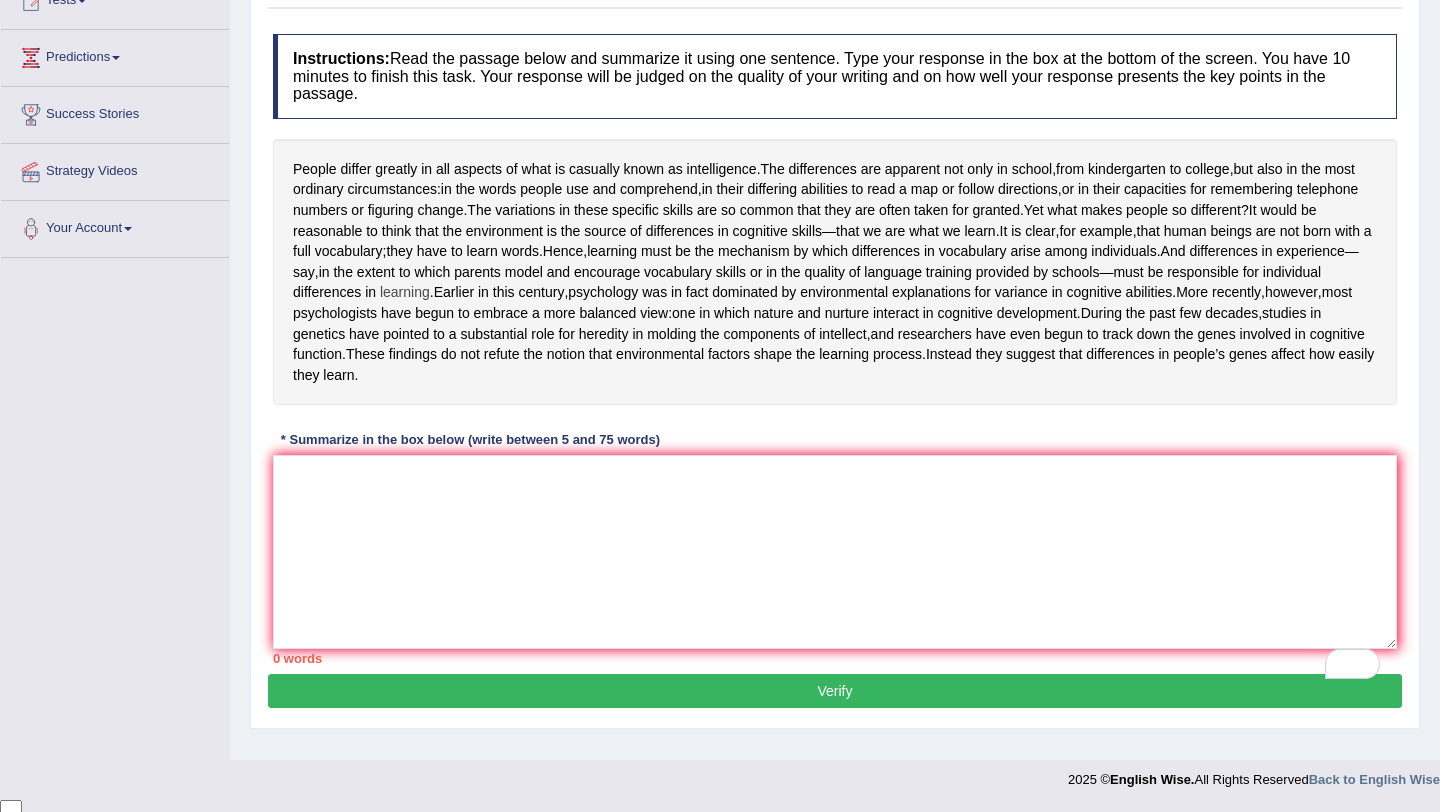 click on "learning" at bounding box center (405, 292) 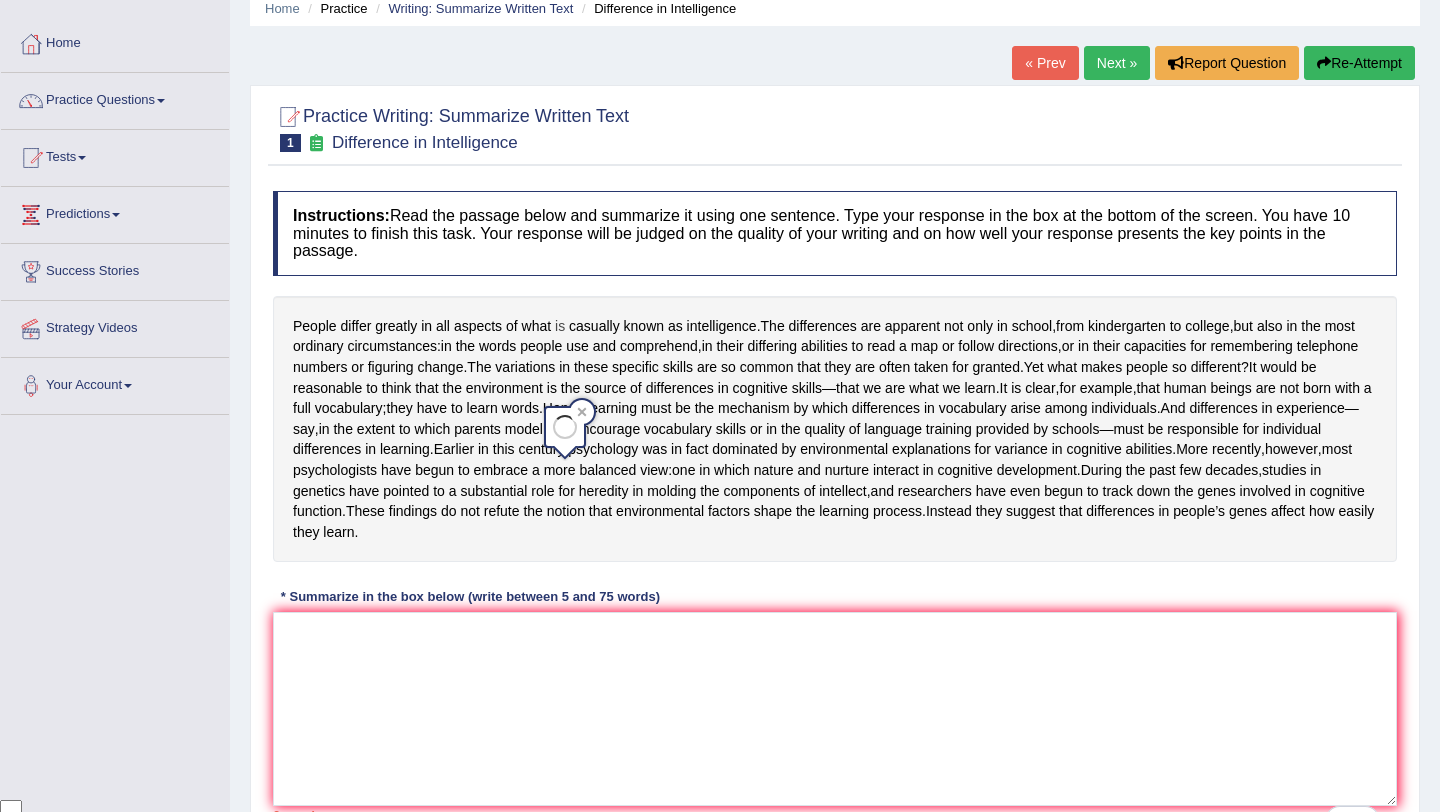 scroll, scrollTop: 80, scrollLeft: 0, axis: vertical 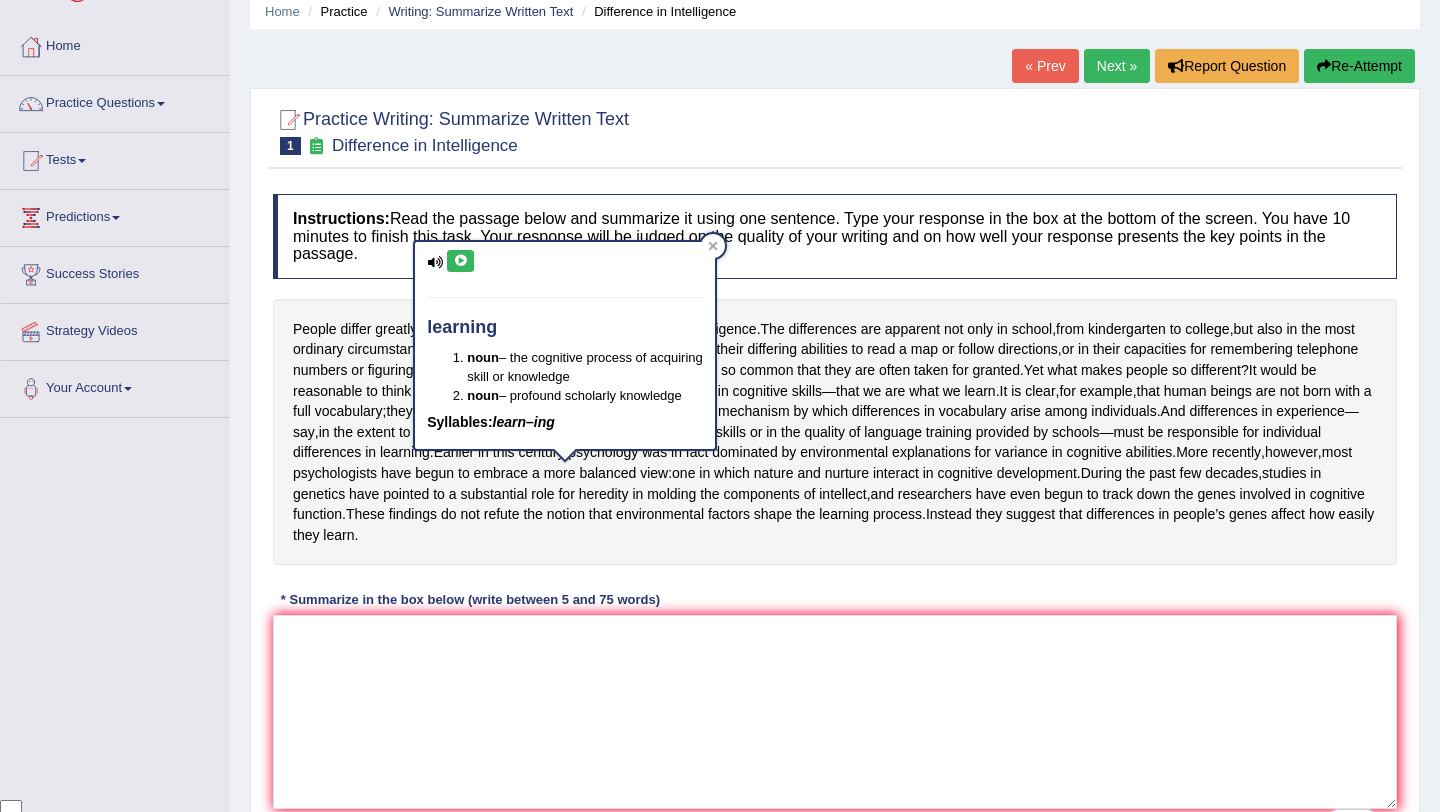 click on "Next »" at bounding box center (1117, 66) 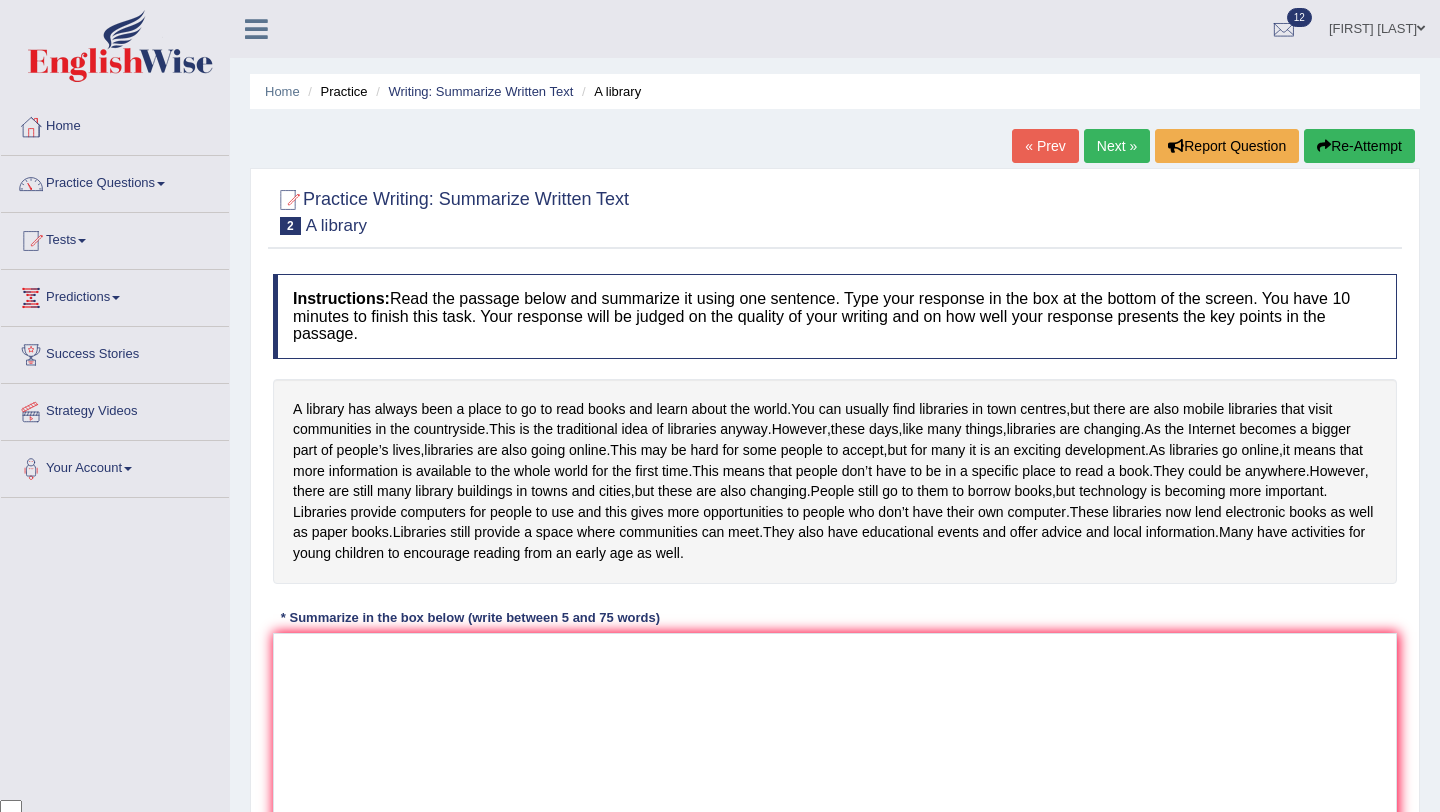 scroll, scrollTop: 0, scrollLeft: 0, axis: both 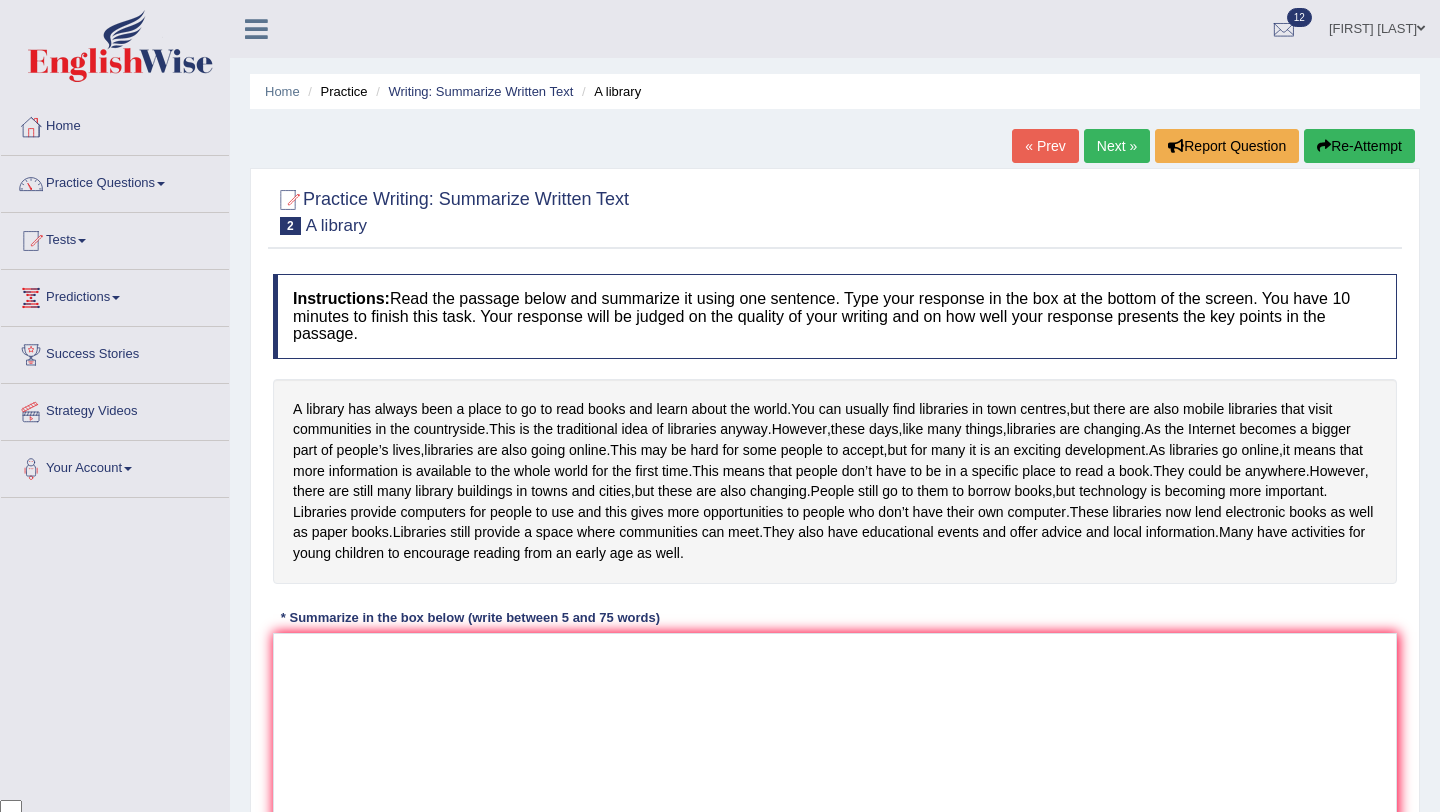 click on "Next »" at bounding box center [1117, 146] 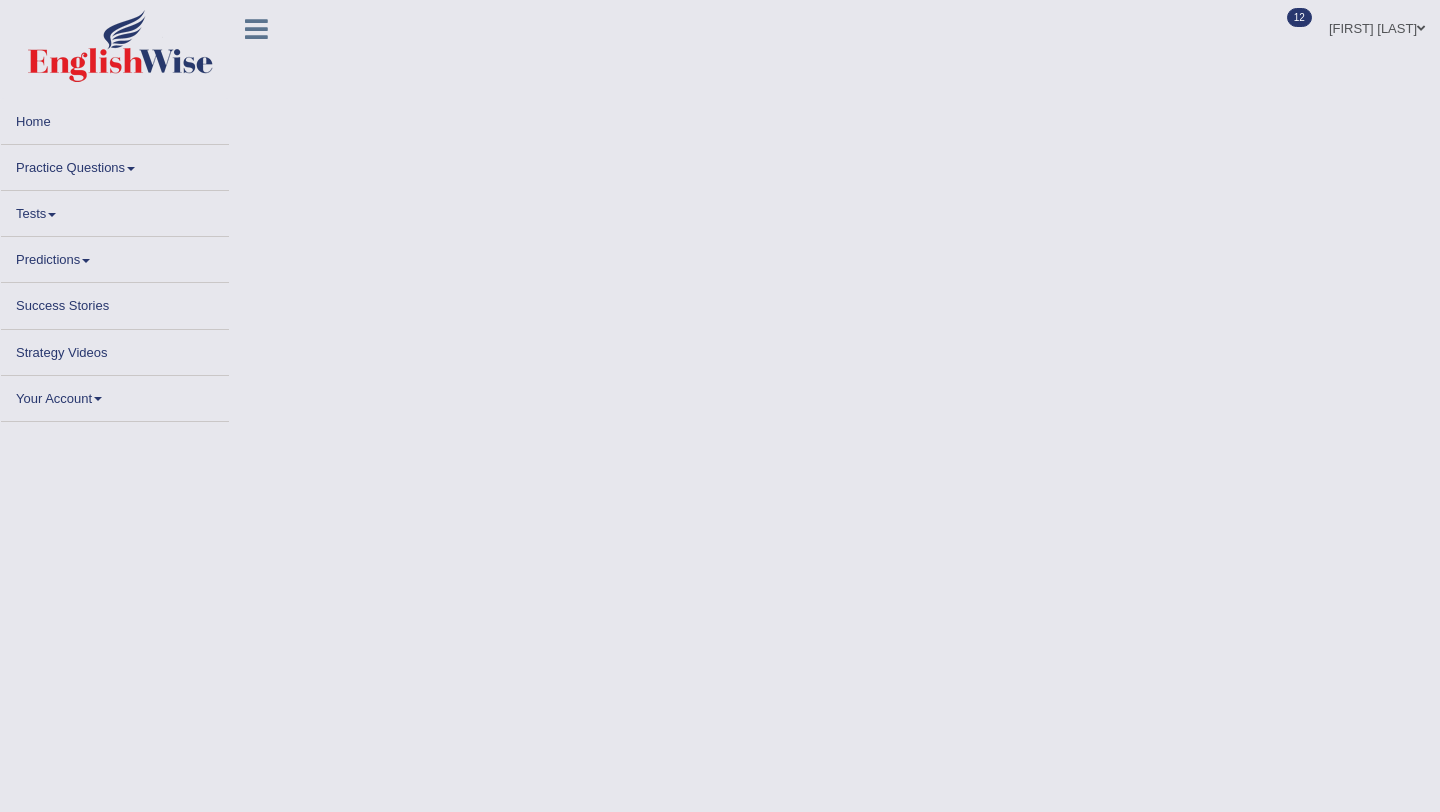 scroll, scrollTop: 0, scrollLeft: 0, axis: both 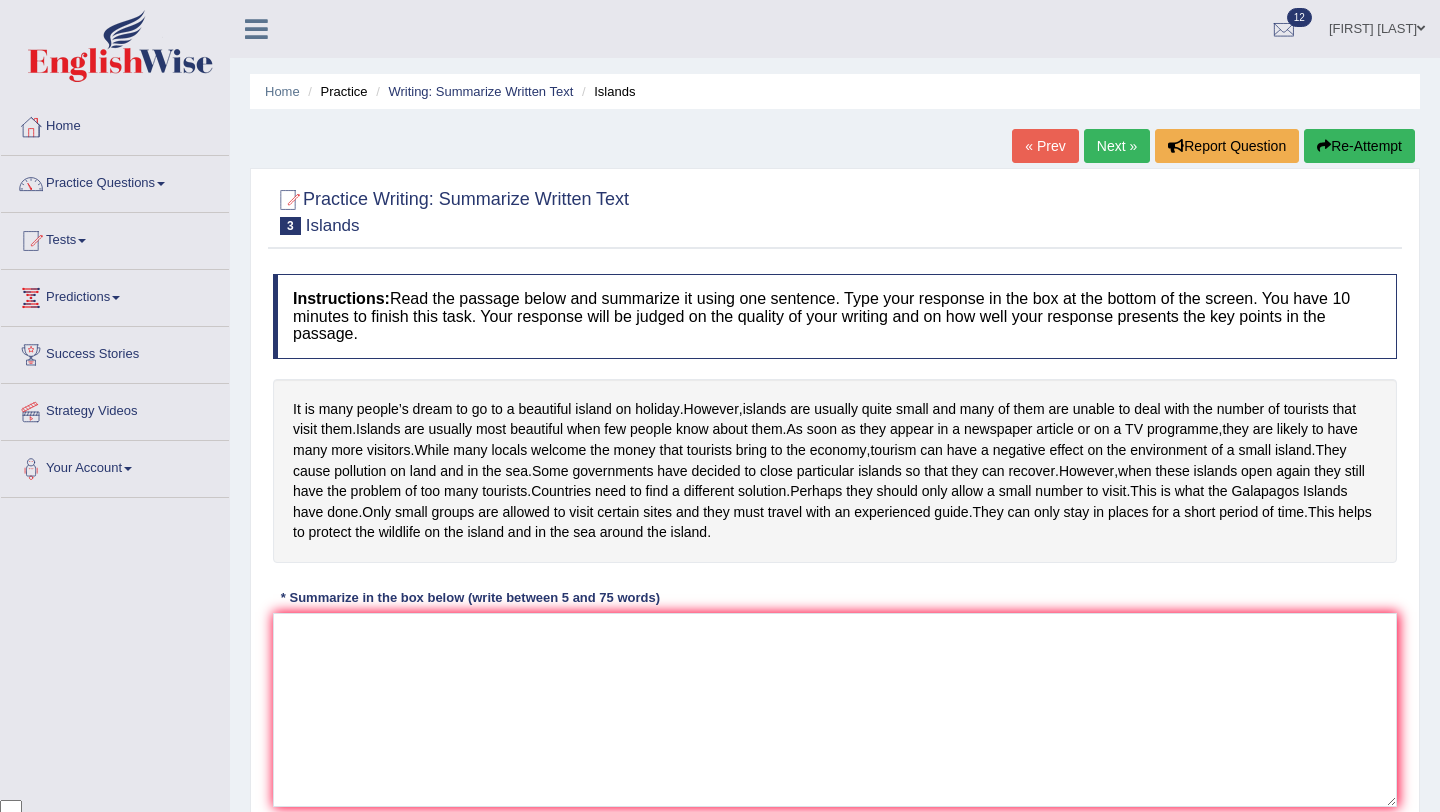 click on "Next »" at bounding box center (1117, 146) 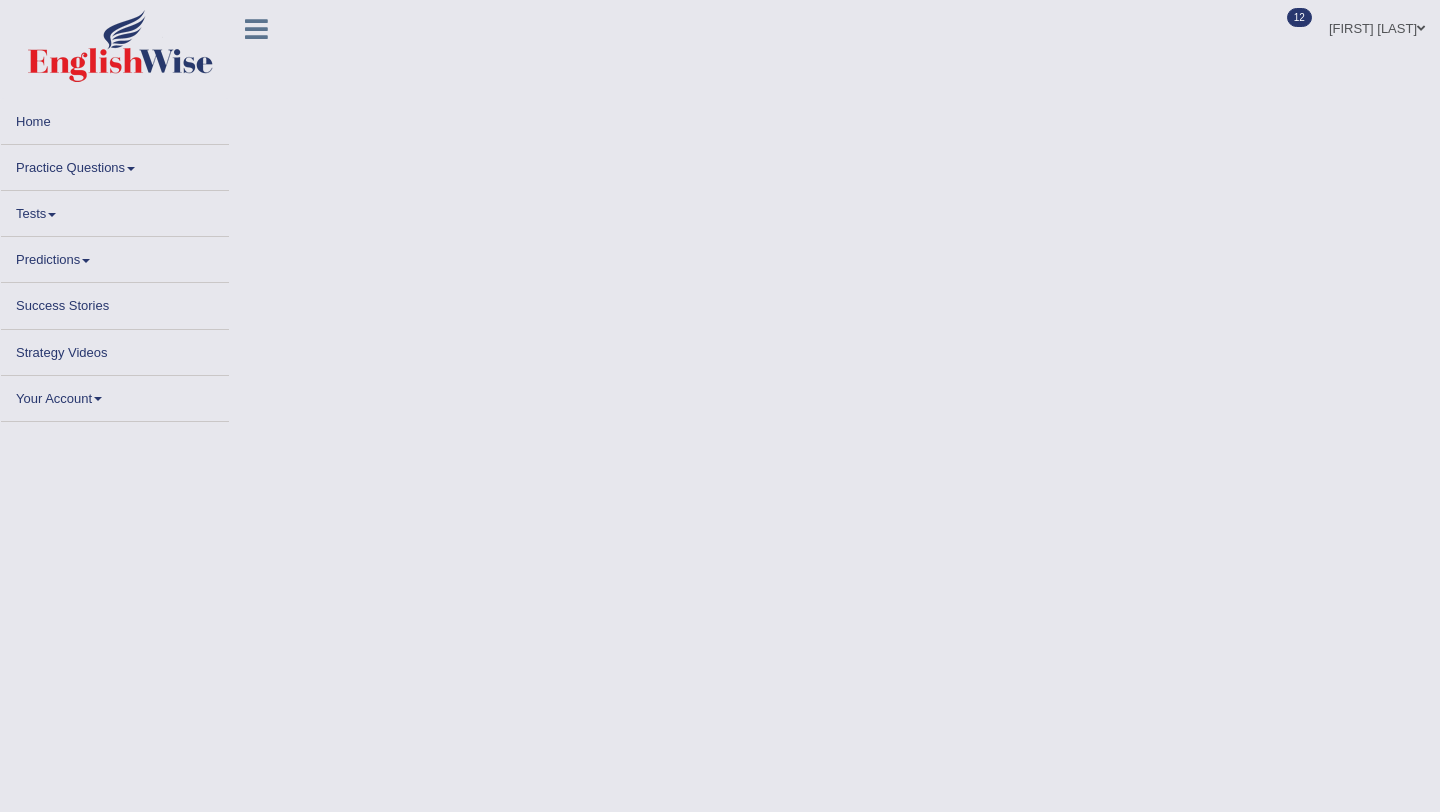 scroll, scrollTop: 0, scrollLeft: 0, axis: both 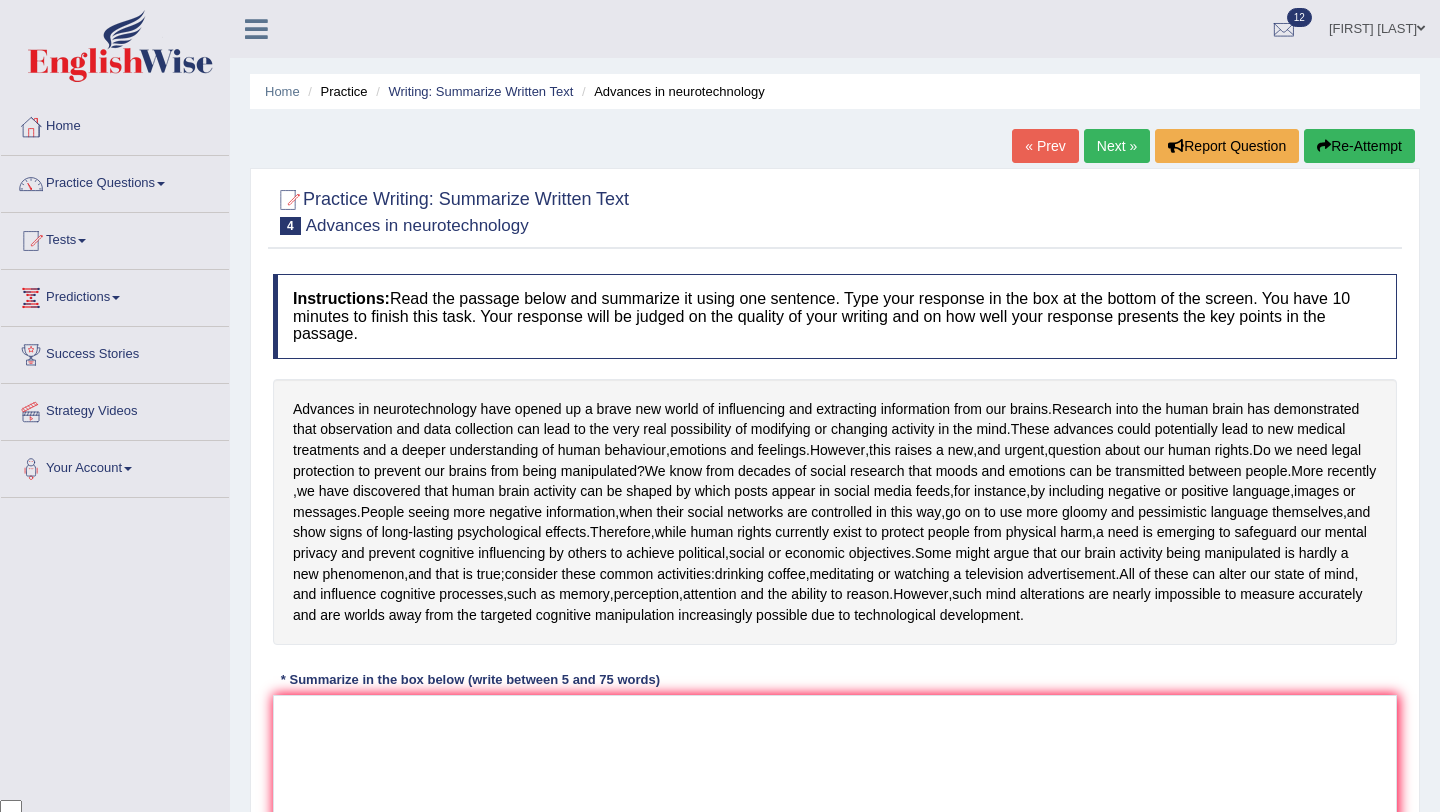 click on "Next »" at bounding box center [1117, 146] 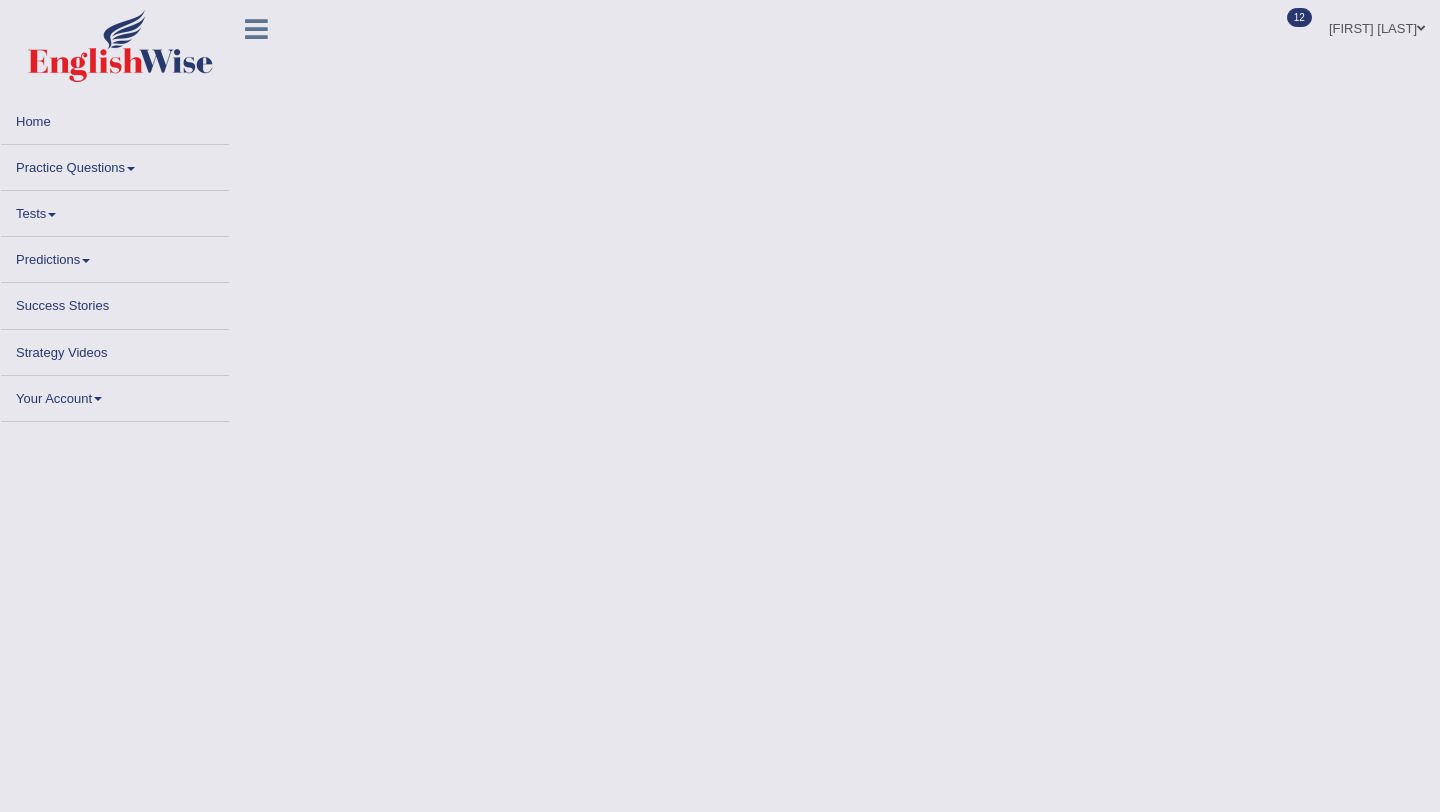 scroll, scrollTop: 0, scrollLeft: 0, axis: both 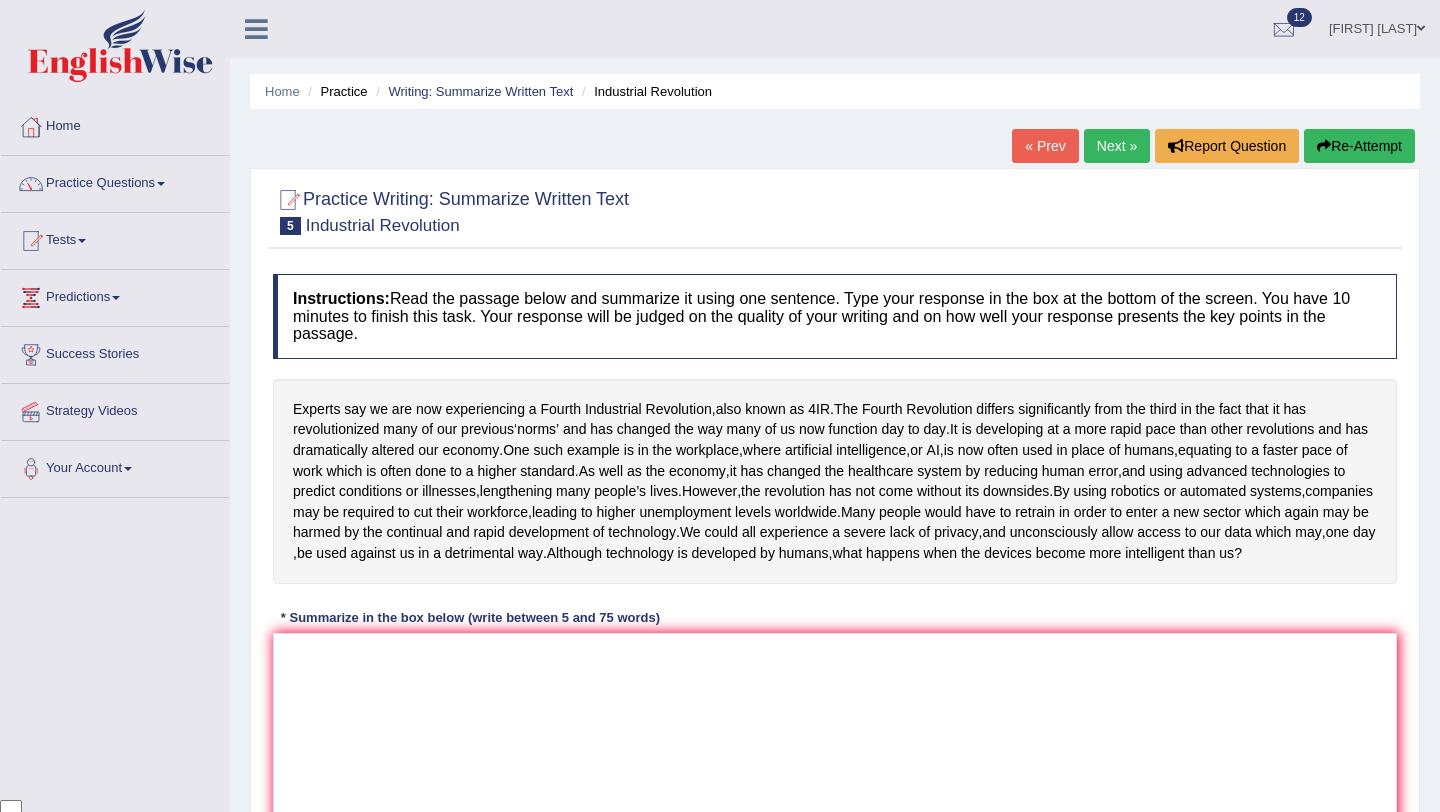 click on "Next »" at bounding box center [1117, 146] 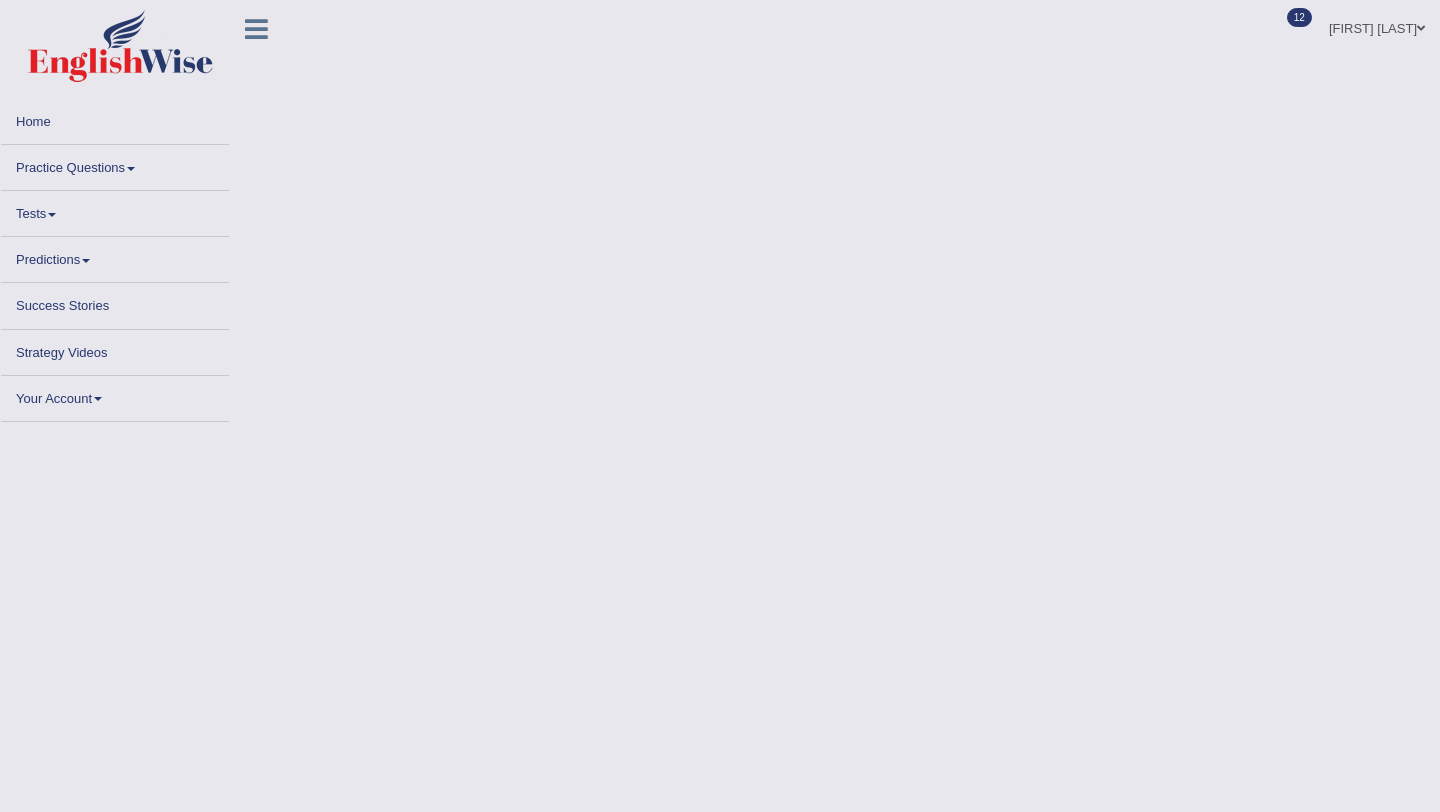 scroll, scrollTop: 0, scrollLeft: 0, axis: both 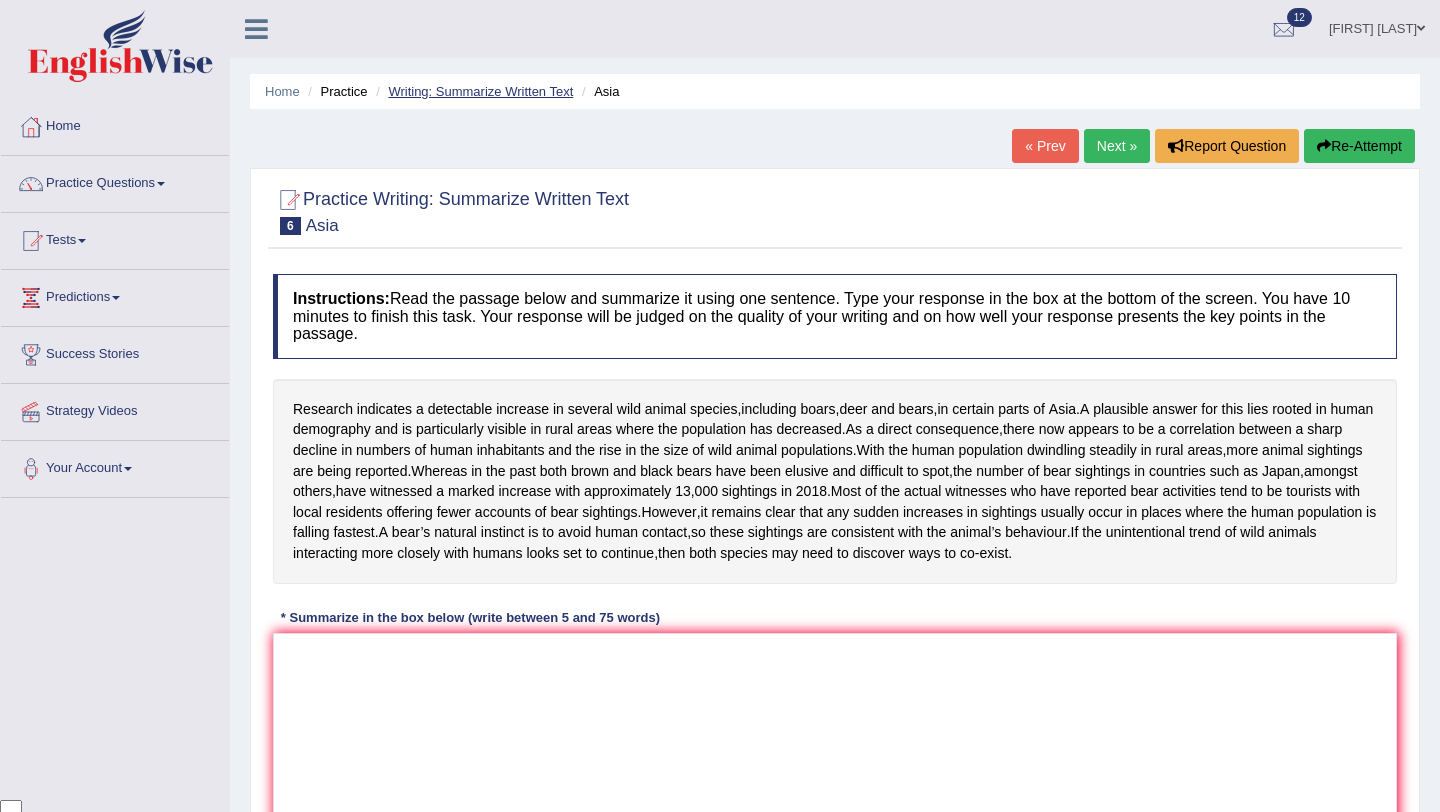 click on "Writing: Summarize Written Text" at bounding box center (480, 91) 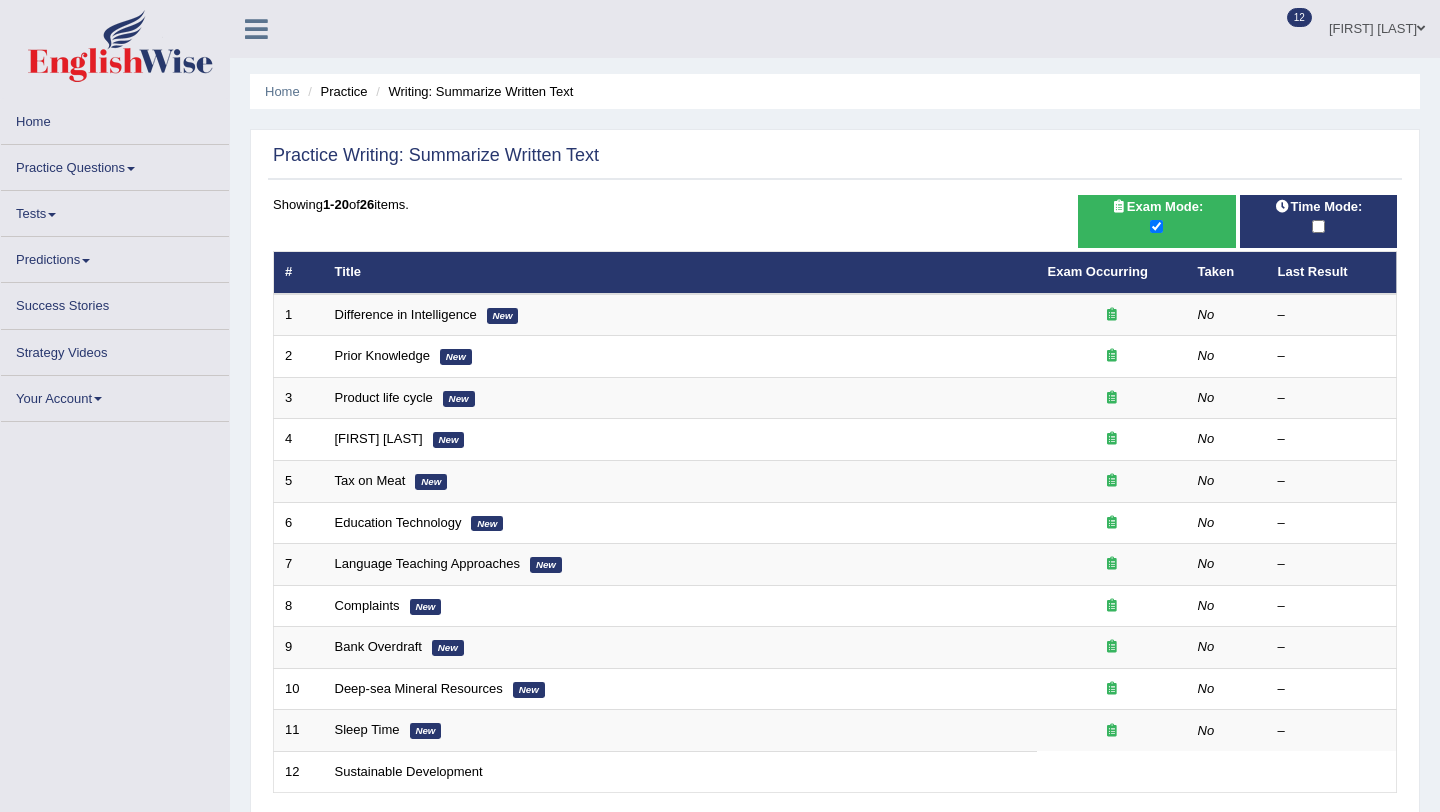scroll, scrollTop: 0, scrollLeft: 0, axis: both 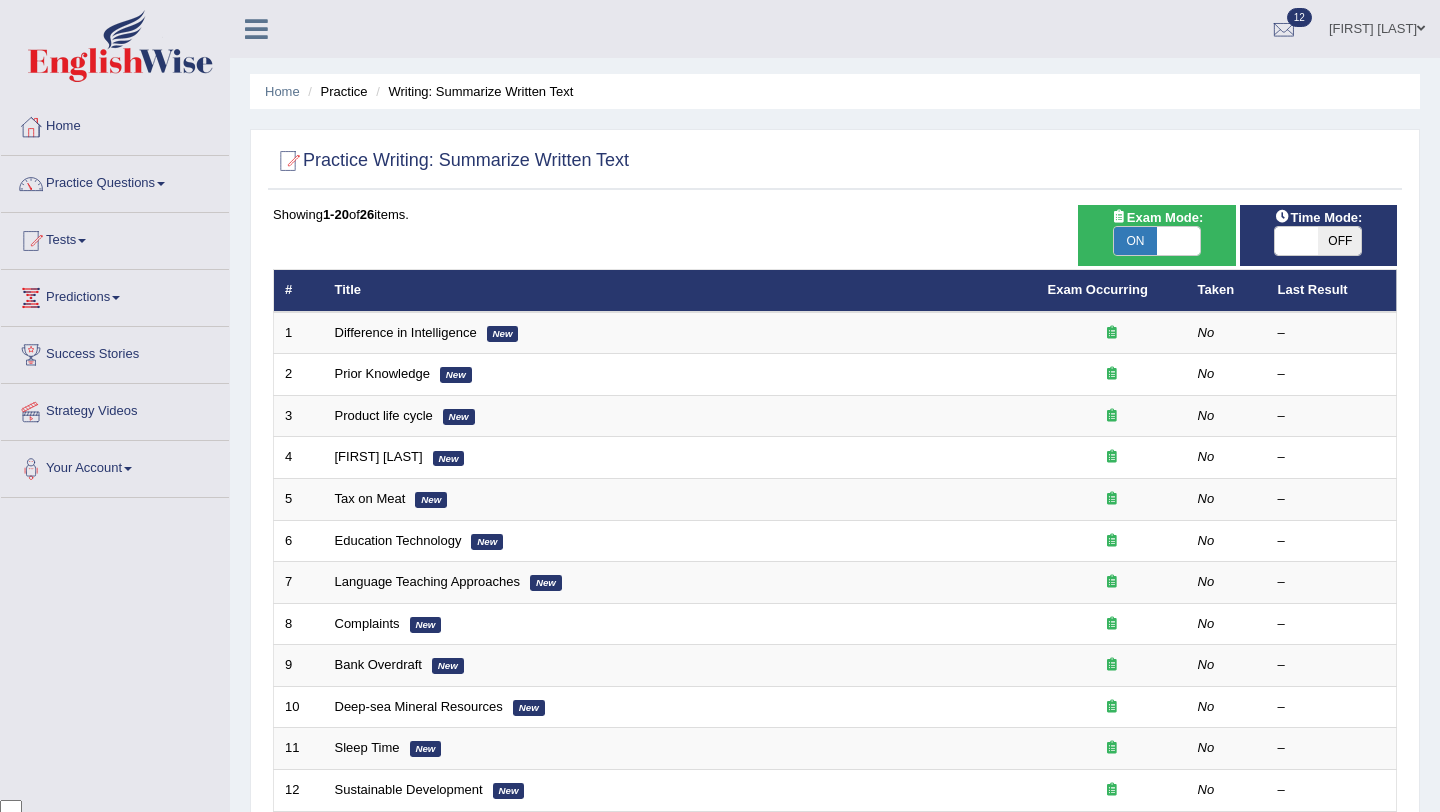 click on "Exam Occurring" at bounding box center (1112, 291) 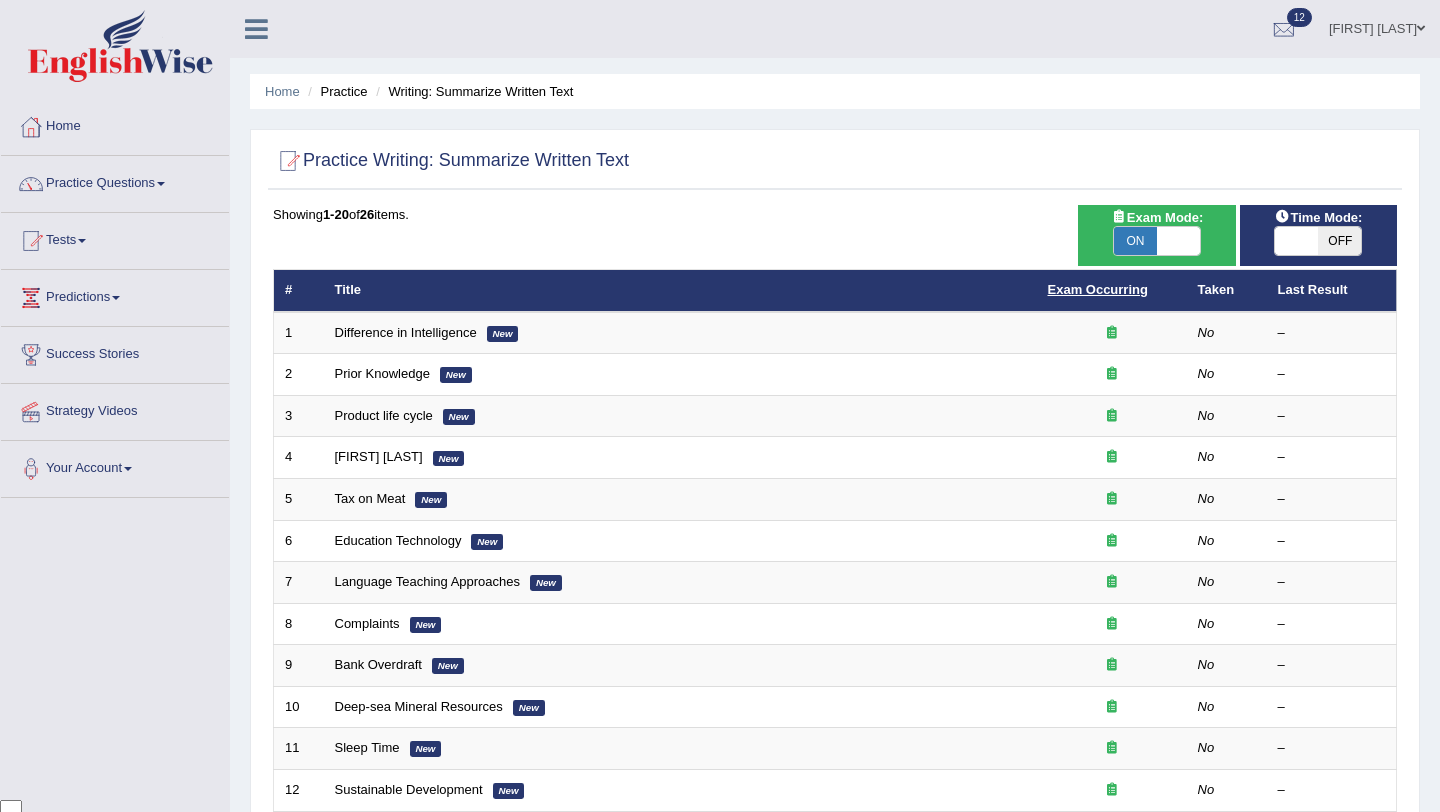 click on "Exam Occurring" at bounding box center (1098, 289) 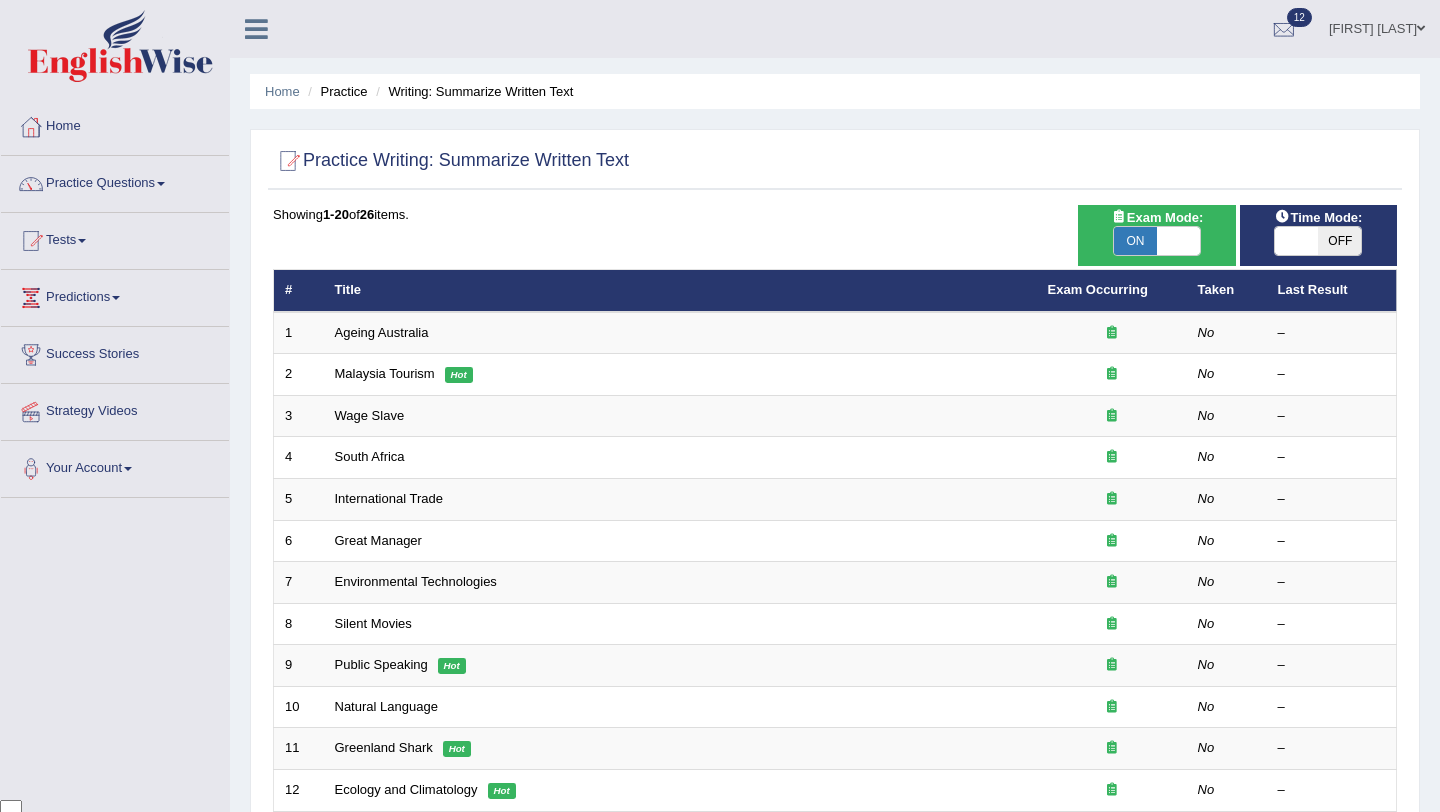 scroll, scrollTop: 0, scrollLeft: 0, axis: both 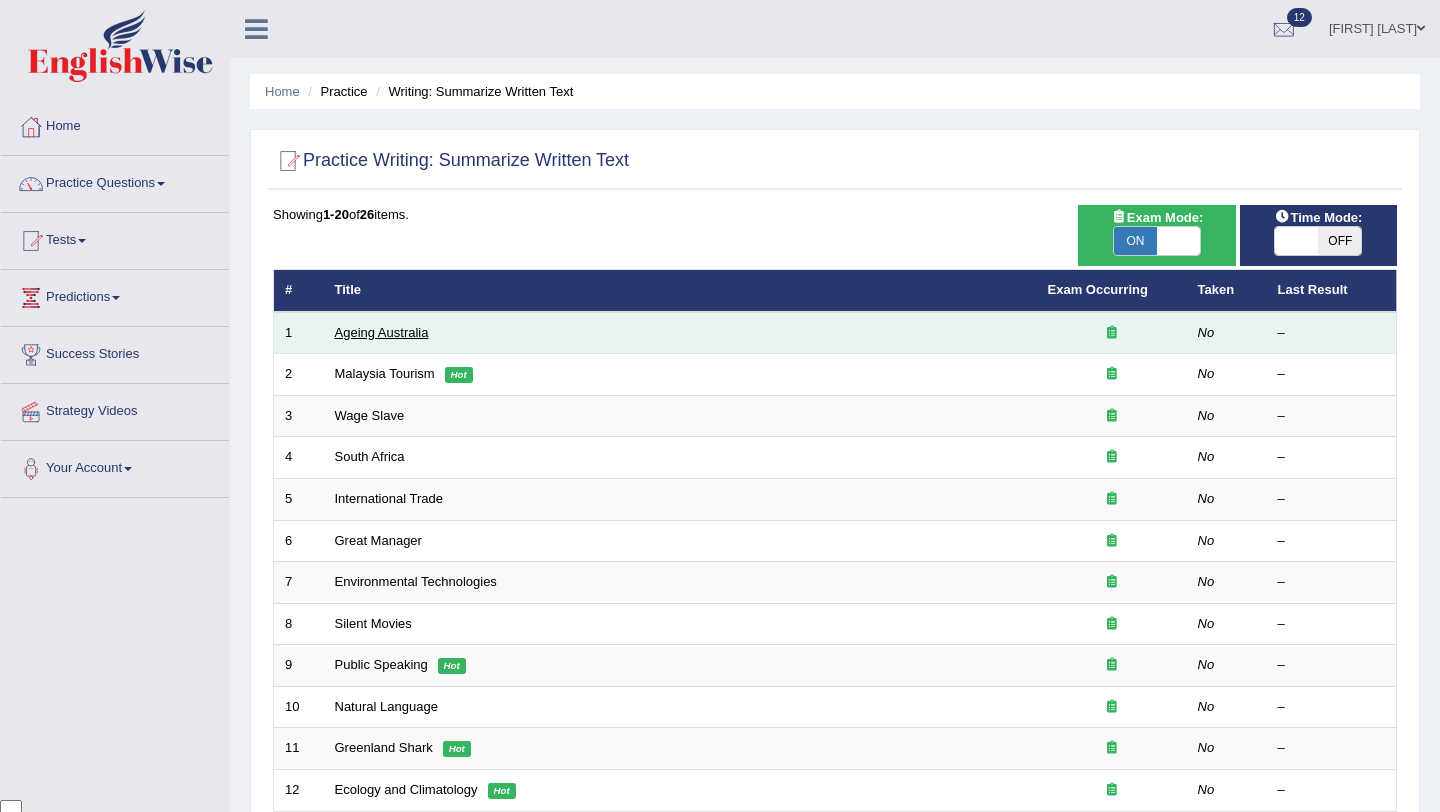 click on "Ageing Australia" at bounding box center [382, 332] 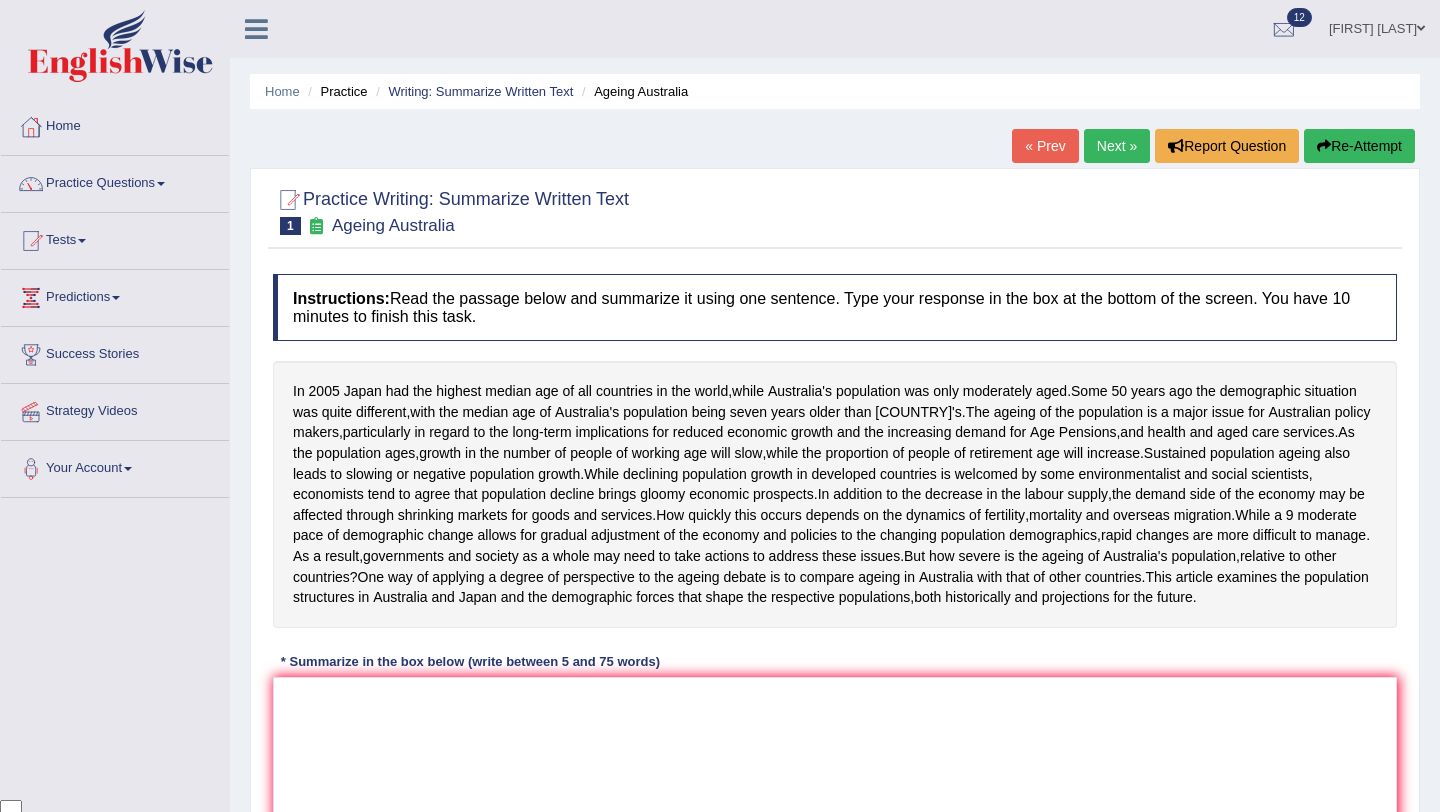 scroll, scrollTop: 0, scrollLeft: 0, axis: both 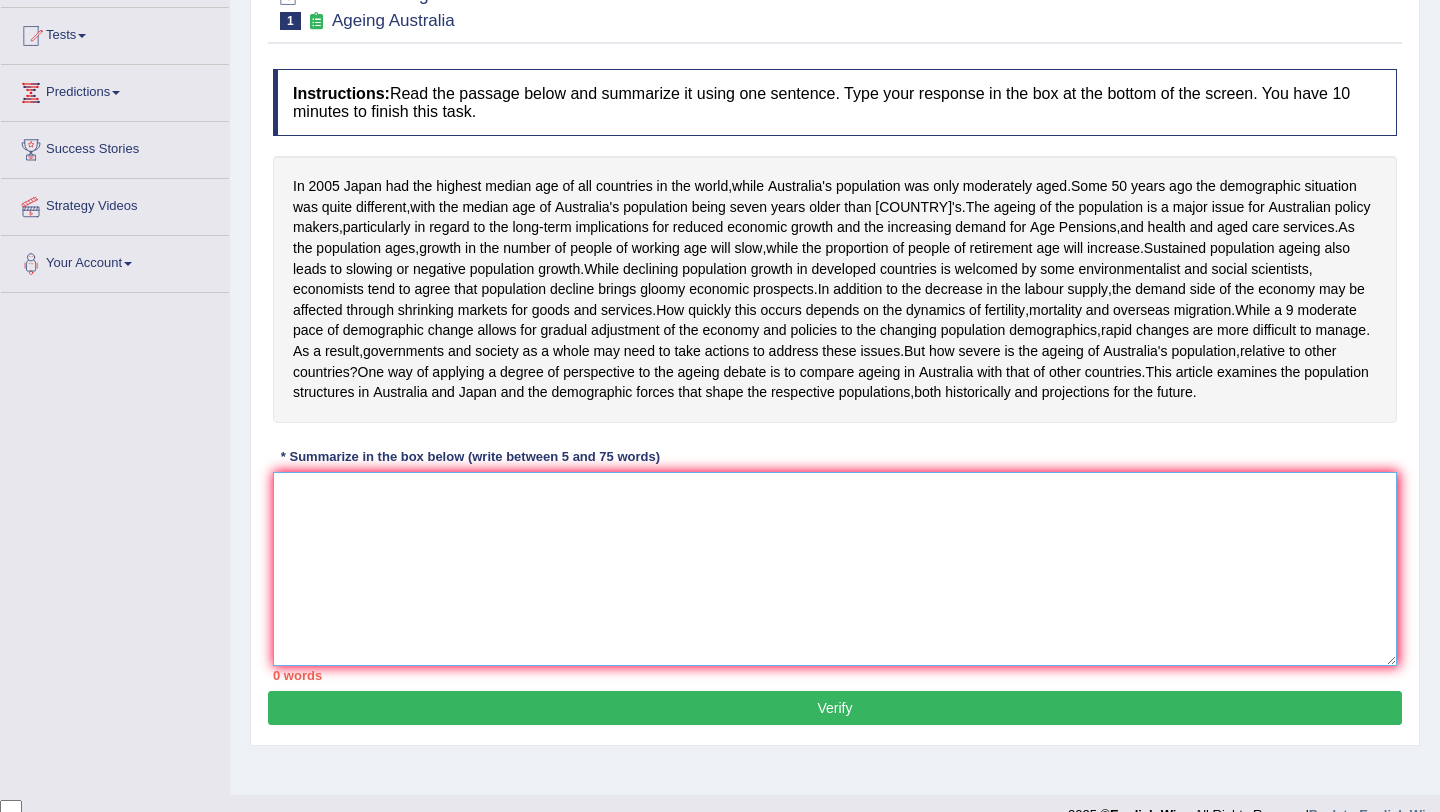 click at bounding box center (835, 569) 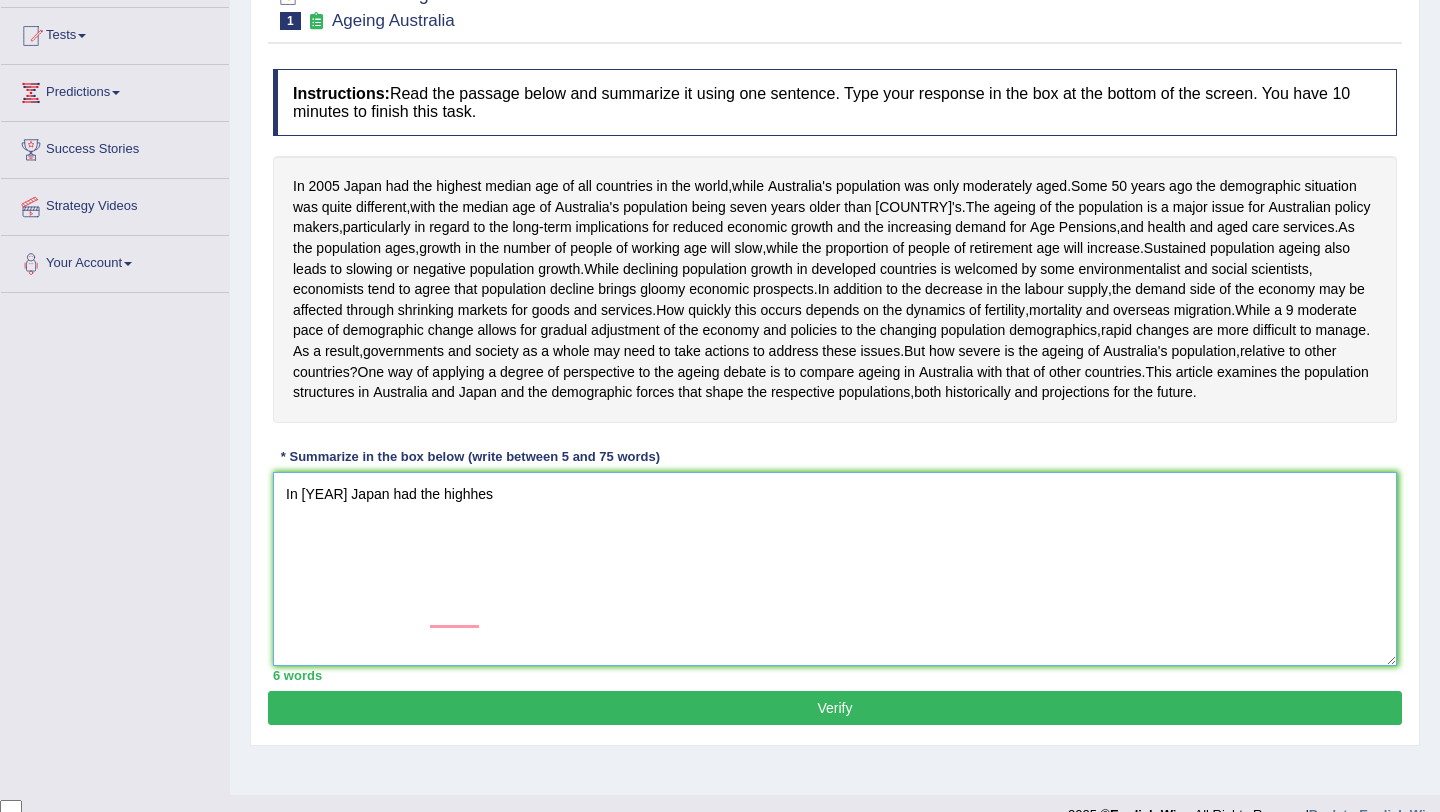 click on "In 2005 Japan had the highhes" at bounding box center [835, 569] 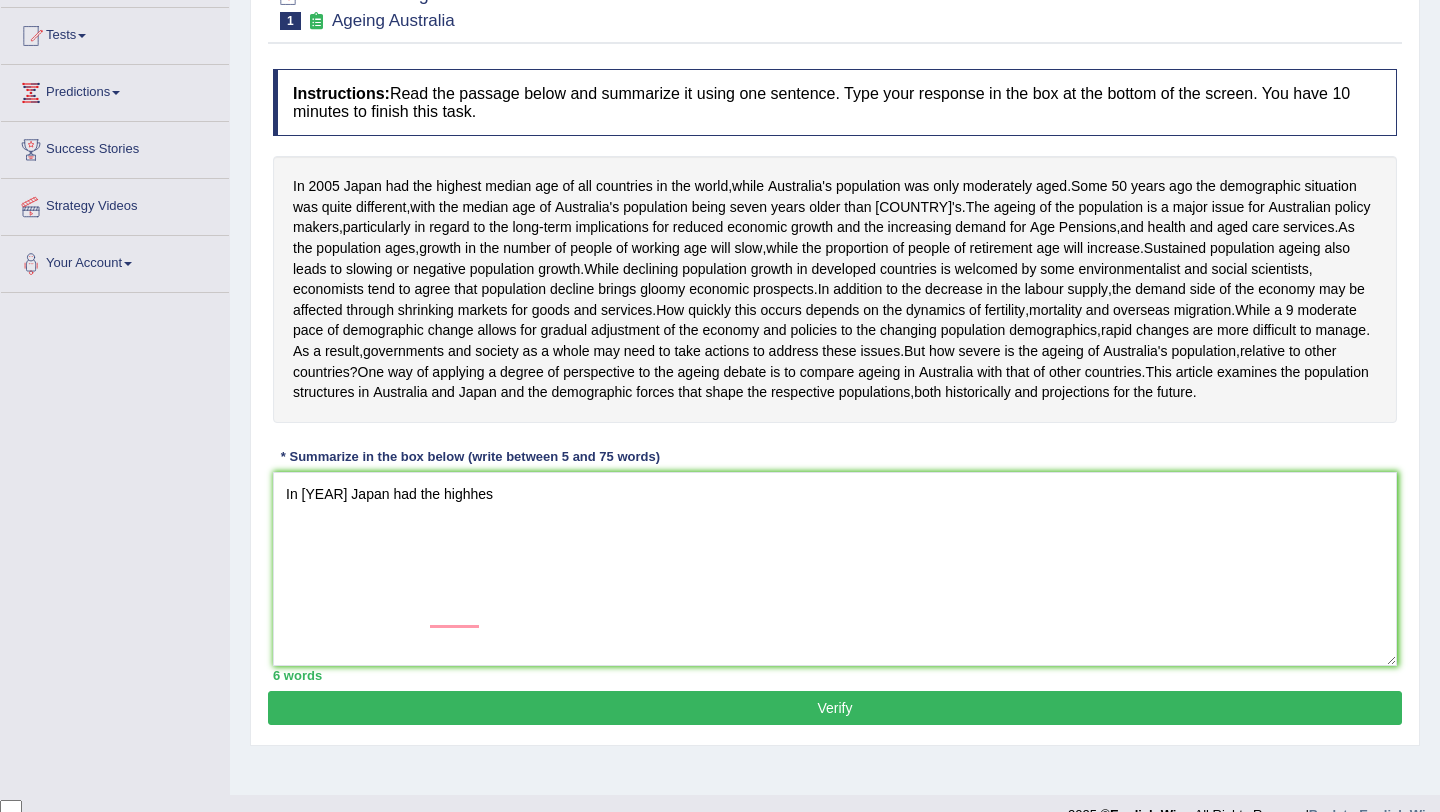 drag, startPoint x: 510, startPoint y: 626, endPoint x: 1360, endPoint y: 760, distance: 860.49756 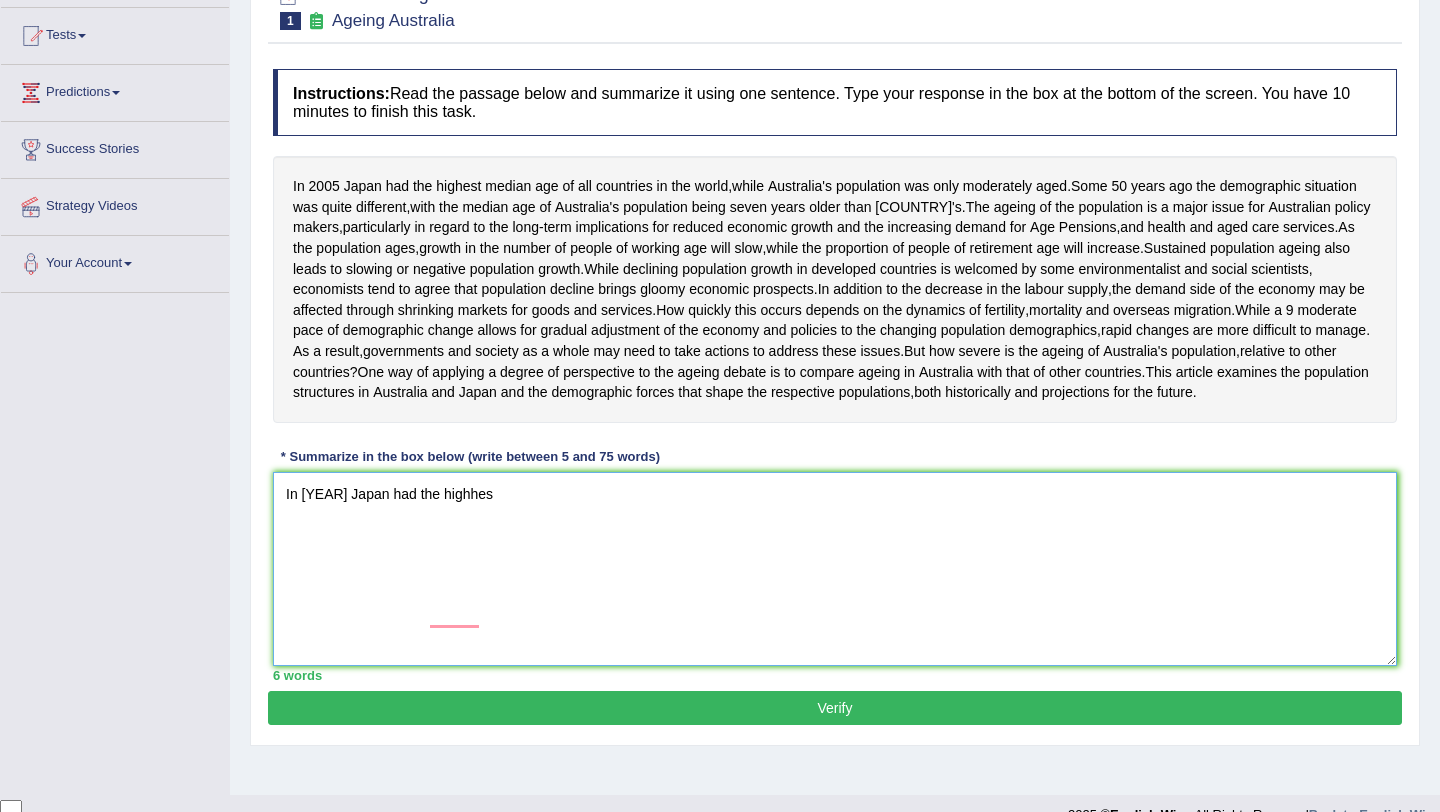 click on "In 2005 Japan had the highhes" at bounding box center (835, 569) 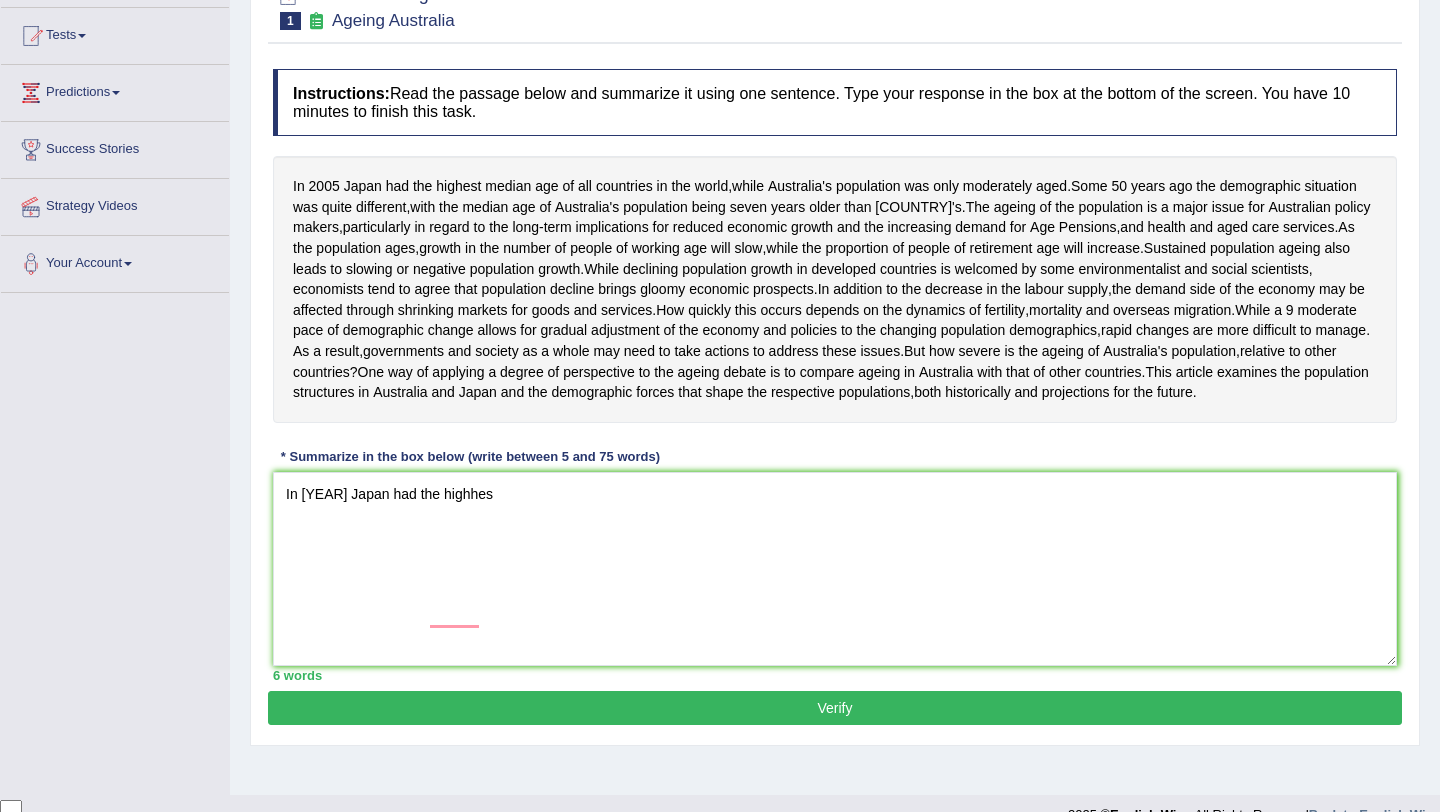 drag, startPoint x: 1362, startPoint y: 760, endPoint x: 1430, endPoint y: 755, distance: 68.18358 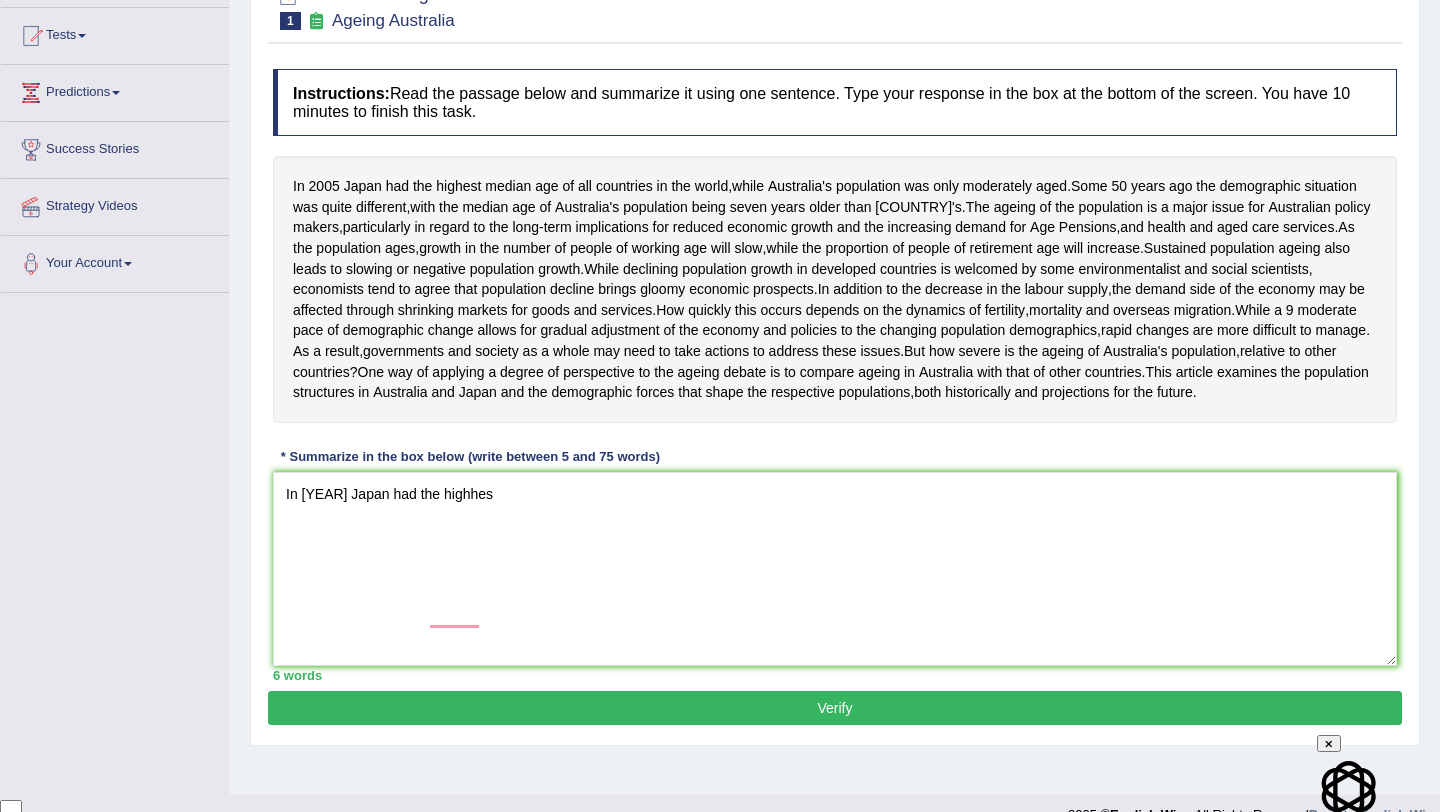 click 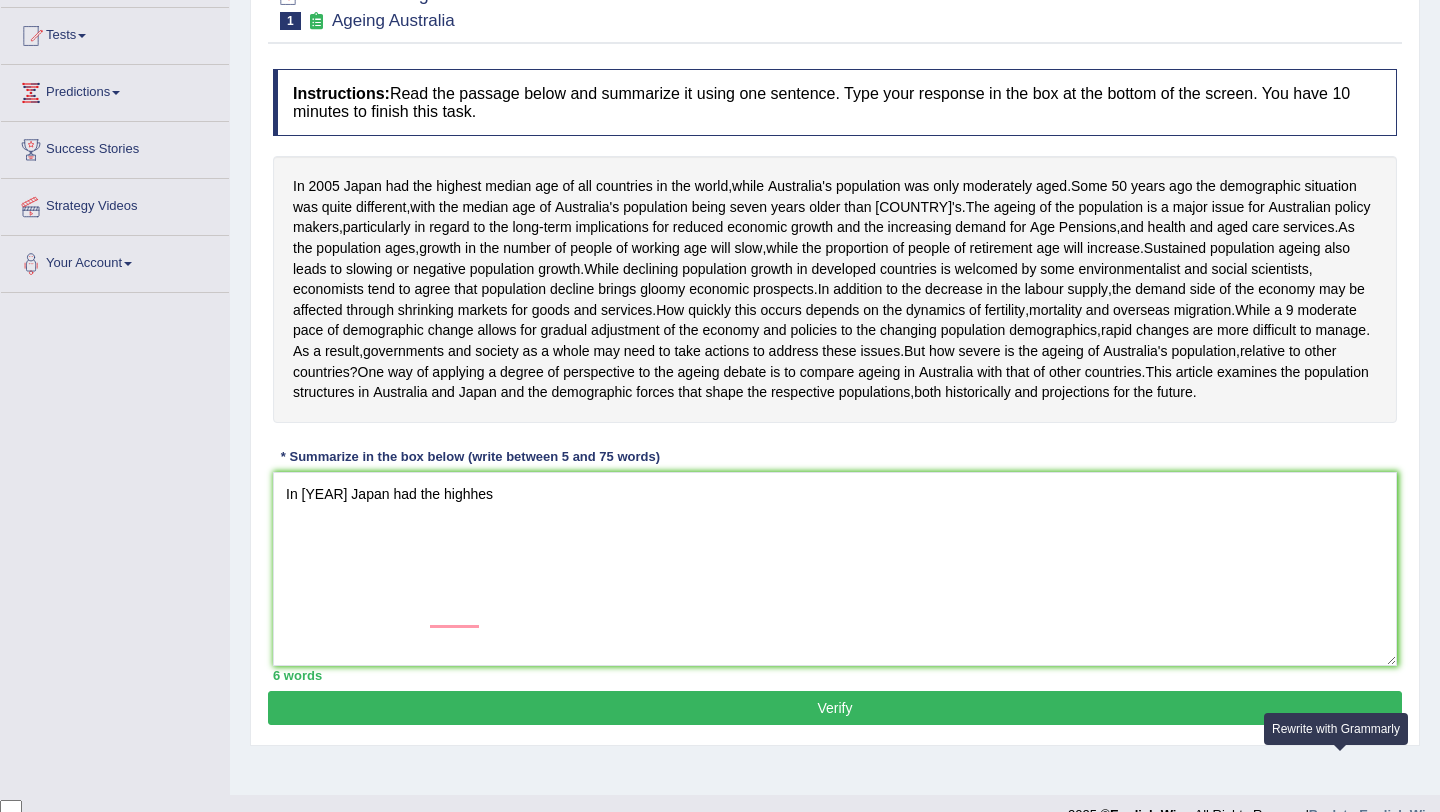 click at bounding box center [1340, 763] 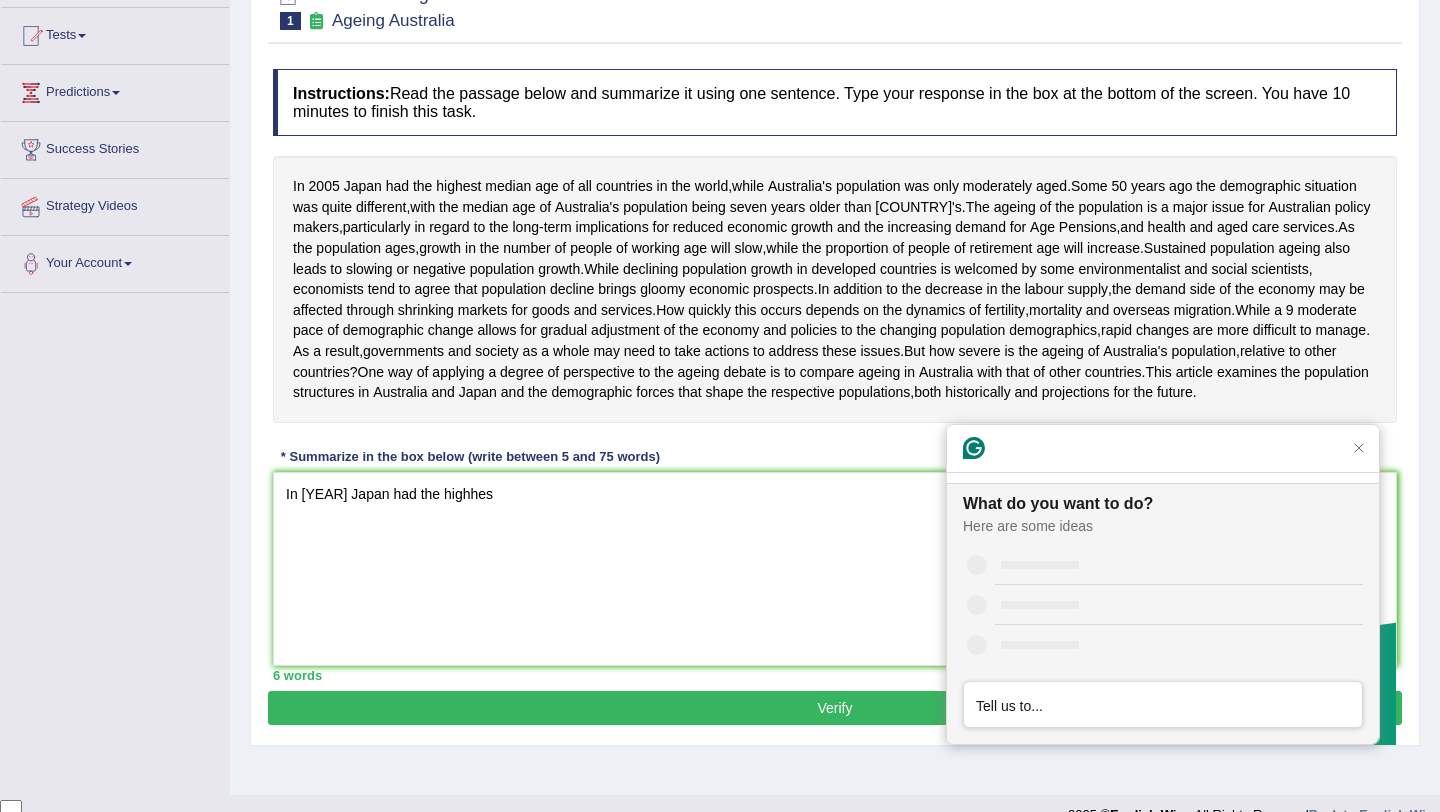 scroll, scrollTop: 0, scrollLeft: 0, axis: both 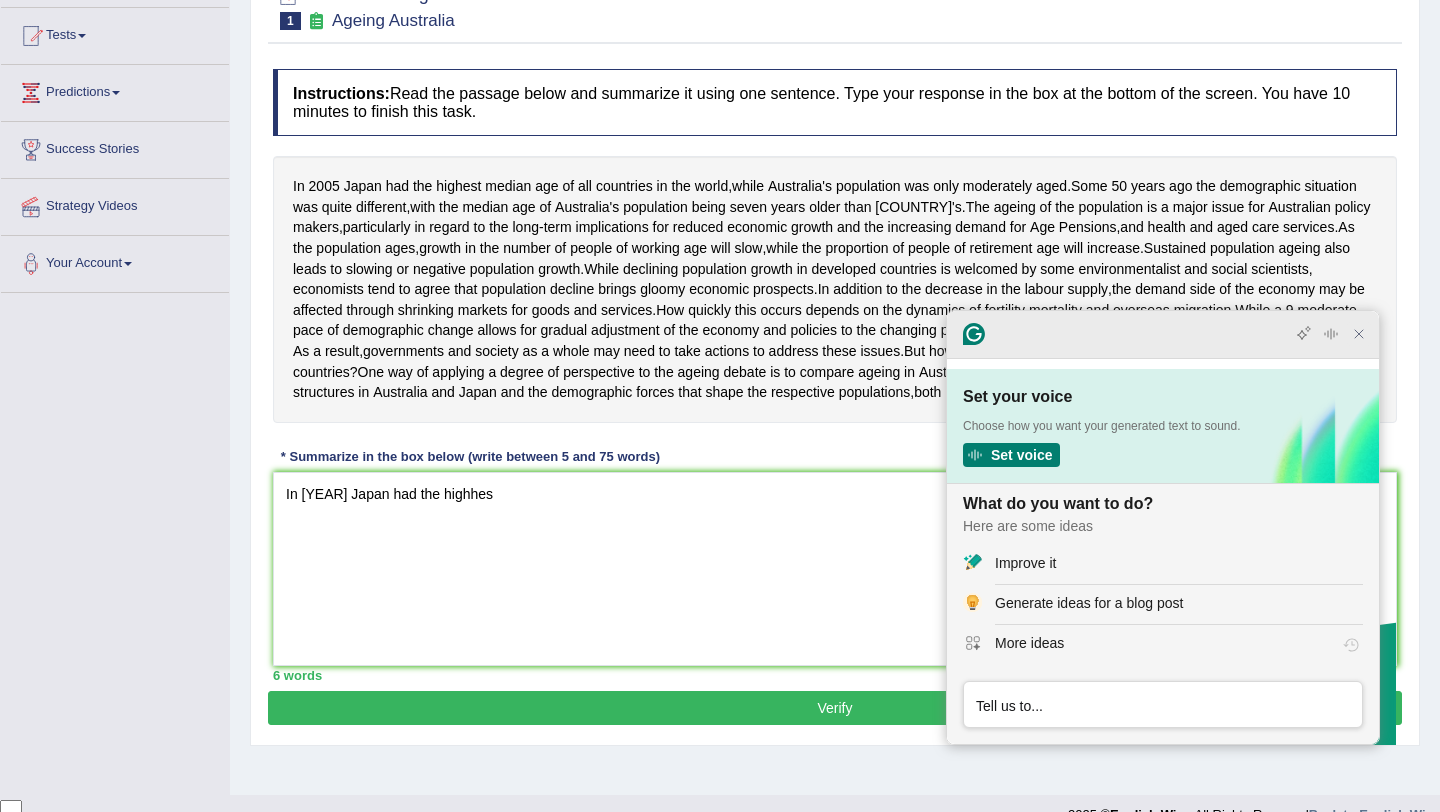 click 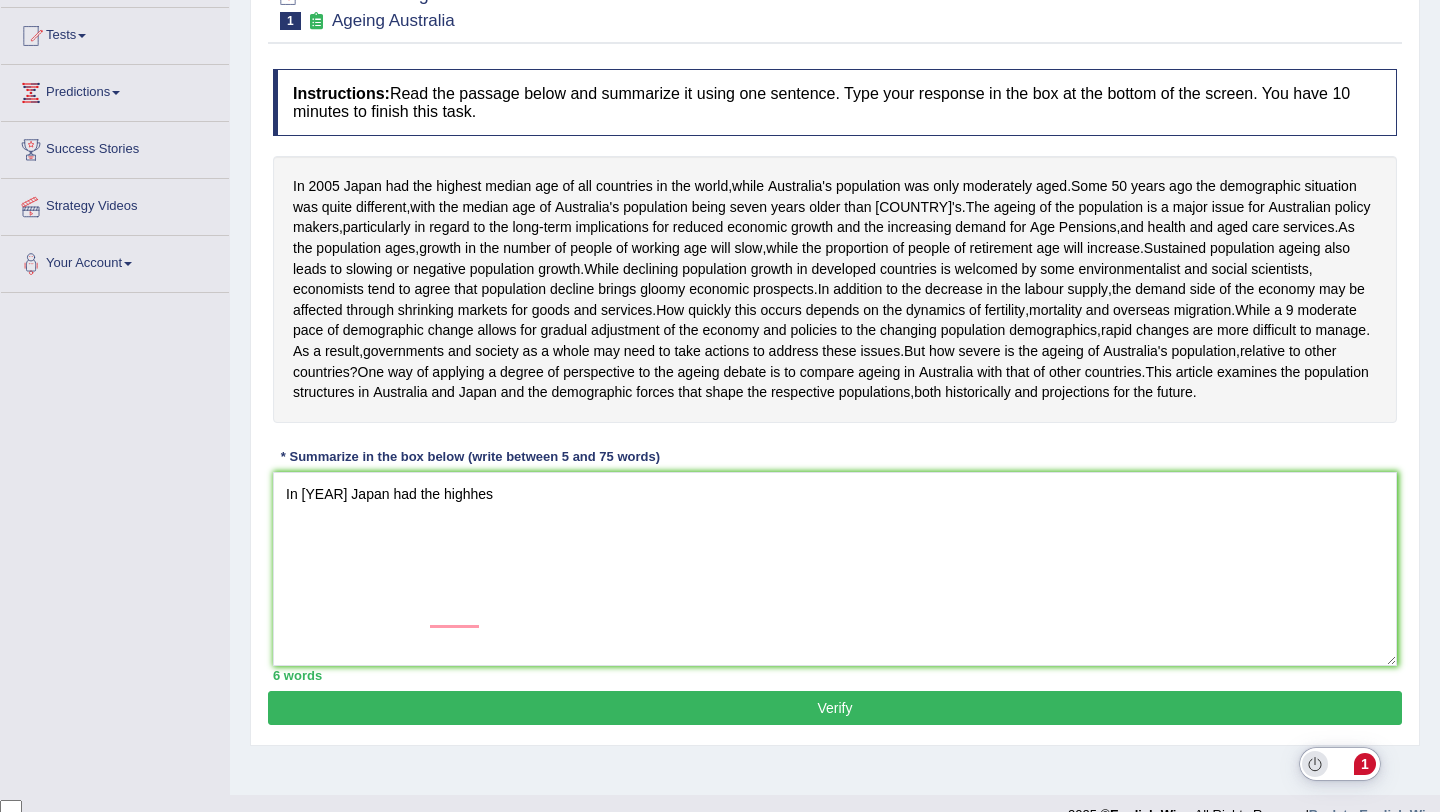 click 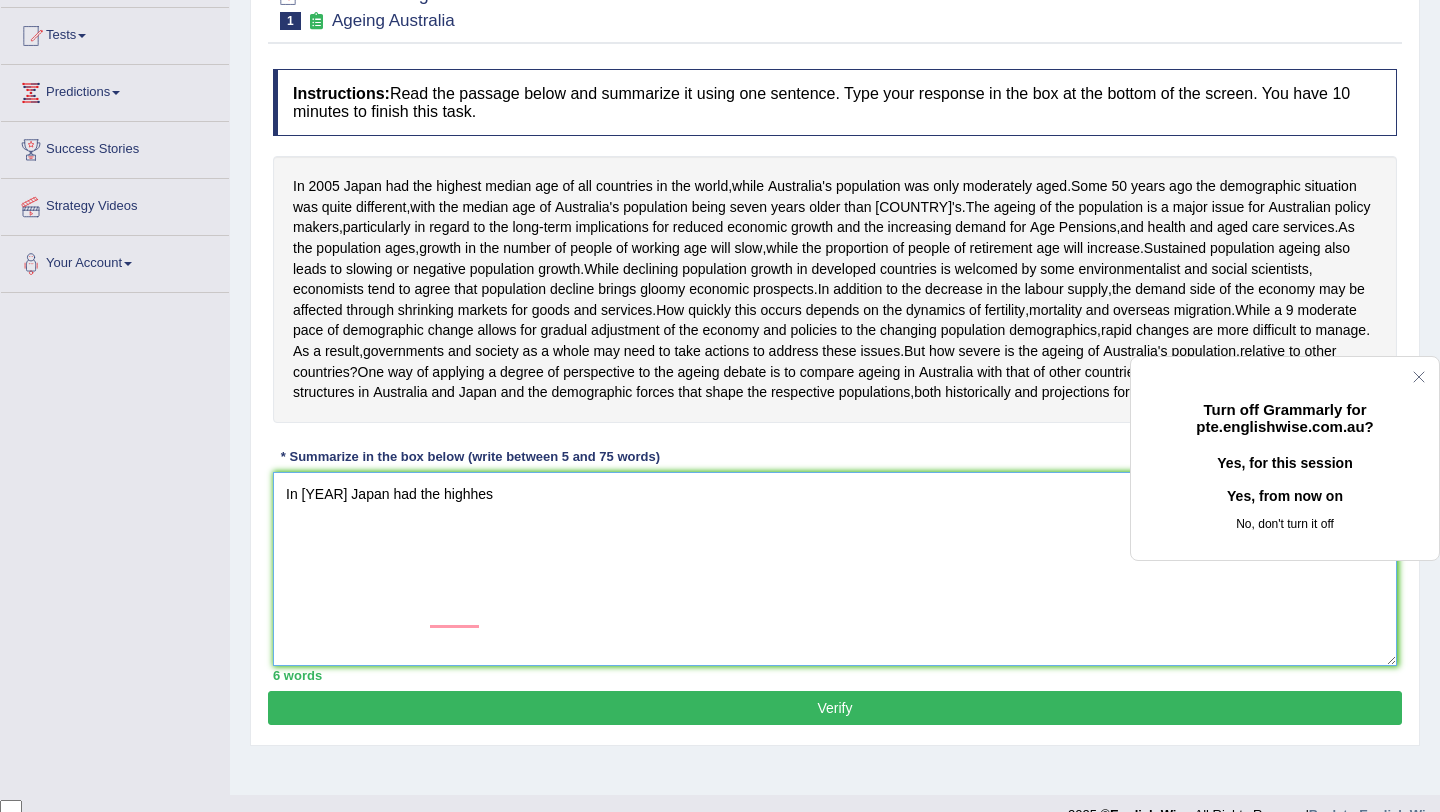 click on "In 2005 Japan had the highhes" at bounding box center (835, 569) 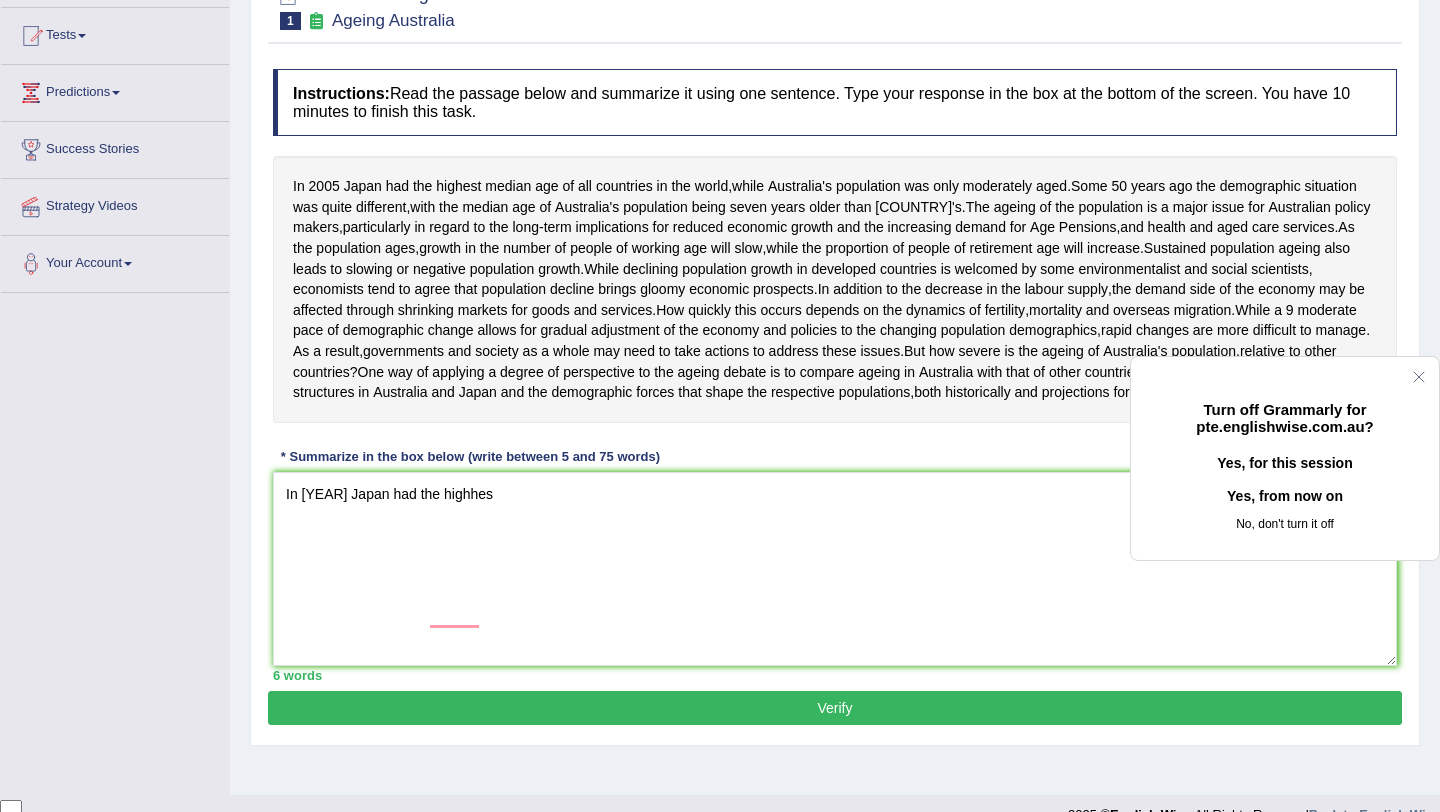 click on "Yes, for this session" 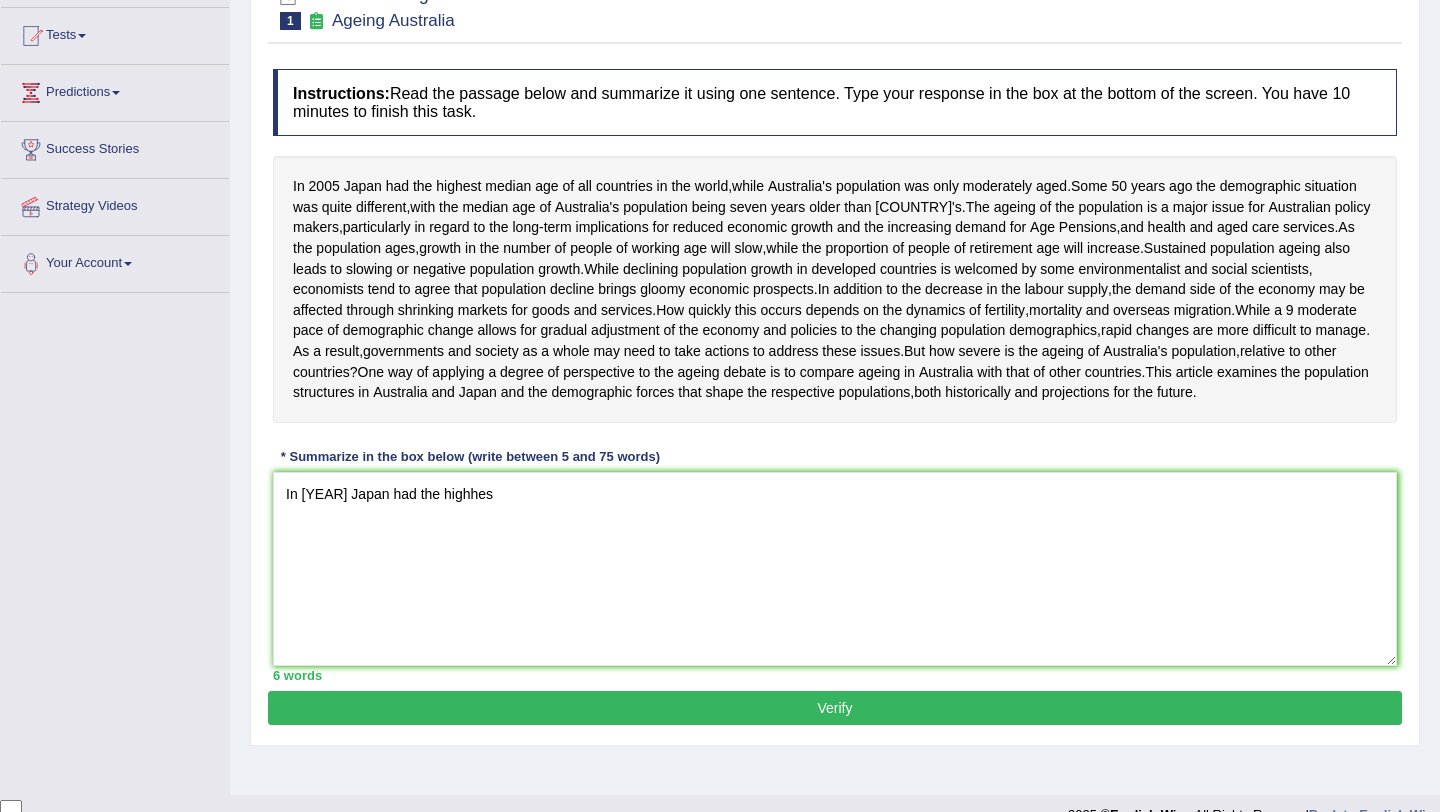 click on "In   2005   Japan   had   the   highest   median   age   of   all   countries   in   the   world ,  while   Australia's   population   was   only   moderately   aged .  Some   50   years   ago   the   demographic   situation   was   quite   different ,  with   the   median   age   of   Australia's   population   being   seven   years   older   than   Japan's .
The   ageing   of   the   population   is   a   major   issue   for   Australian   policy   makers ,  particularly   in   regard   to   the   long - term   implications   for   reduced   economic   growth   and   the   increasing   demand   for   Age   Pensions ,  and   health   and   aged   care   services .  As   the   population   ages ,  growth   in   the   number   of   people   of   working   age   will   slow ,  while   the   proportion   of   people   of   retirement   age   will   increase .
Sustained   population   ageing   also   leads   to   slowing   or   negative   population   growth .  While   declining   population   growth   in" at bounding box center (835, 289) 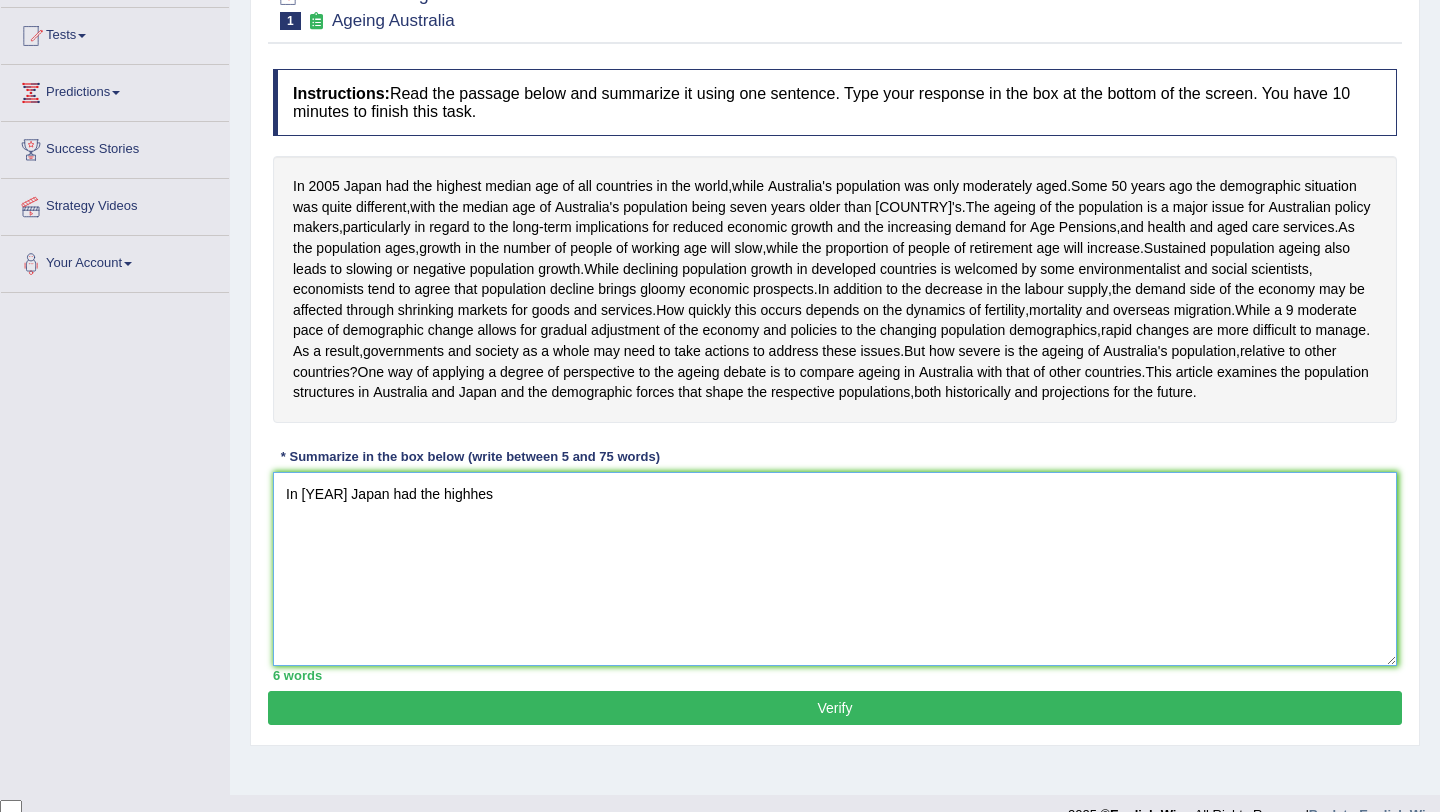 click on "In 2005 Japan had the highhes" at bounding box center [835, 569] 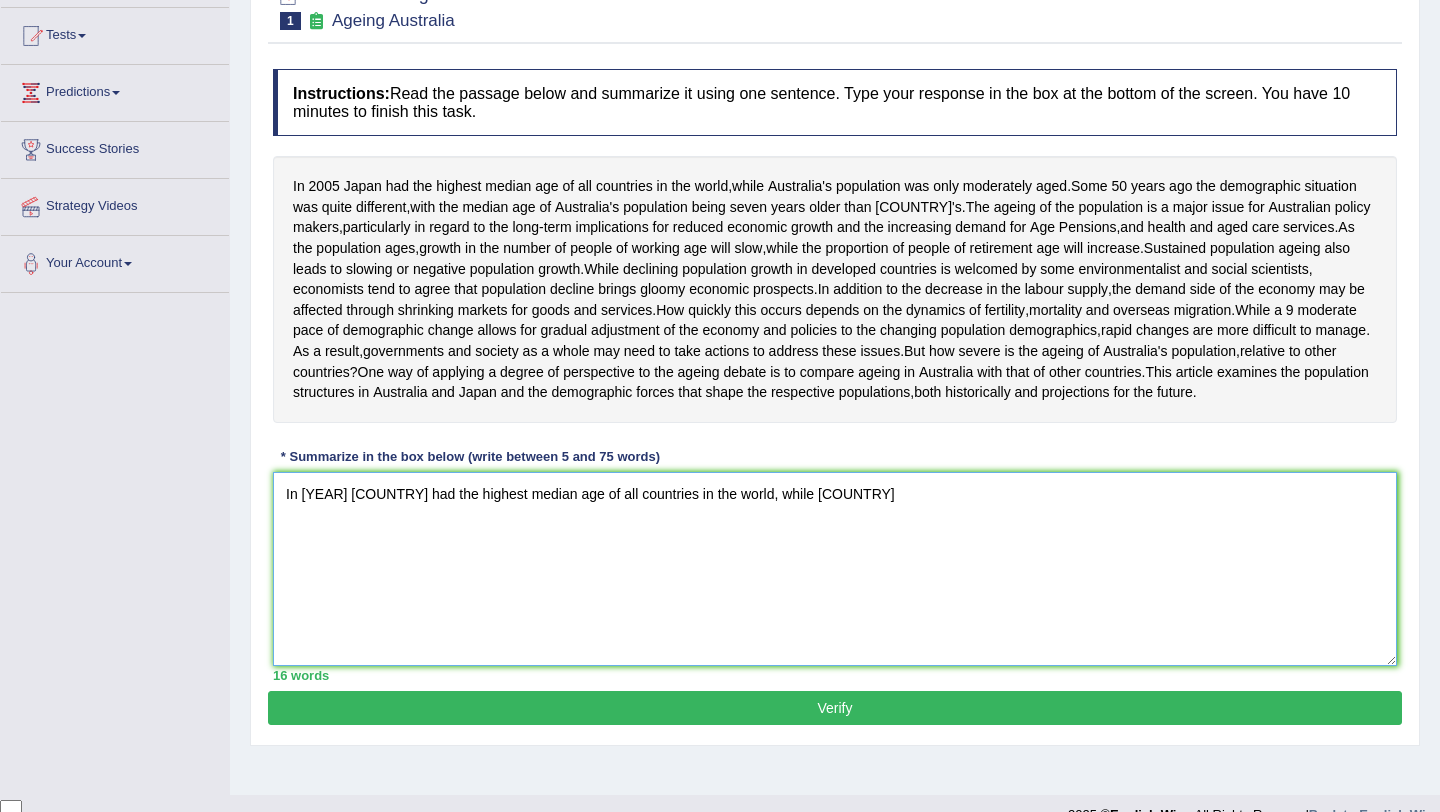 click on "In 2005 Japan had the highest median age of all countries in the world, while Australia" at bounding box center [835, 569] 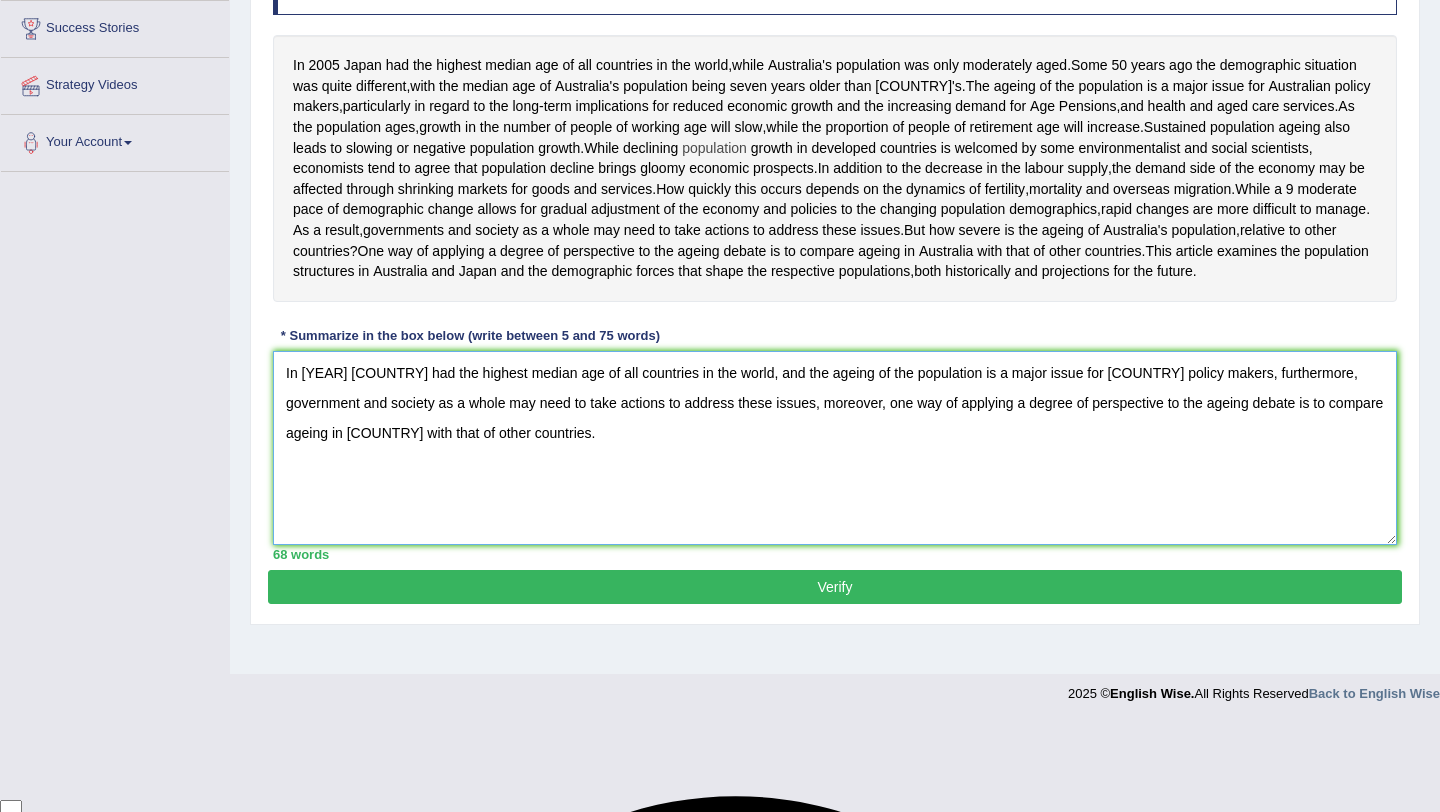 scroll, scrollTop: 328, scrollLeft: 0, axis: vertical 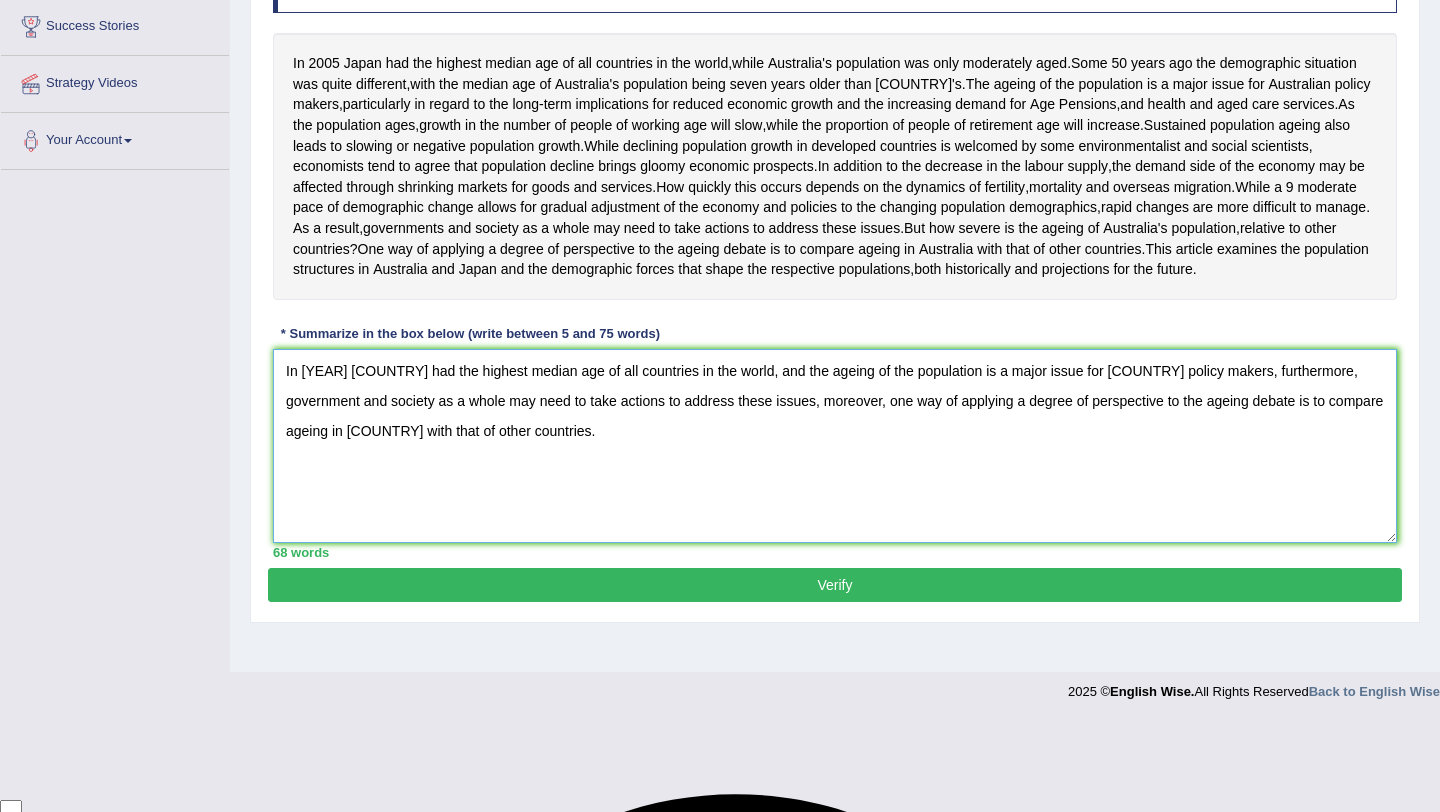 type on "In 2005 Japan had the highest median age of all countries in the world, and the ageing of the population is a major issue for Australian policy makers, furthermore, government and society as a whole may need to take actions to address these issues, moreover, one way of applying a degree of perspective to the ageing debate is to compare ageing in Australia with that of other countries." 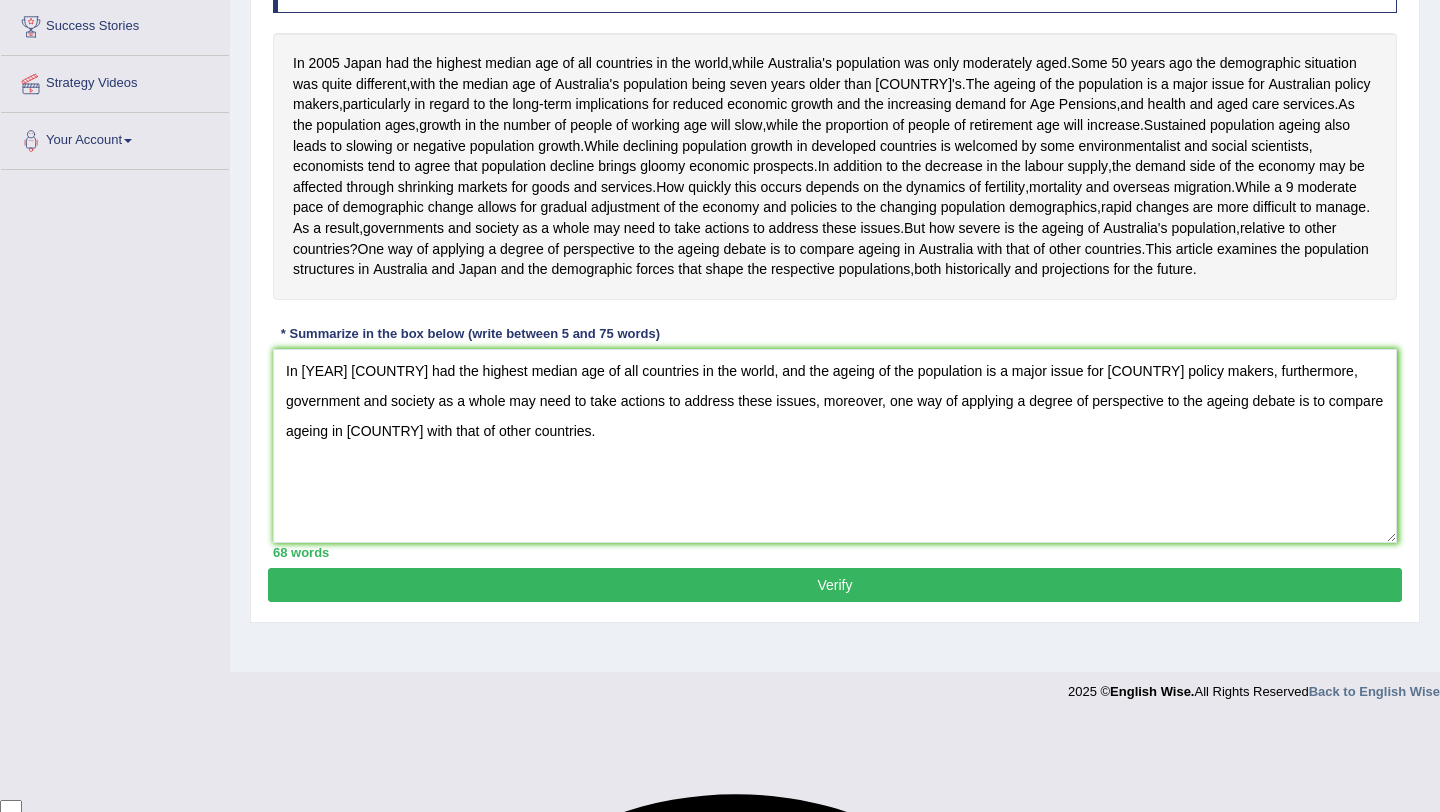 click on "Verify" at bounding box center [835, 585] 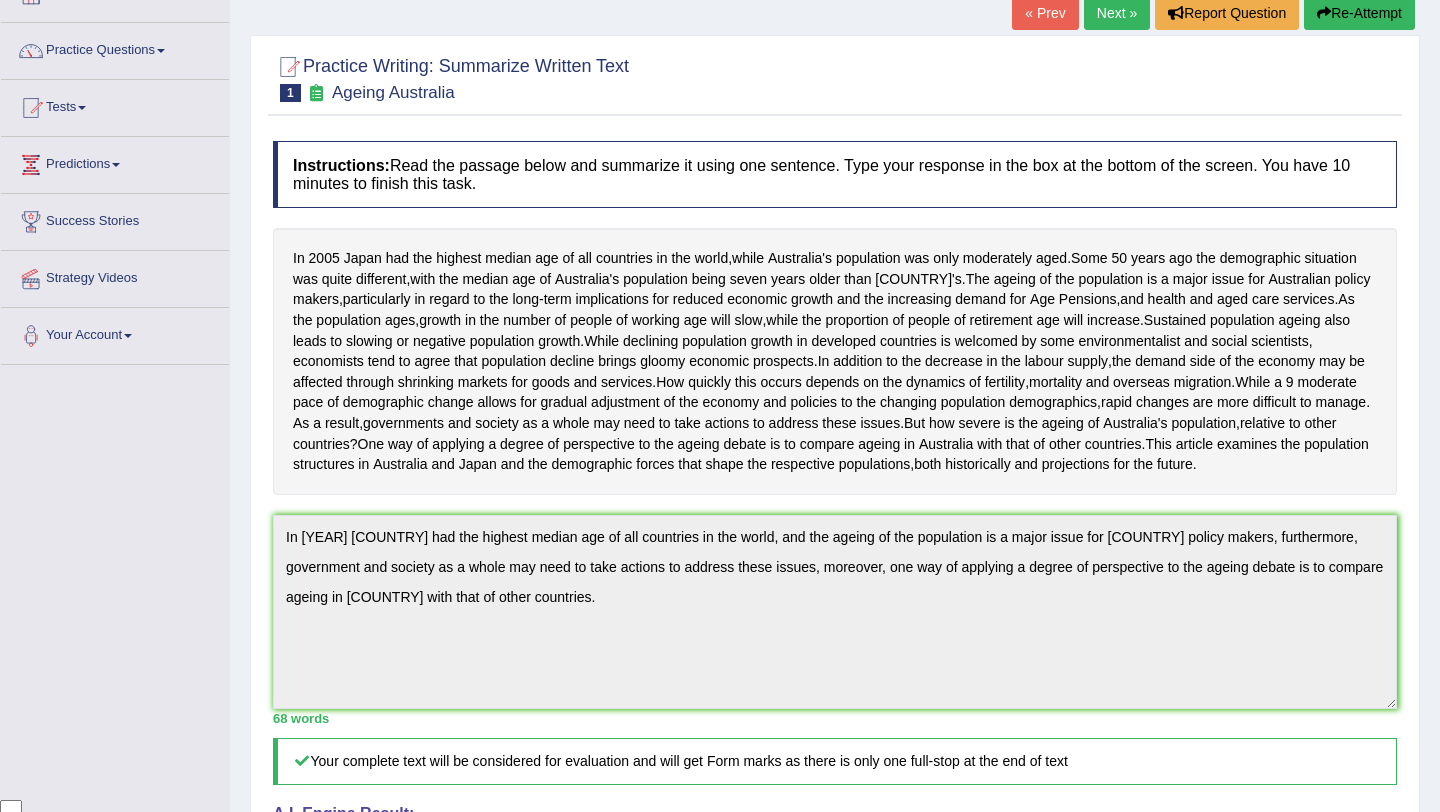 scroll, scrollTop: 81, scrollLeft: 0, axis: vertical 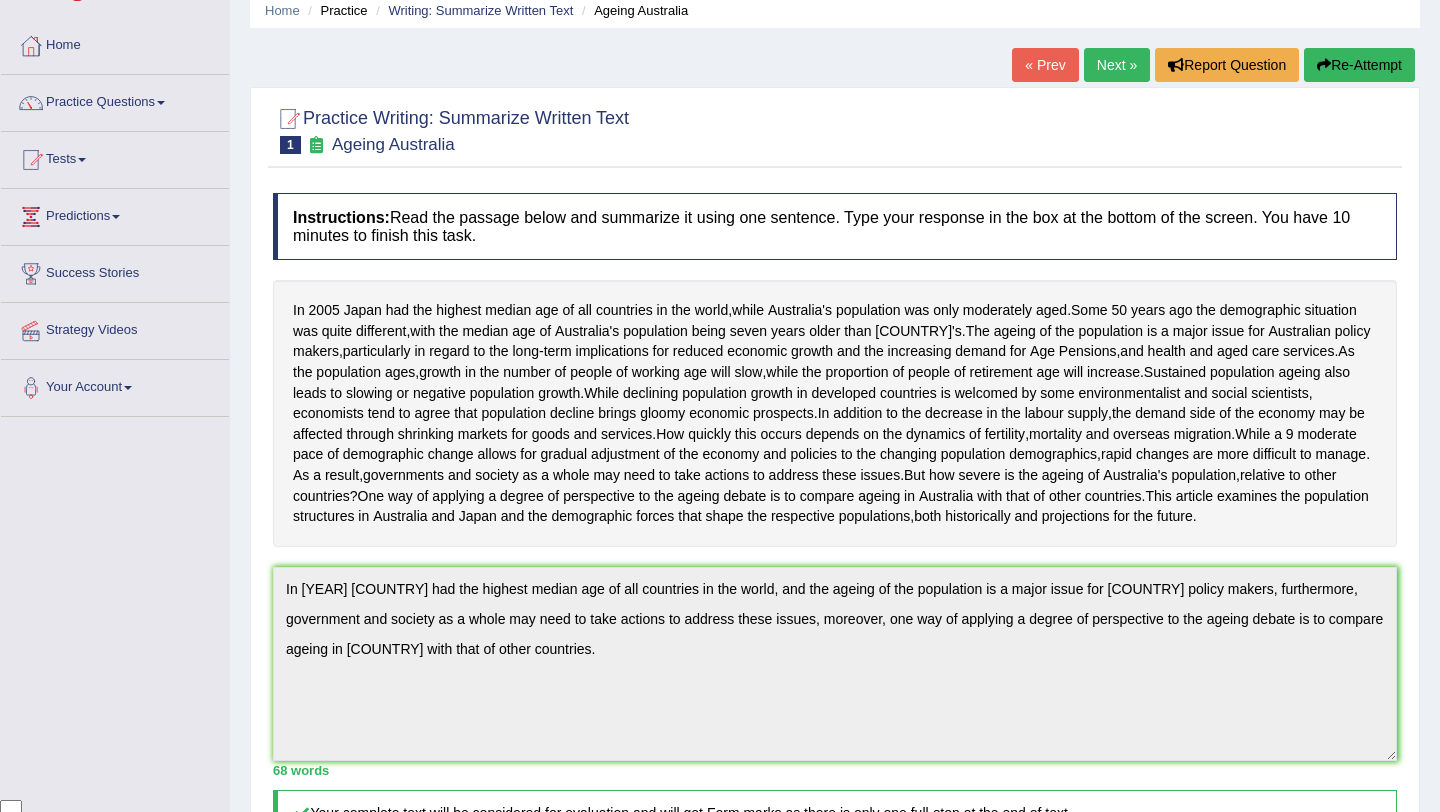 click on "Next »" at bounding box center (1117, 65) 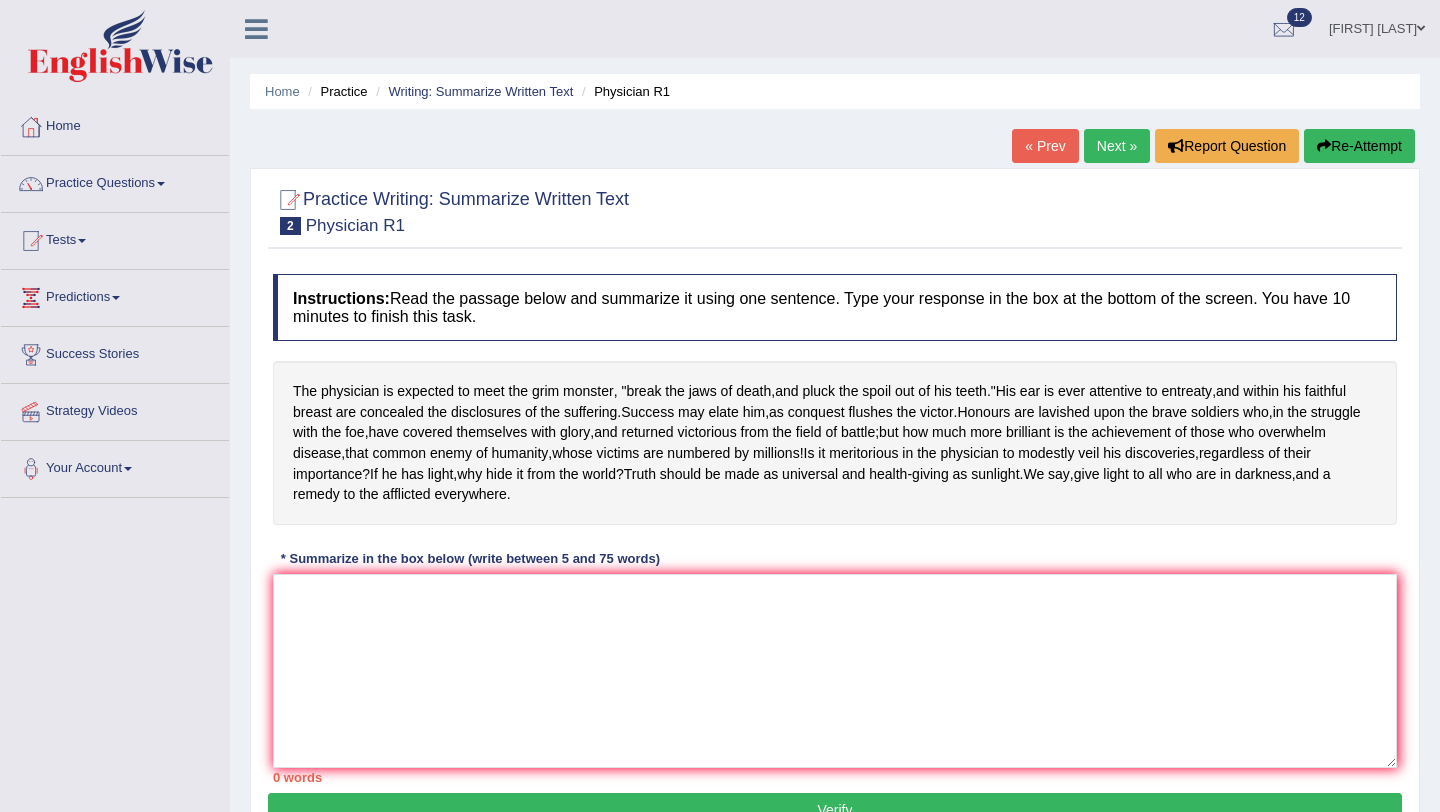 scroll, scrollTop: 0, scrollLeft: 0, axis: both 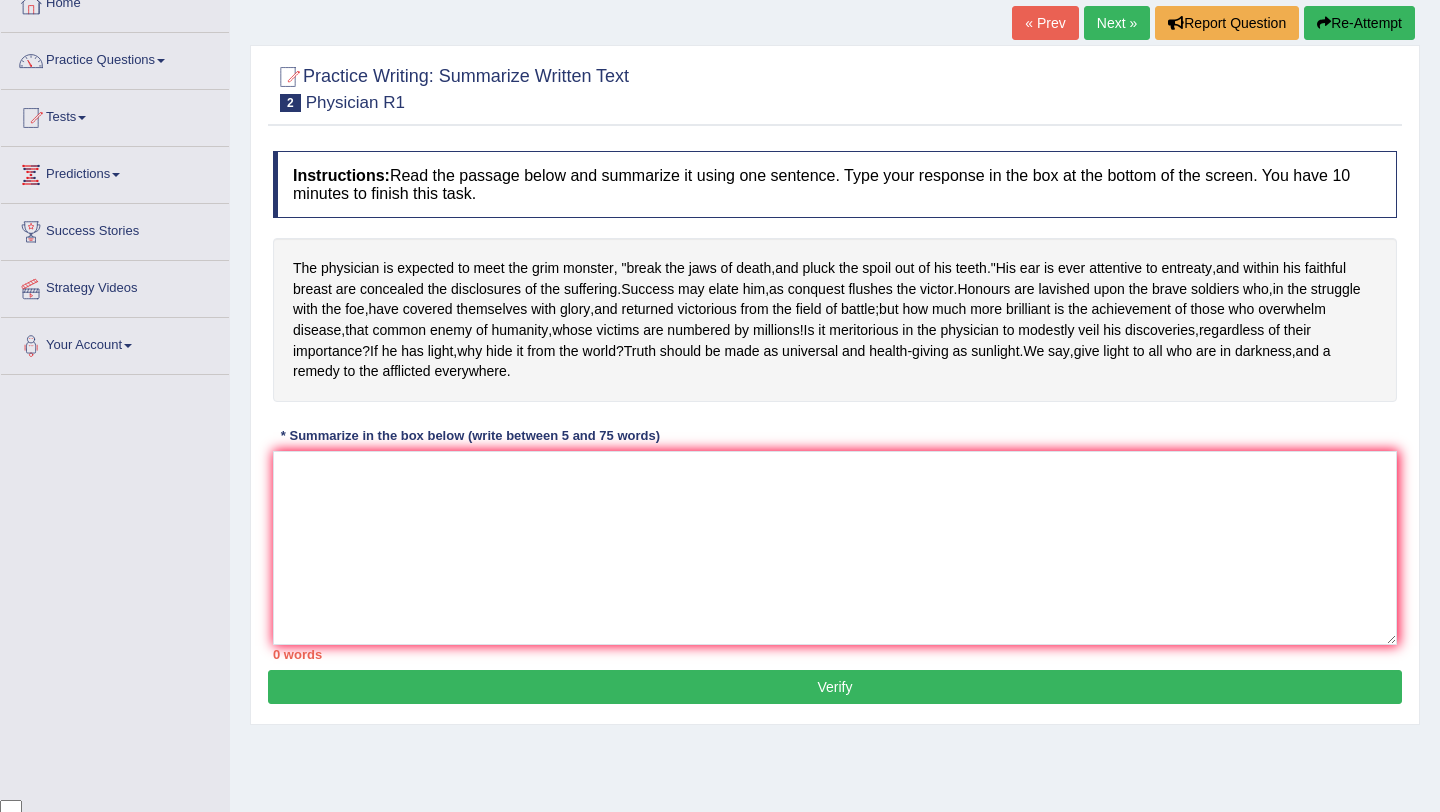 click on "Next »" at bounding box center (1117, 23) 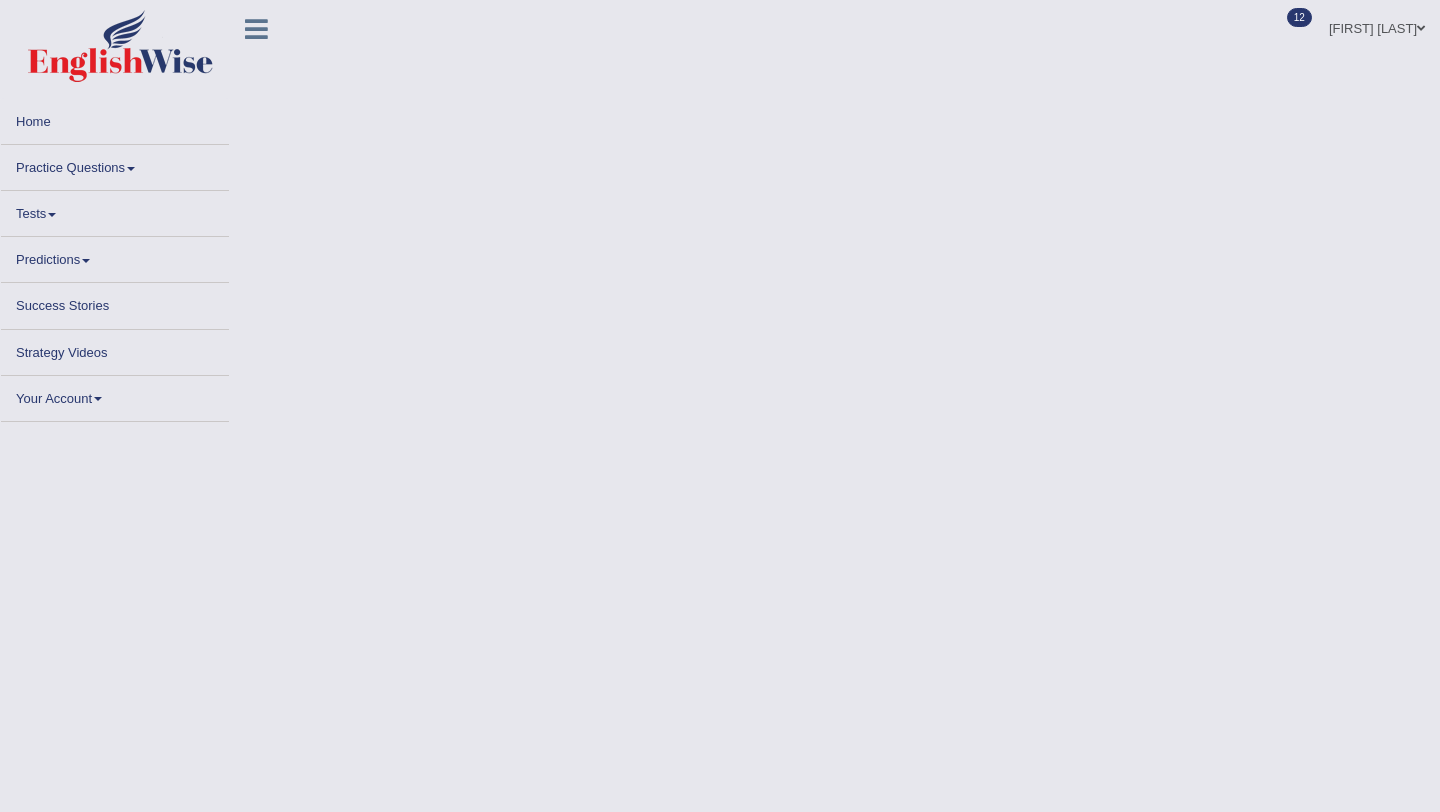 scroll, scrollTop: 0, scrollLeft: 0, axis: both 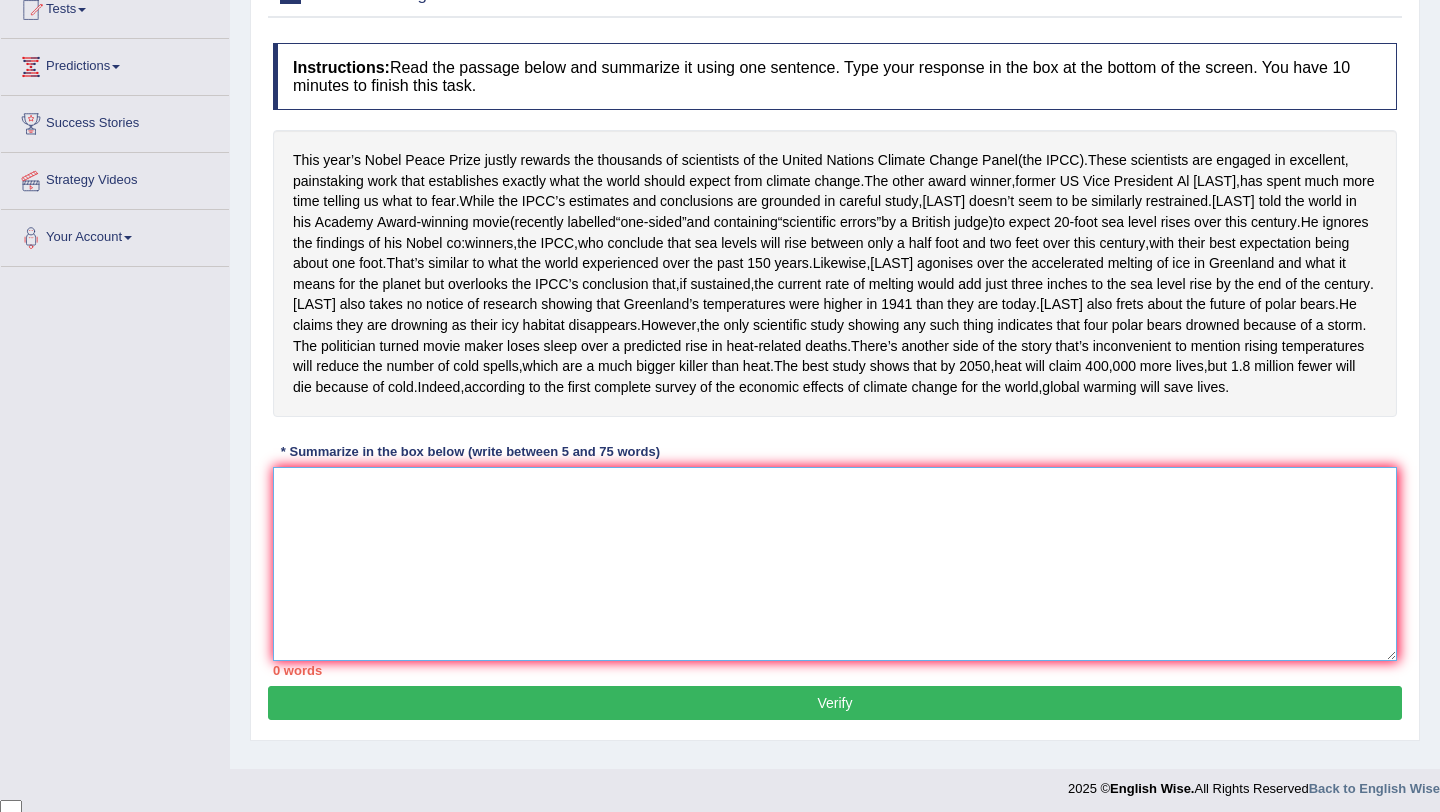 click at bounding box center [835, 564] 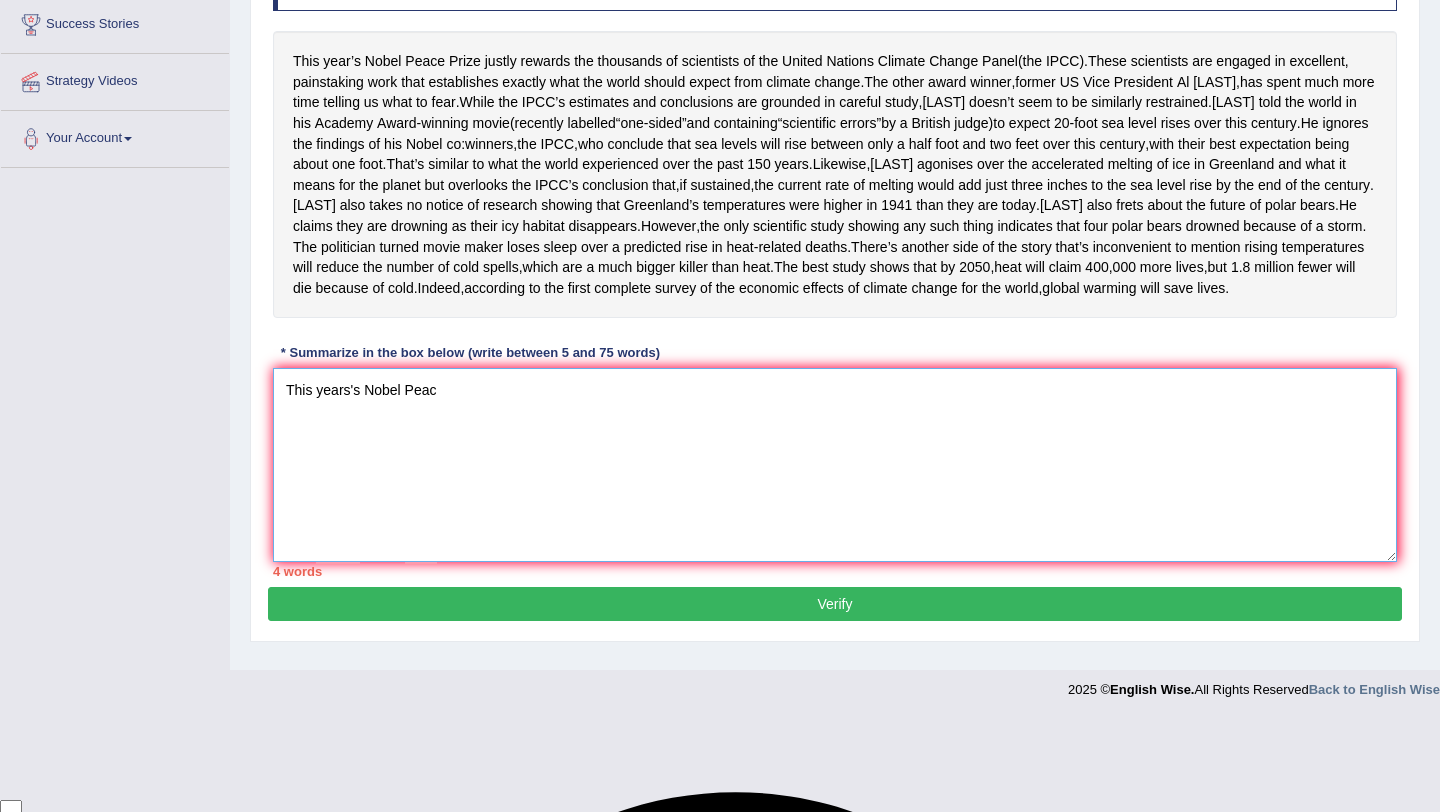 scroll, scrollTop: 366, scrollLeft: 0, axis: vertical 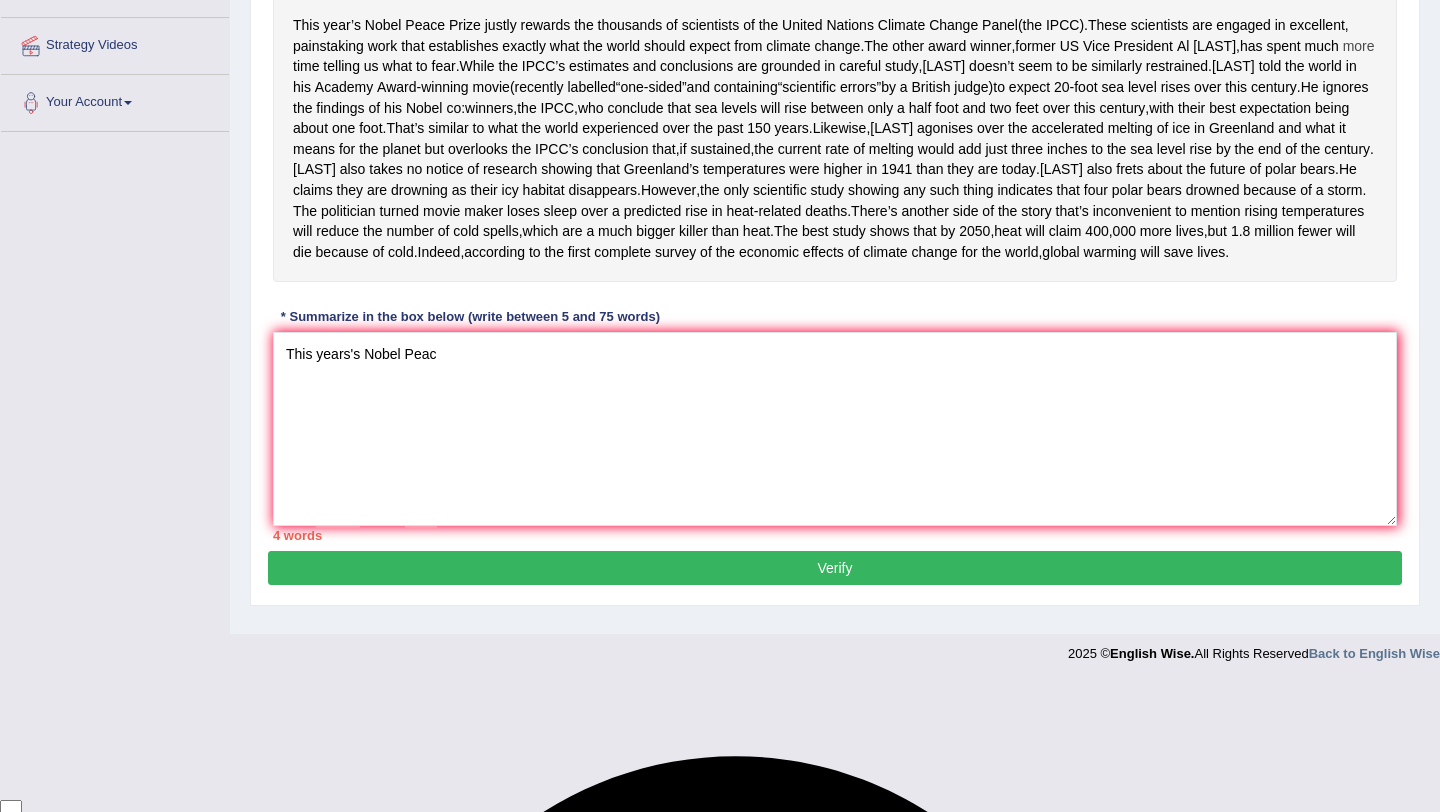 drag, startPoint x: 791, startPoint y: 80, endPoint x: 1130, endPoint y: 282, distance: 394.62006 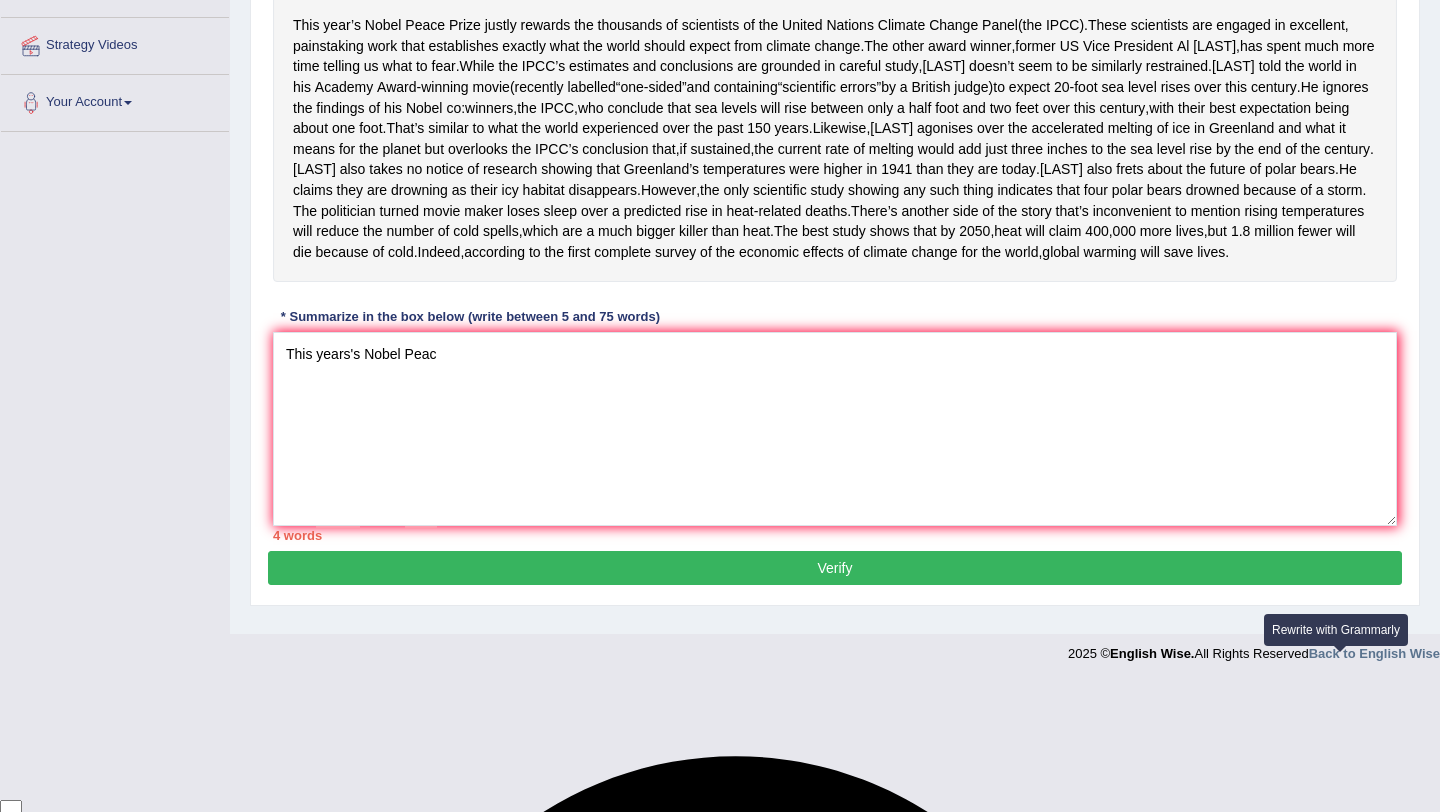 click at bounding box center (1340, 664) 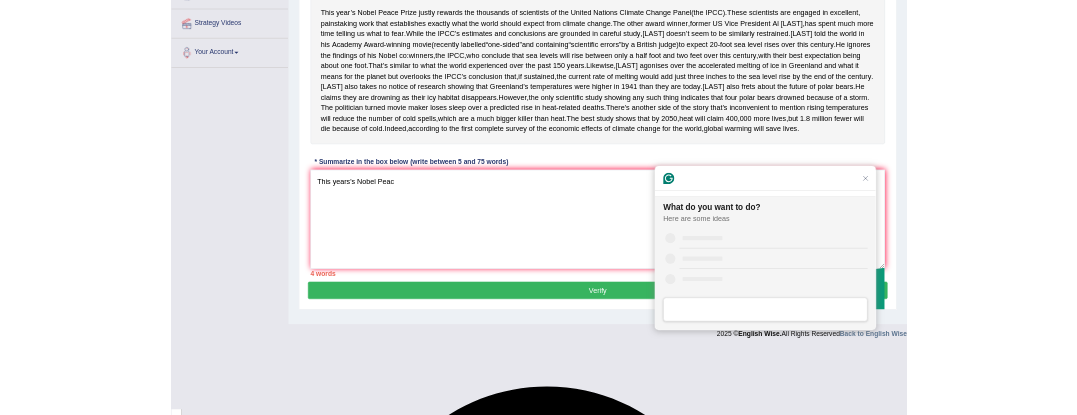 scroll, scrollTop: 0, scrollLeft: 0, axis: both 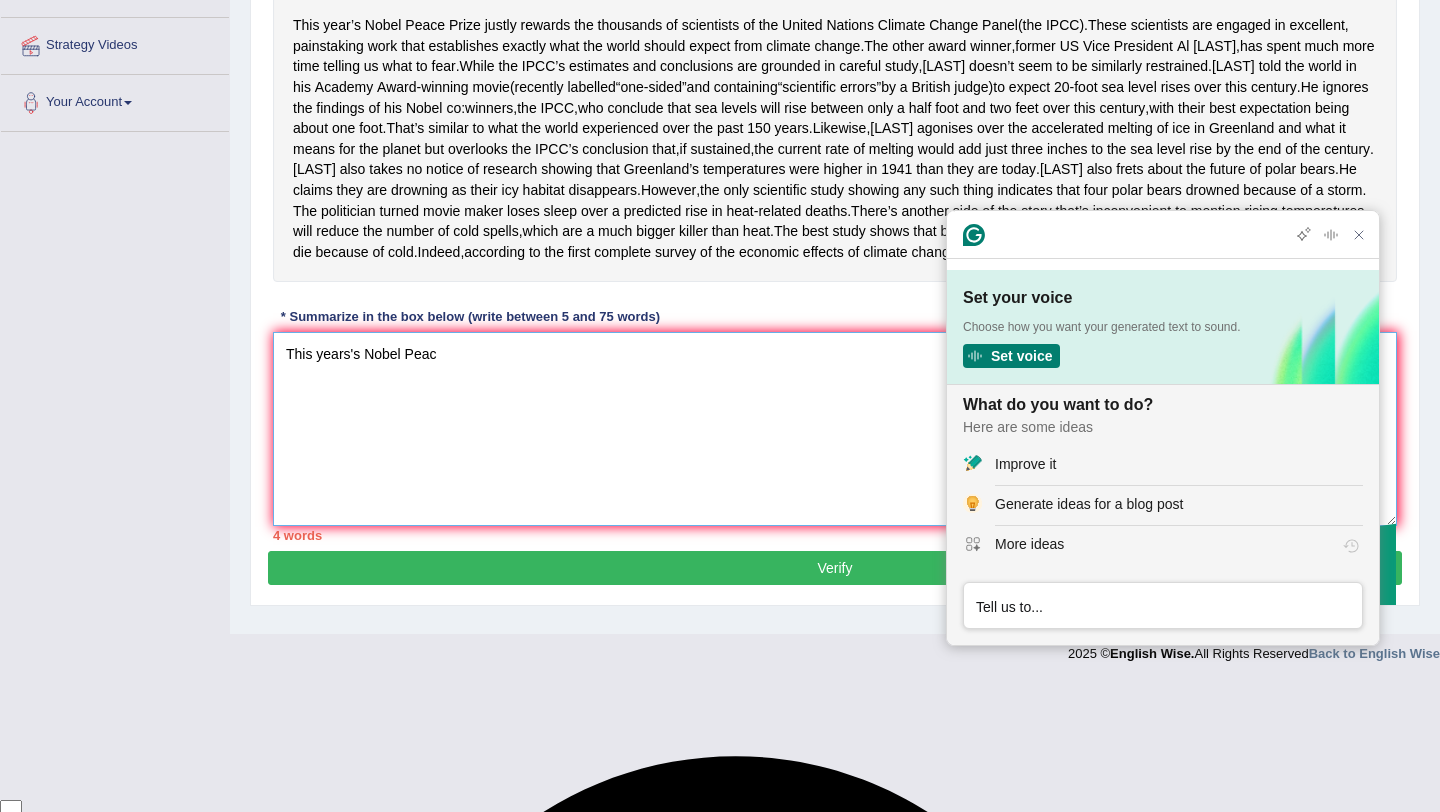 click on "This years's Nobel Peac" at bounding box center [835, 429] 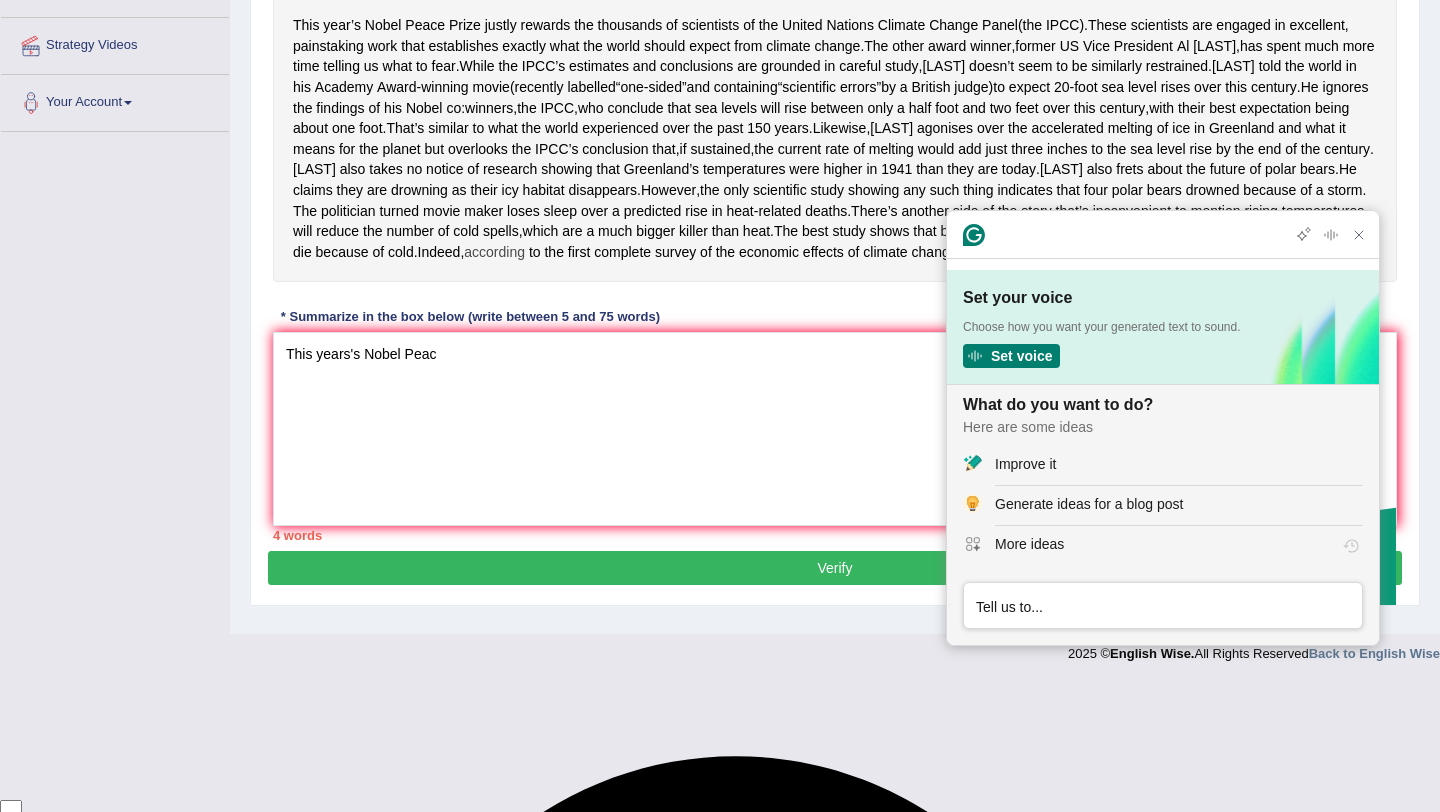 click on "according" at bounding box center [494, 252] 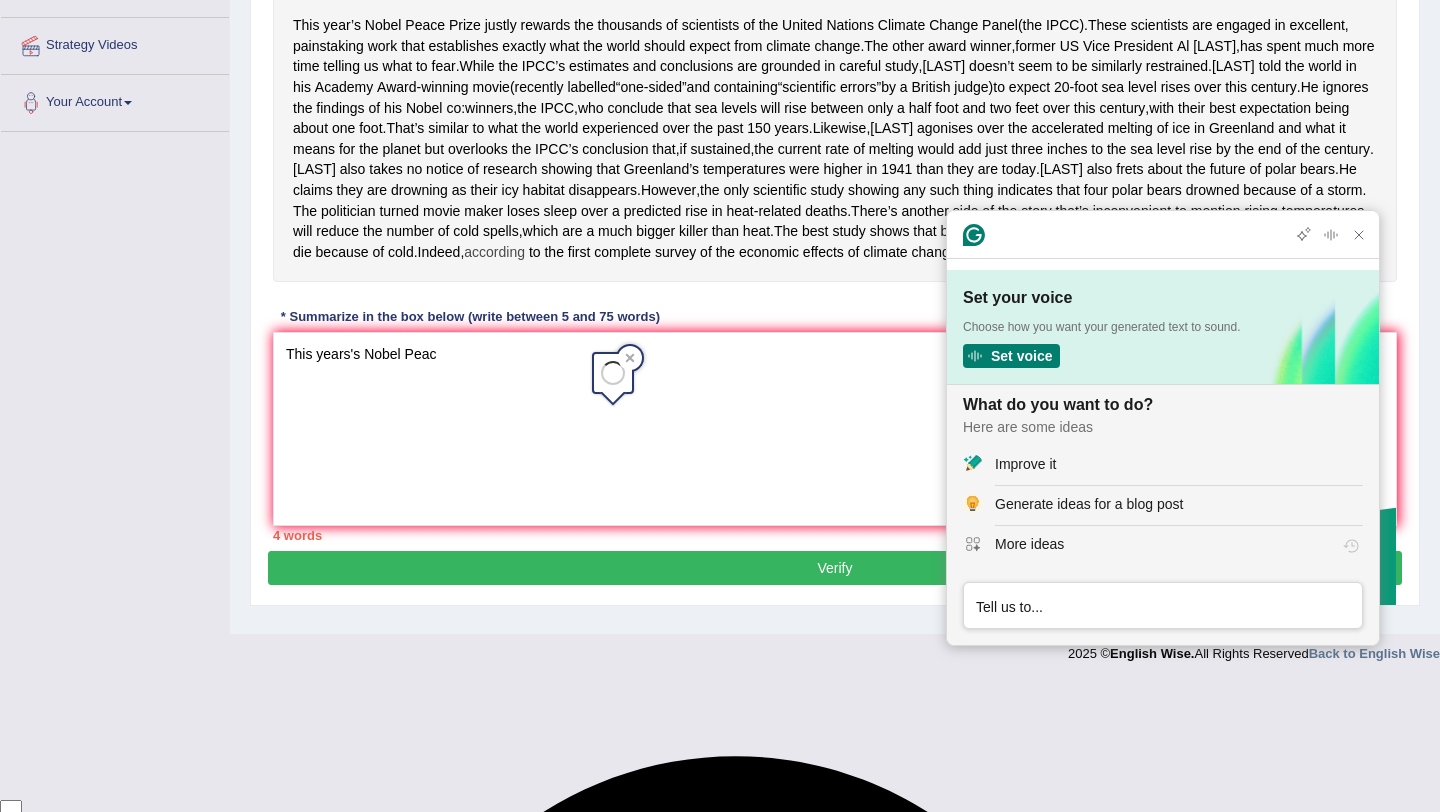 click on "according" at bounding box center [494, 252] 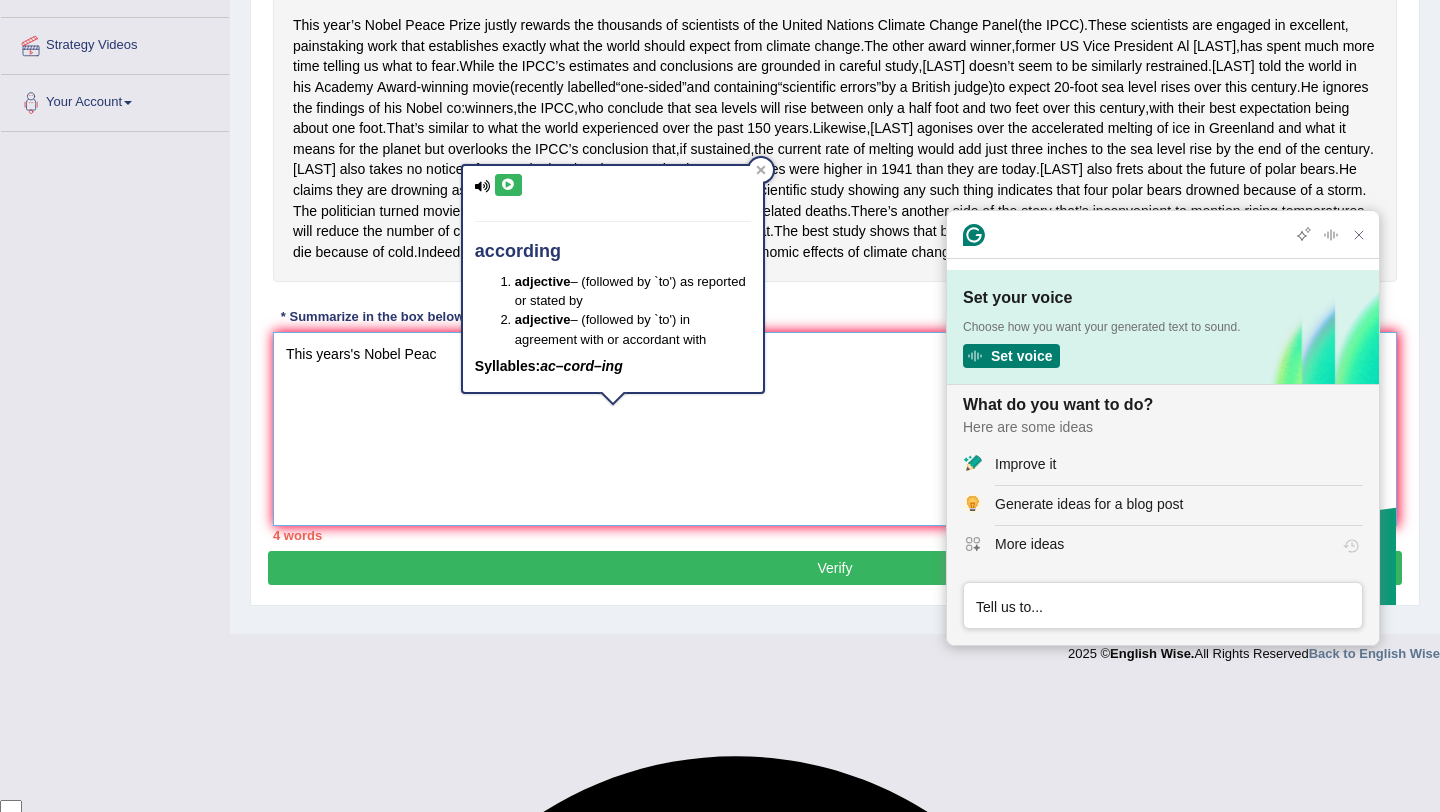 click on "This years's Nobel Peac" at bounding box center [835, 429] 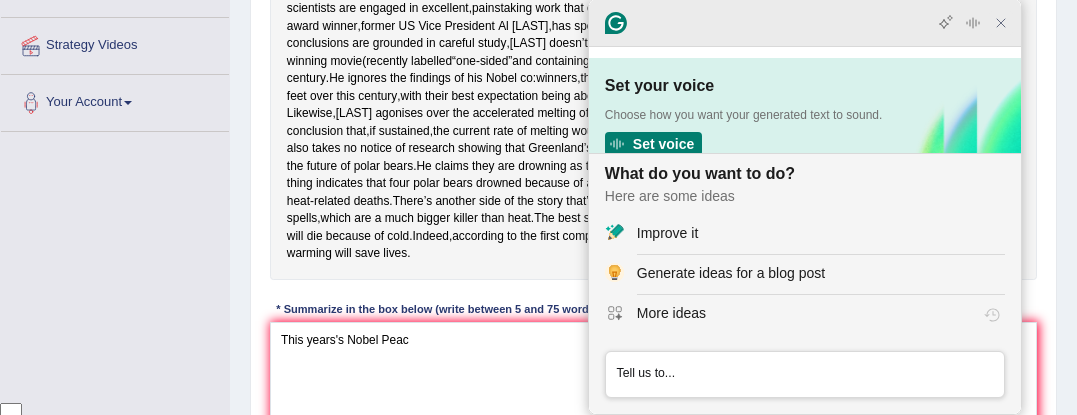 click 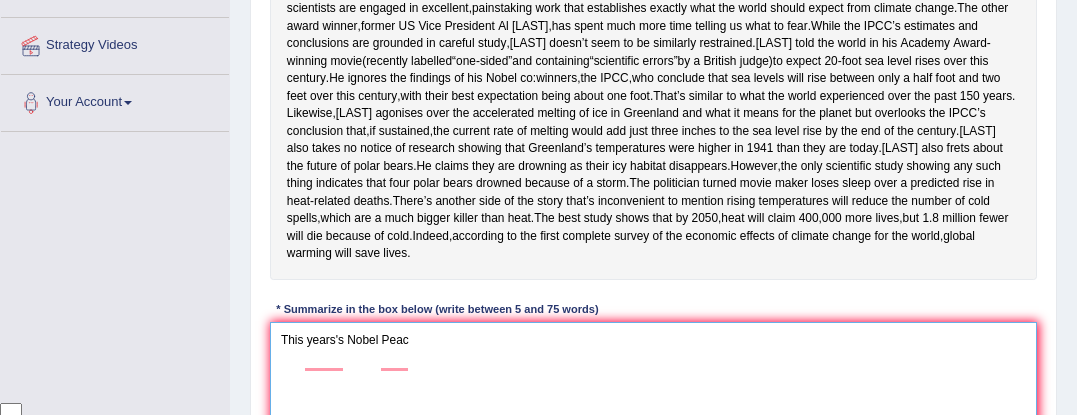 scroll, scrollTop: 602, scrollLeft: 0, axis: vertical 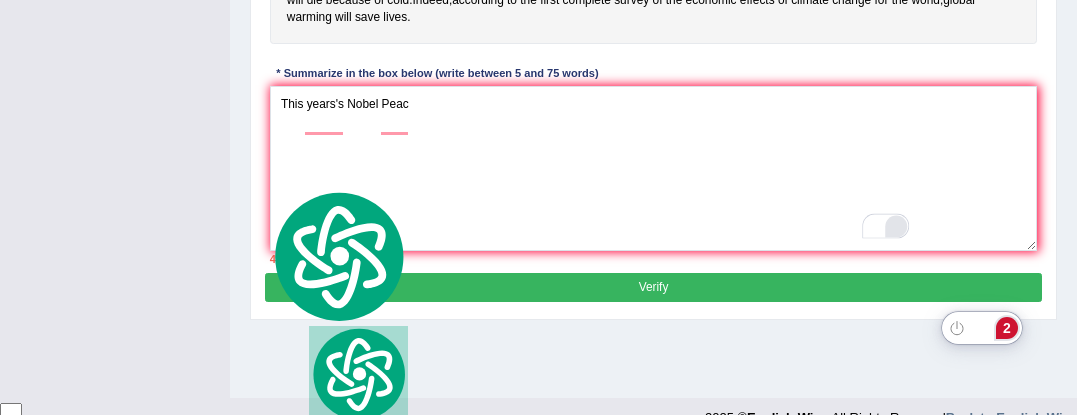 drag, startPoint x: 968, startPoint y: 325, endPoint x: 1009, endPoint y: 323, distance: 41.04875 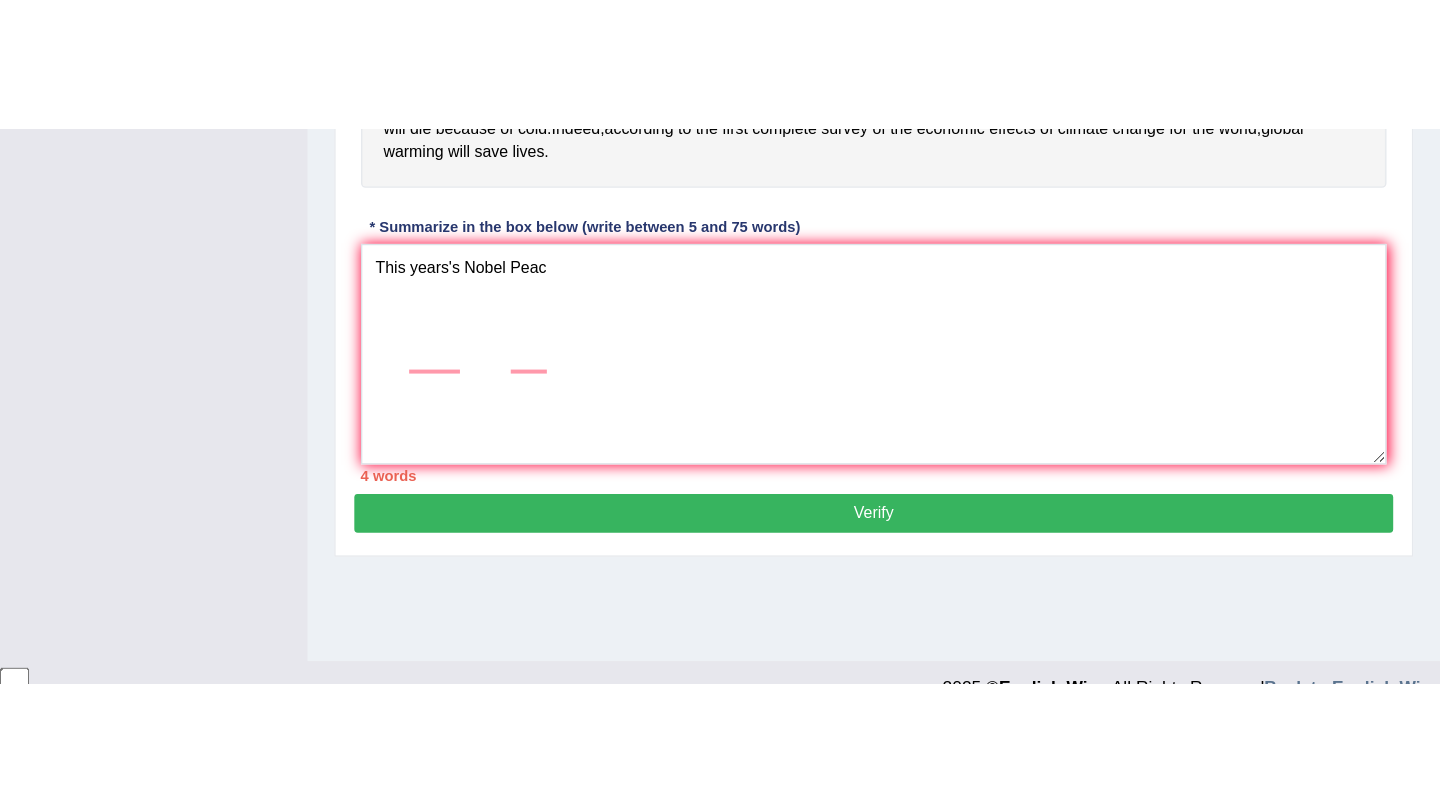 scroll, scrollTop: 301, scrollLeft: 0, axis: vertical 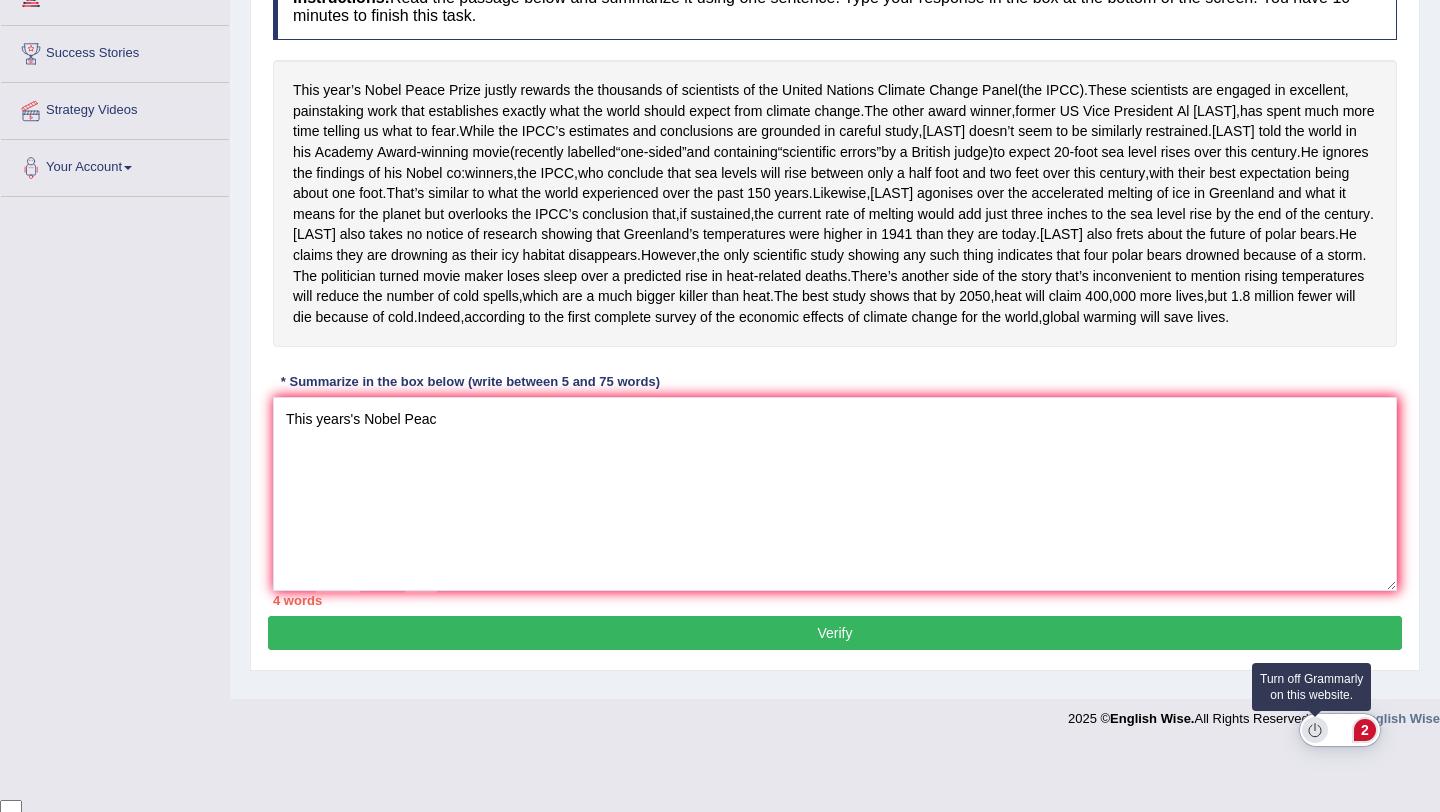 drag, startPoint x: 1318, startPoint y: 726, endPoint x: 1360, endPoint y: 717, distance: 42.953465 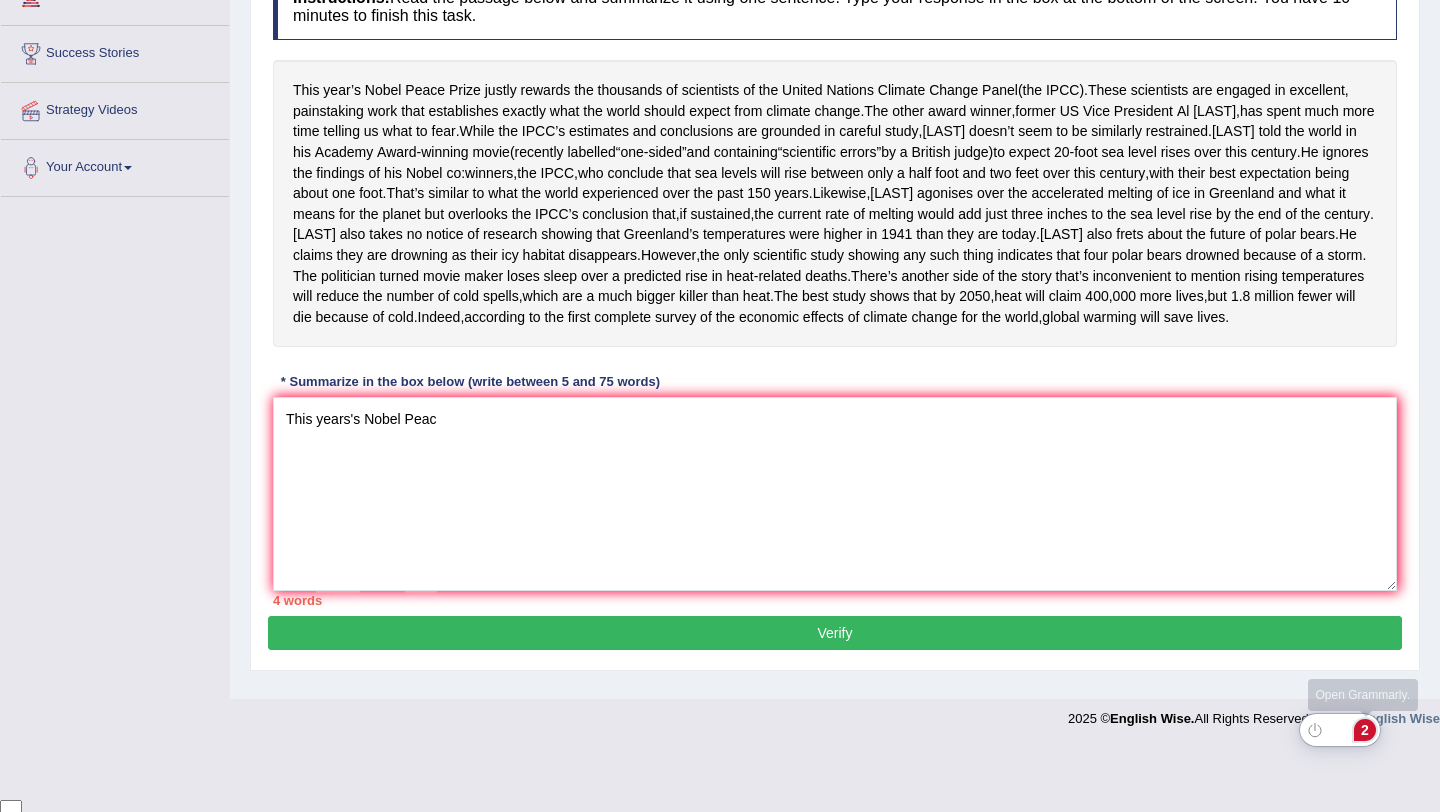 click on "2" 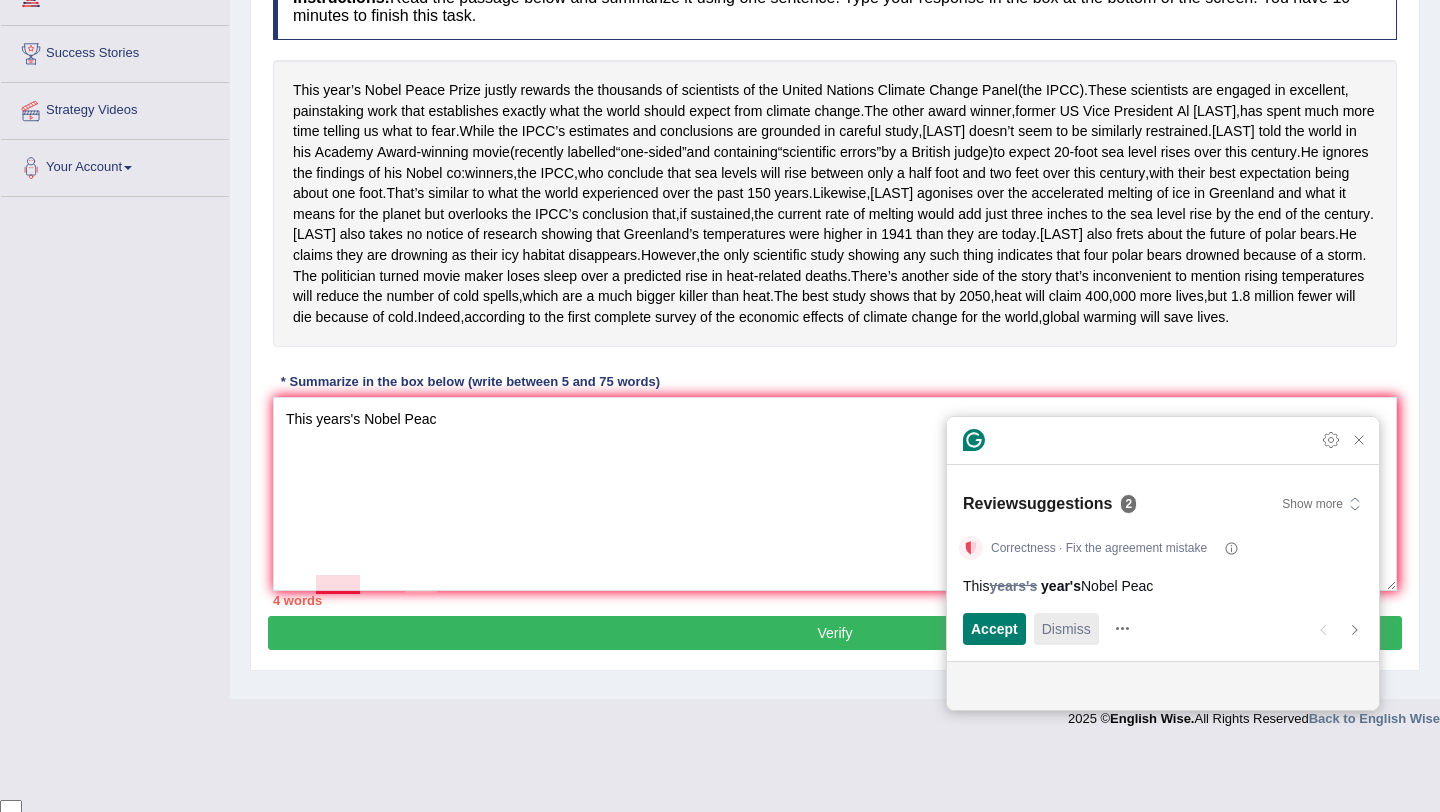 click on "Dismiss" at bounding box center [1066, 628] 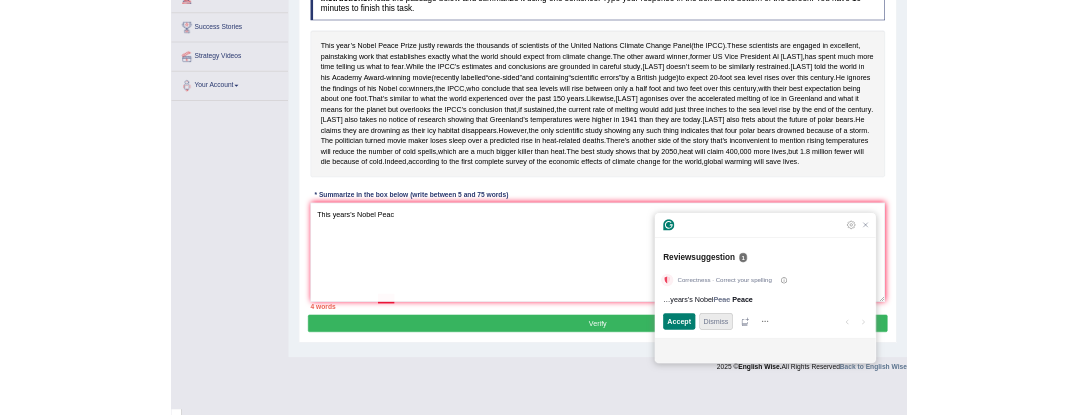 scroll, scrollTop: 218, scrollLeft: 0, axis: vertical 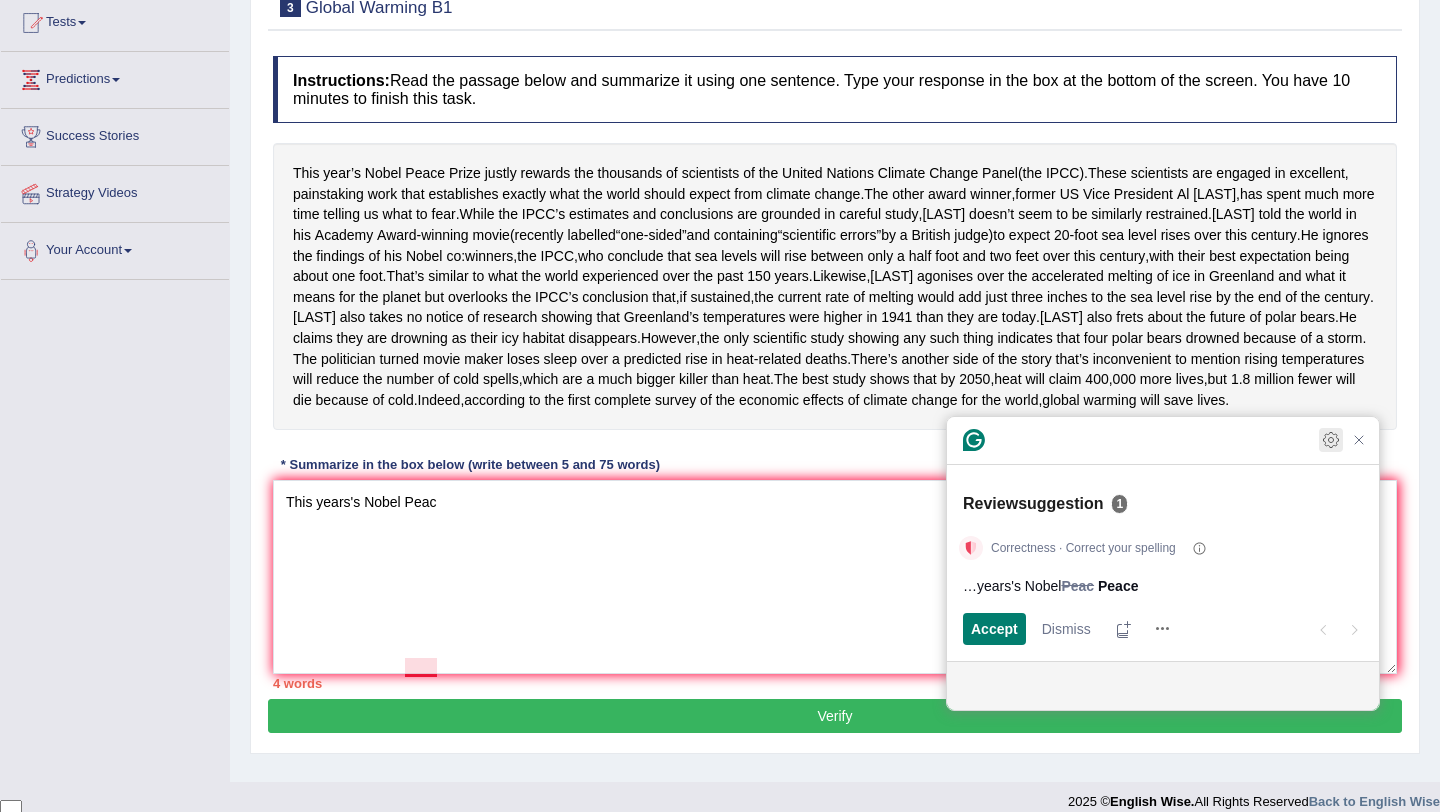 click 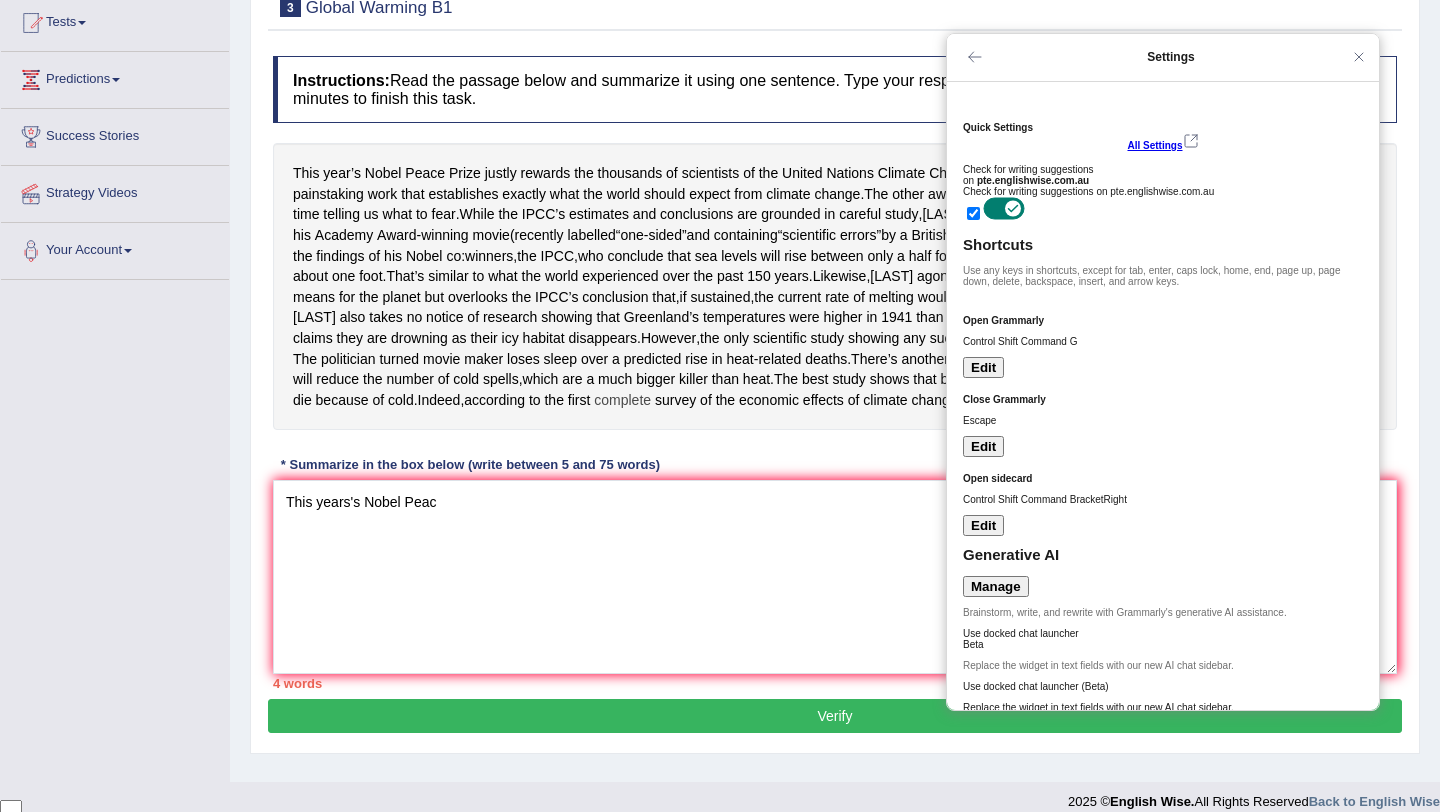 click on "complete" at bounding box center (622, 400) 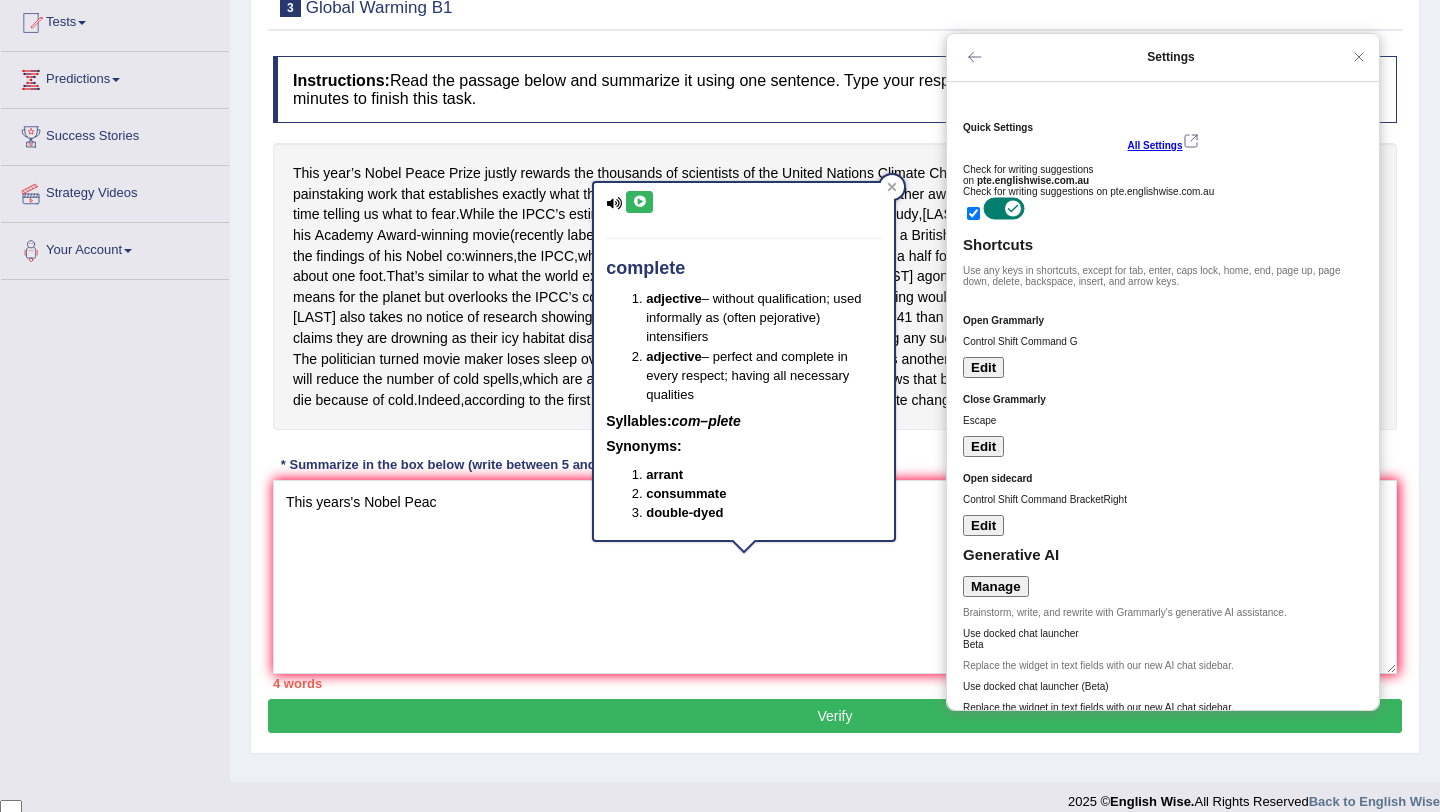 click on "Instructions:  Read the passage below and summarize it using one sentence. Type your response in the box at the bottom of the screen. You have 10 minutes to finish this task.
This   year’s   Nobel   Peace   Prize   justly   rewards   the   thousands   of   scientists   of   the   United   Nations   Climate   Change   Panel  ( the   IPCC ).  These   scientists   are   engaged   in   excellent ,  painstaking   work   that   establishes   exactly   what   the   world   should   expect   from   climate   change .
The   other   award   winner ,  former   US   Vice   President   Al   Gore ,  has   spent   much   more   time   telling   us   what   to   fear .  While   the   IPCC’s   estimates   and   conclusions   are   grounded   in   careful   study ,  Gore   doesn’t   seem   to   be   similarly   restrained .
Gore   told   the   world   in   his   Academy   Award - winning   movie  ( recently   labelled  “ one - sided ”  and   containing  “ scientific   errors ”  by   a   British" at bounding box center [835, 372] 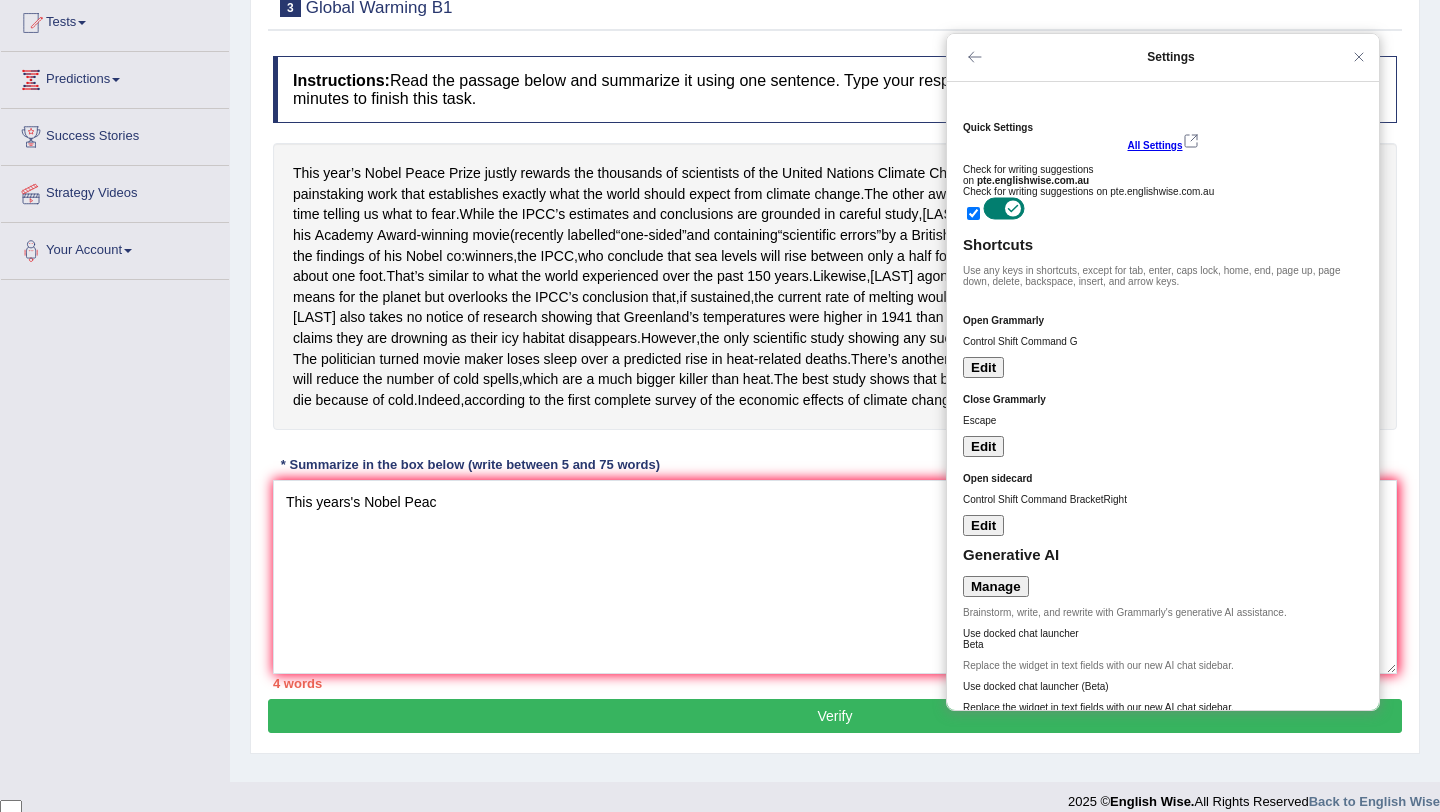 click on "Instructions:  Read the passage below and summarize it using one sentence. Type your response in the box at the bottom of the screen. You have 10 minutes to finish this task.
This   year’s   Nobel   Peace   Prize   justly   rewards   the   thousands   of   scientists   of   the   United   Nations   Climate   Change   Panel  ( the   IPCC ).  These   scientists   are   engaged   in   excellent ,  painstaking   work   that   establishes   exactly   what   the   world   should   expect   from   climate   change .
The   other   award   winner ,  former   US   Vice   President   Al   Gore ,  has   spent   much   more   time   telling   us   what   to   fear .  While   the   IPCC’s   estimates   and   conclusions   are   grounded   in   careful   study ,  Gore   doesn’t   seem   to   be   similarly   restrained .
Gore   told   the   world   in   his   Academy   Award - winning   movie  ( recently   labelled  “ one - sided ”  and   containing  “ scientific   errors ”  by   a   British" at bounding box center (835, 372) 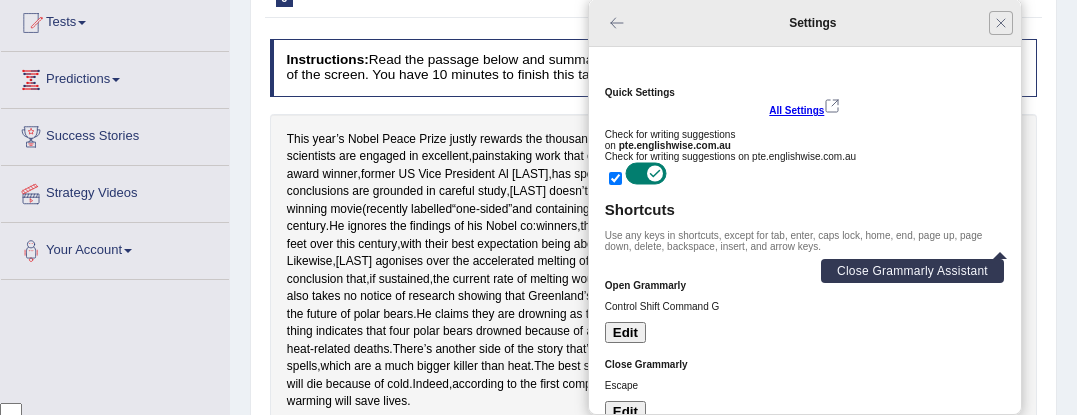 click 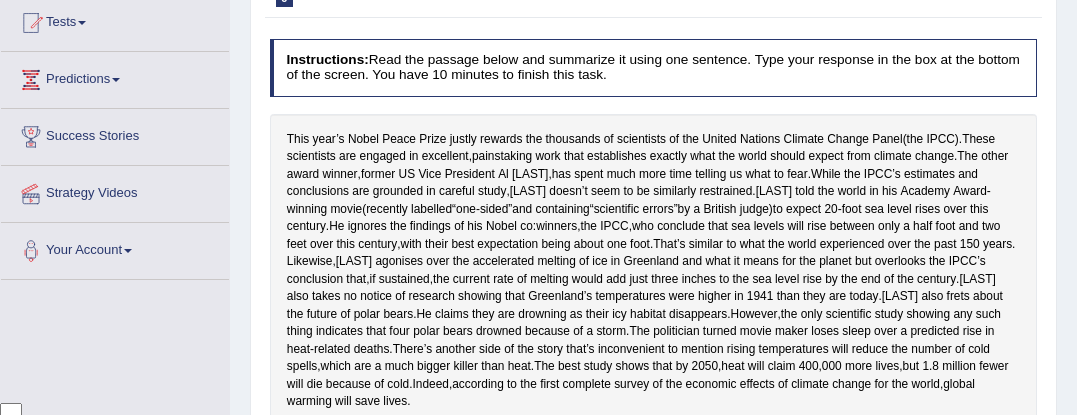 scroll, scrollTop: 602, scrollLeft: 0, axis: vertical 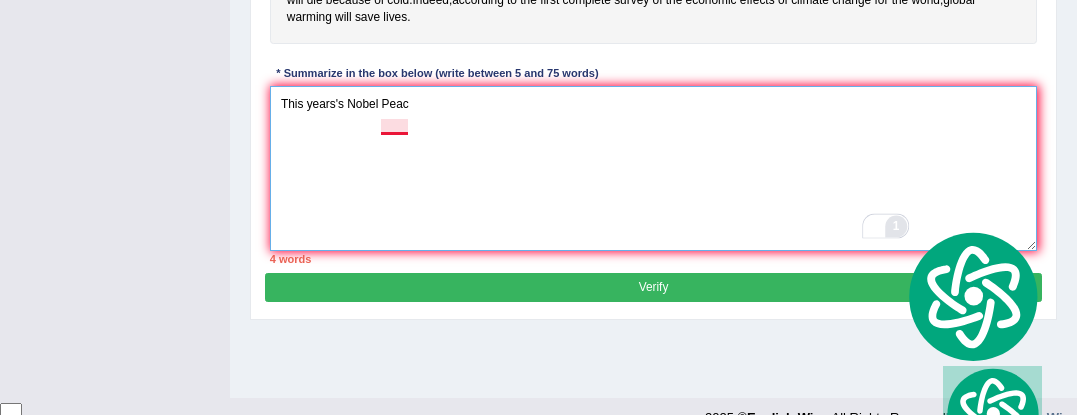 click on "This years's Nobel Peac" at bounding box center (654, 168) 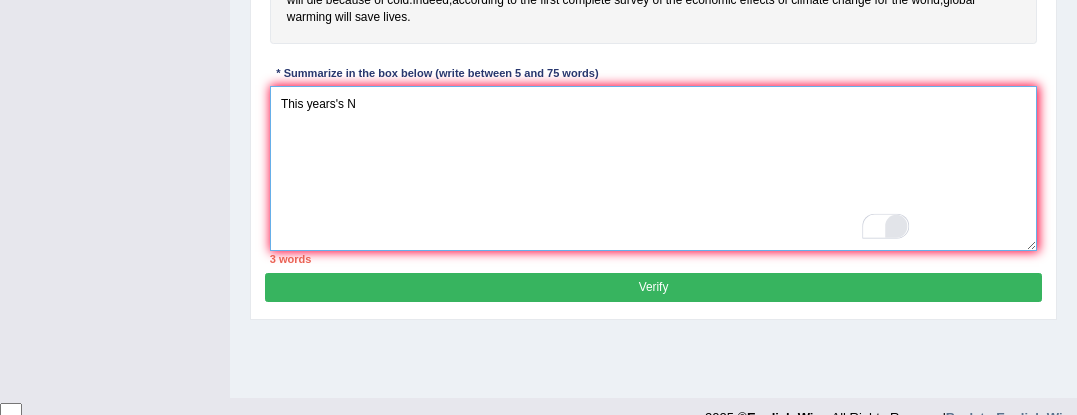 type on "This years's N" 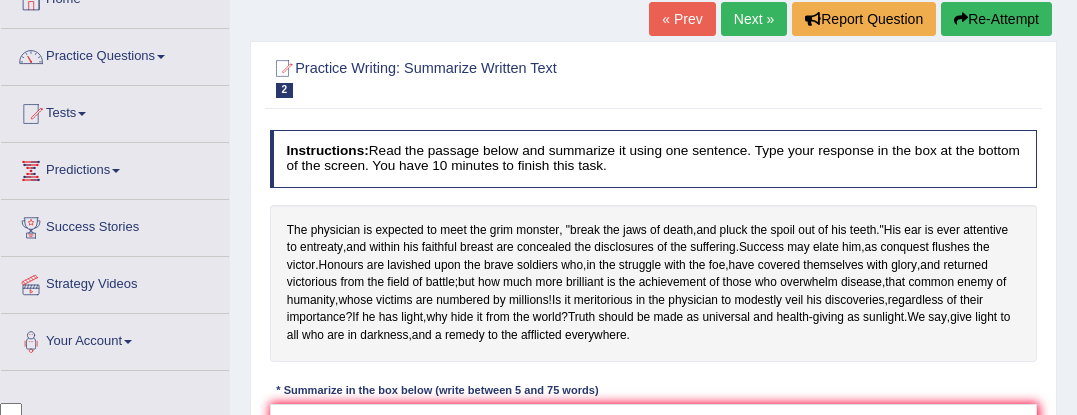 scroll, scrollTop: 0, scrollLeft: 0, axis: both 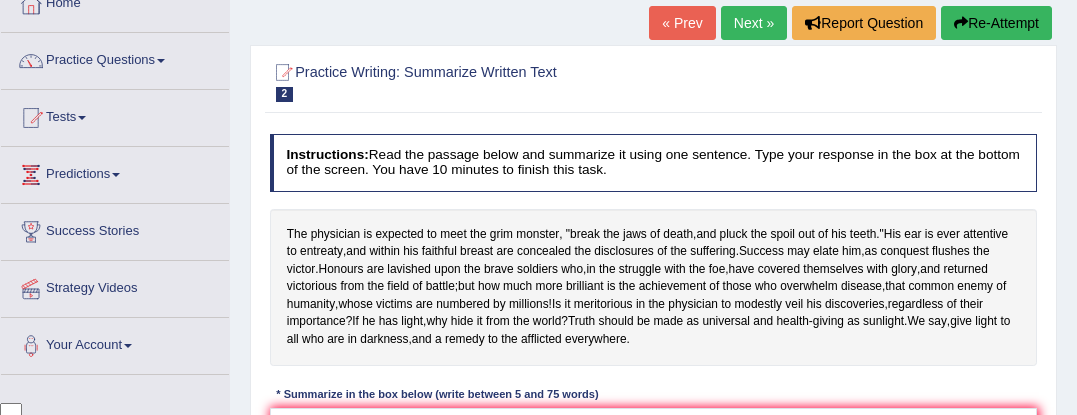 click on "Next »" at bounding box center [754, 23] 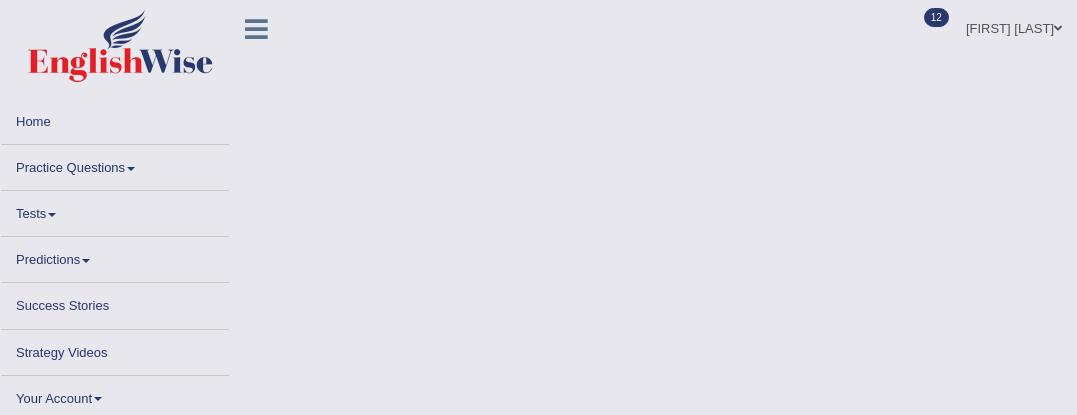 scroll, scrollTop: 0, scrollLeft: 0, axis: both 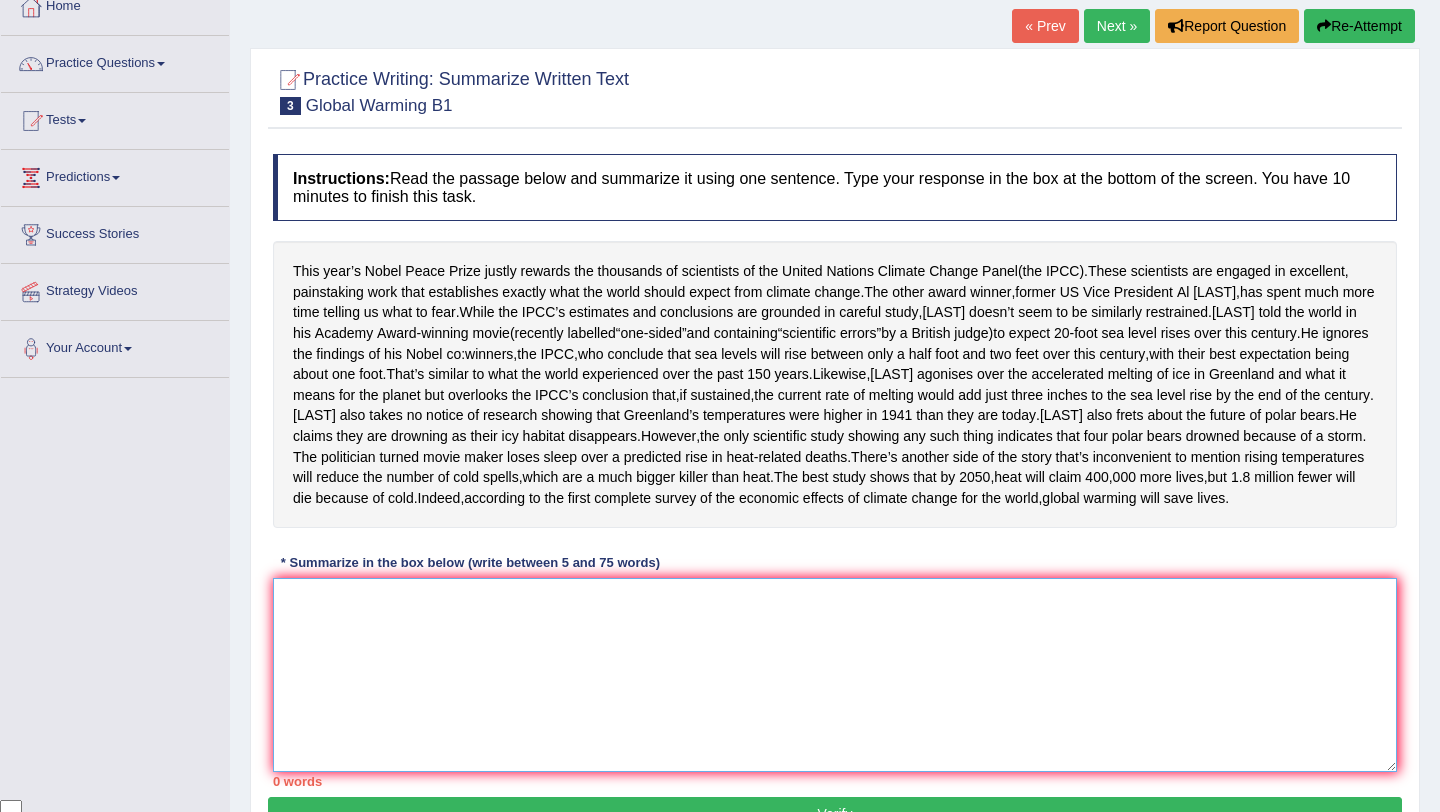 click at bounding box center (835, 675) 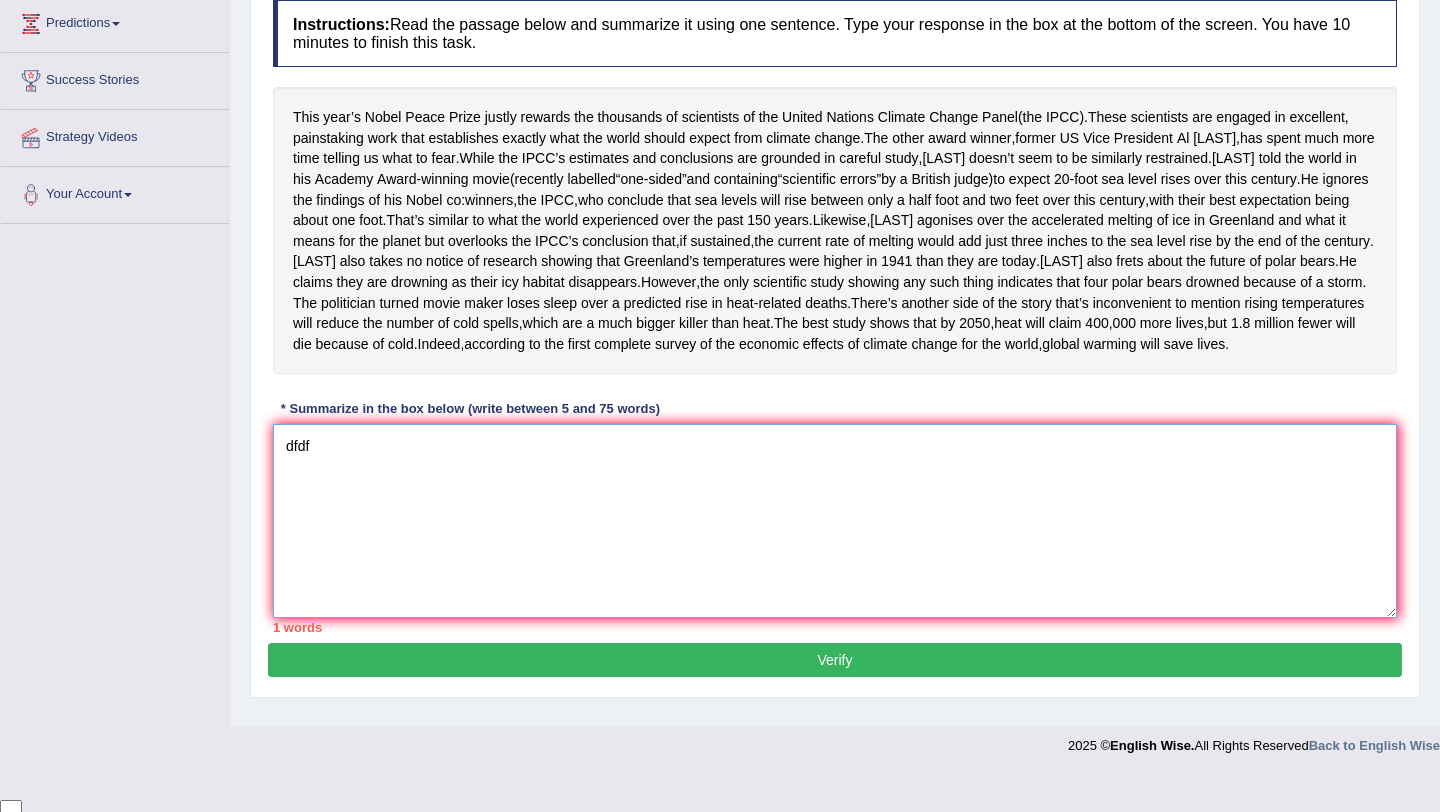 scroll, scrollTop: 360, scrollLeft: 0, axis: vertical 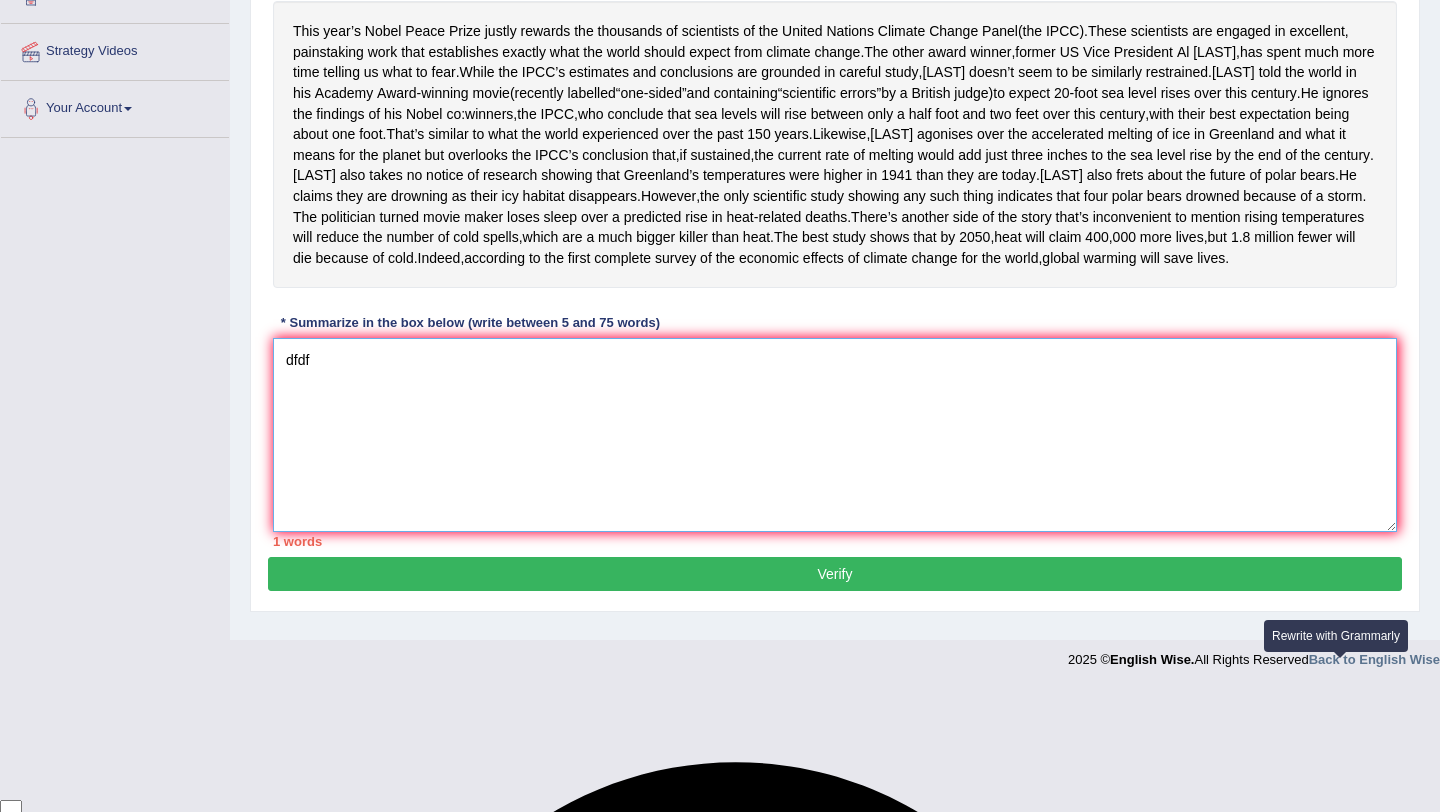 type on "dfdf" 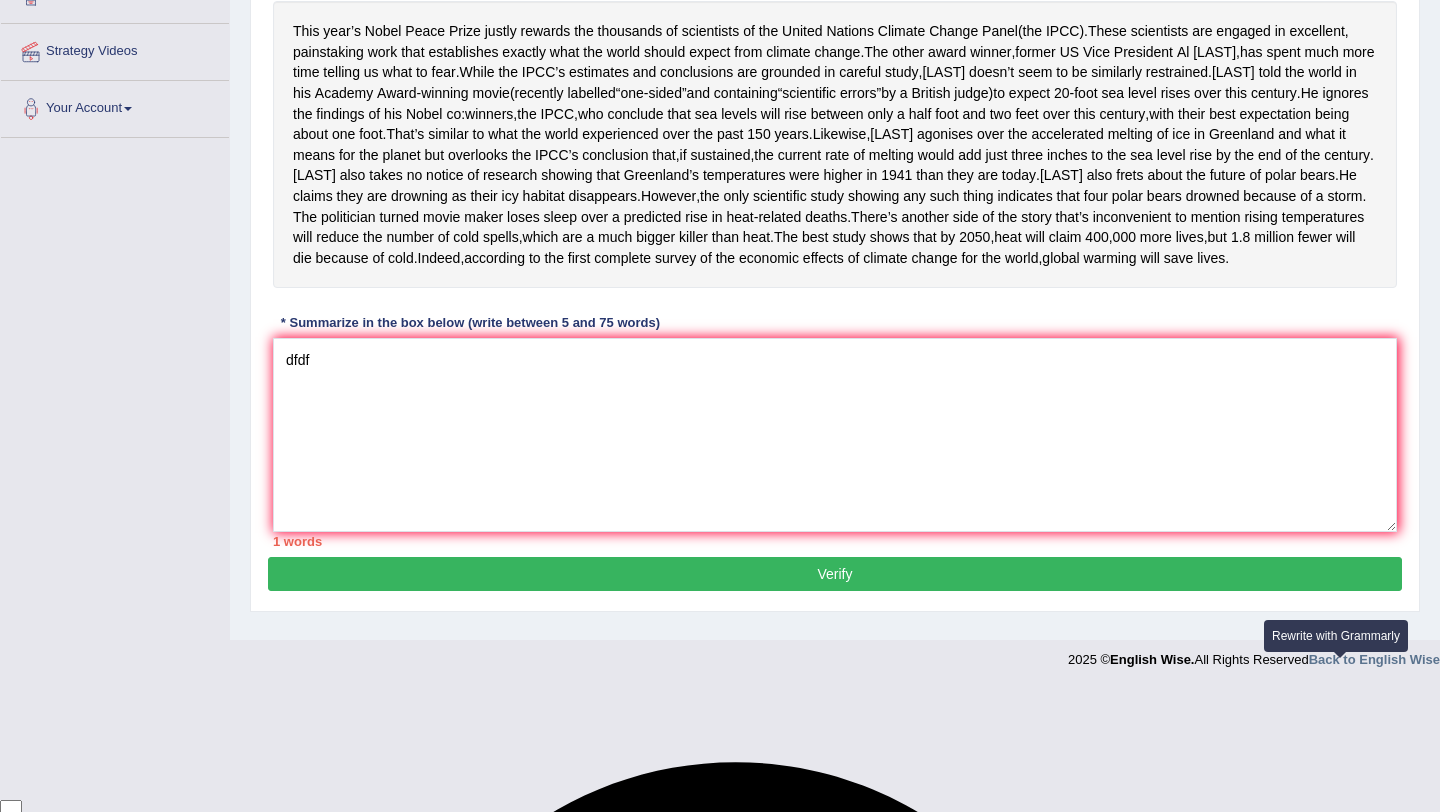 click at bounding box center [1340, 670] 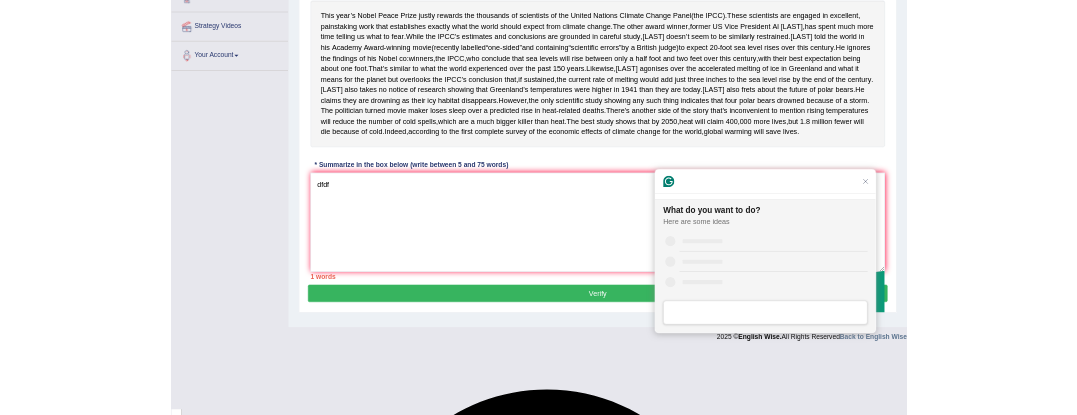 scroll, scrollTop: 0, scrollLeft: 0, axis: both 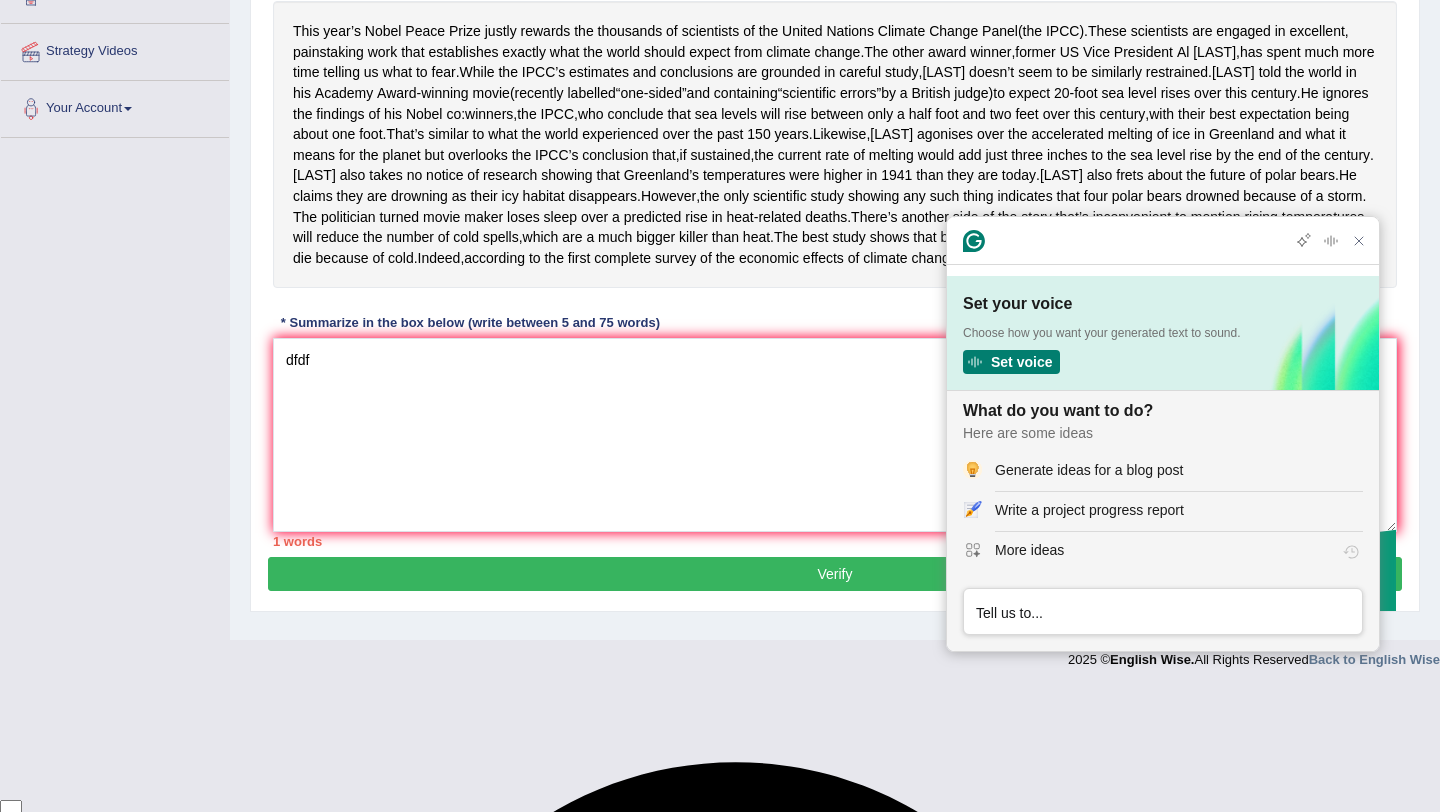 click on "Practice Writing: Summarize Written Text
3
Global Warming B1
Instructions:  Read the passage below and summarize it using one sentence. Type your response in the box at the bottom of the screen. You have 10 minutes to finish this task.
This   year’s   Nobel   Peace   Prize   justly   rewards   the   thousands   of   scientists   of   the   United   Nations   Climate   Change   Panel  ( the   IPCC ).  These   scientists   are   engaged   in   excellent ,  painstaking   work   that   establishes   exactly   what   the   world   should   expect   from   climate   change .
The   other   award   winner ,  former   US   Vice   President   Al   Gore ,  has   spent   much   more   time   telling   us   what   to   fear .  While   the   IPCC’s   estimates   and   conclusions   are   grounded   in   careful   study ,  Gore   doesn’t   seem   to   be   similarly   restrained .
Gore   told   the   world   in   his   Academy   -" at bounding box center (835, 210) 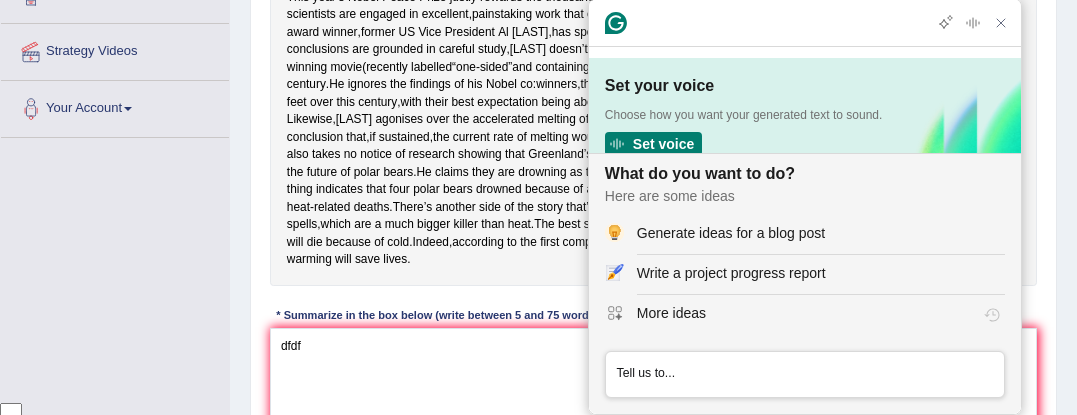 click on "Practice Writing: Summarize Written Text
3
Global Warming B1
Instructions:  Read the passage below and summarize it using one sentence. Type your response in the box at the bottom of the screen. You have 10 minutes to finish this task.
This   year’s   Nobel   Peace   Prize   justly   rewards   the   thousands   of   scientists   of   the   United   Nations   Climate   Change   Panel  ( the   IPCC ).  These   scientists   are   engaged   in   excellent ,  painstaking   work   that   establishes   exactly   what   the   world   should   expect   from   climate   change .
The   other   award   winner ,  former   US   Vice   President   Al   Gore ,  has   spent   much   more   time   telling   us   what   to   fear .  While   the   IPCC’s   estimates   and   conclusions   are   grounded   in   careful   study ,  Gore   doesn’t   seem   to   be   similarly   restrained .
Gore   told   the   world   in   his   Academy   -" at bounding box center [653, 185] 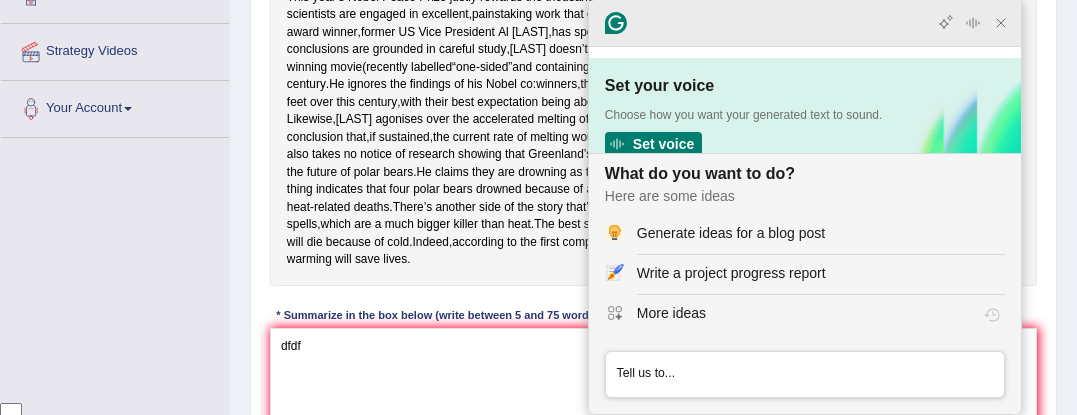 click 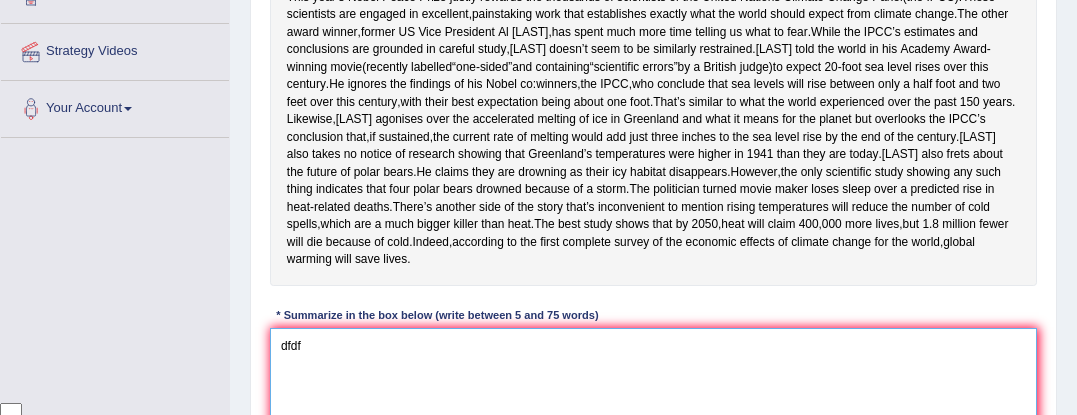 scroll, scrollTop: 602, scrollLeft: 0, axis: vertical 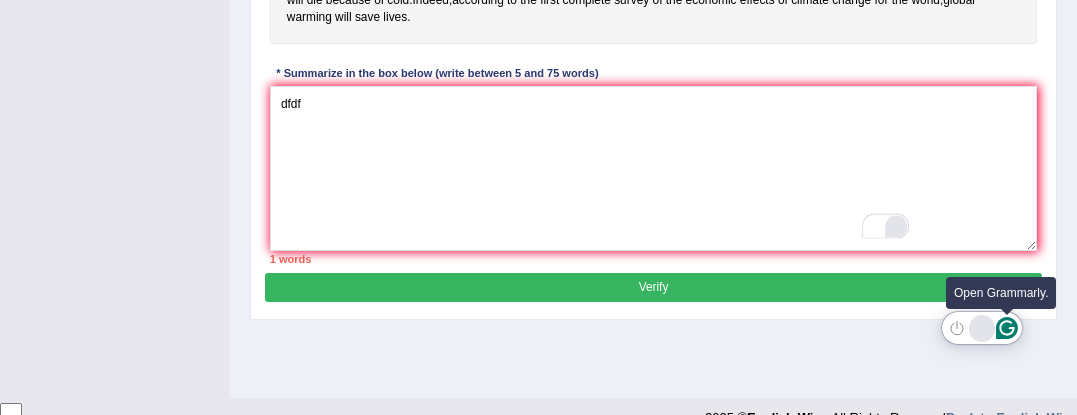 drag, startPoint x: 1005, startPoint y: 324, endPoint x: 972, endPoint y: 326, distance: 33.06055 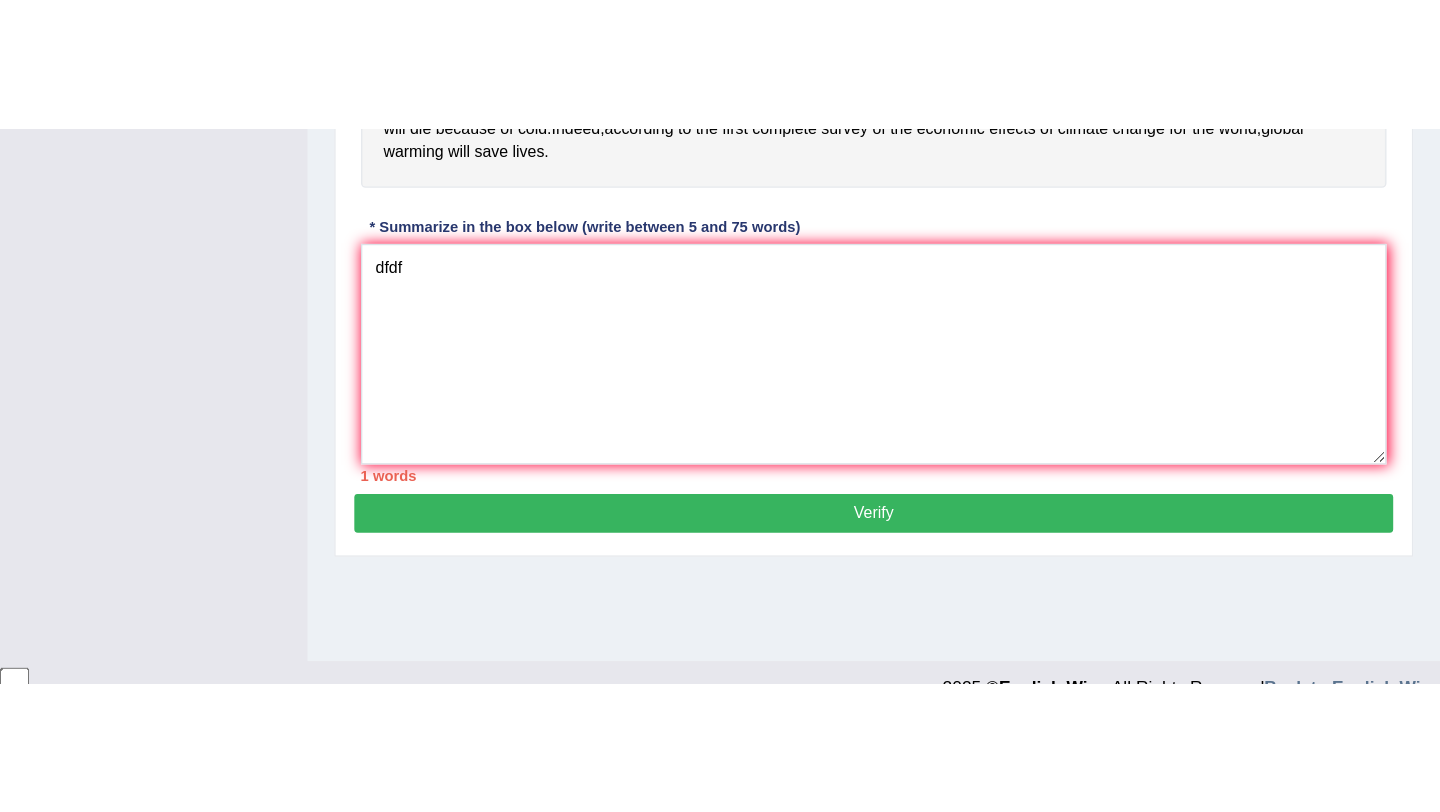 scroll, scrollTop: 301, scrollLeft: 0, axis: vertical 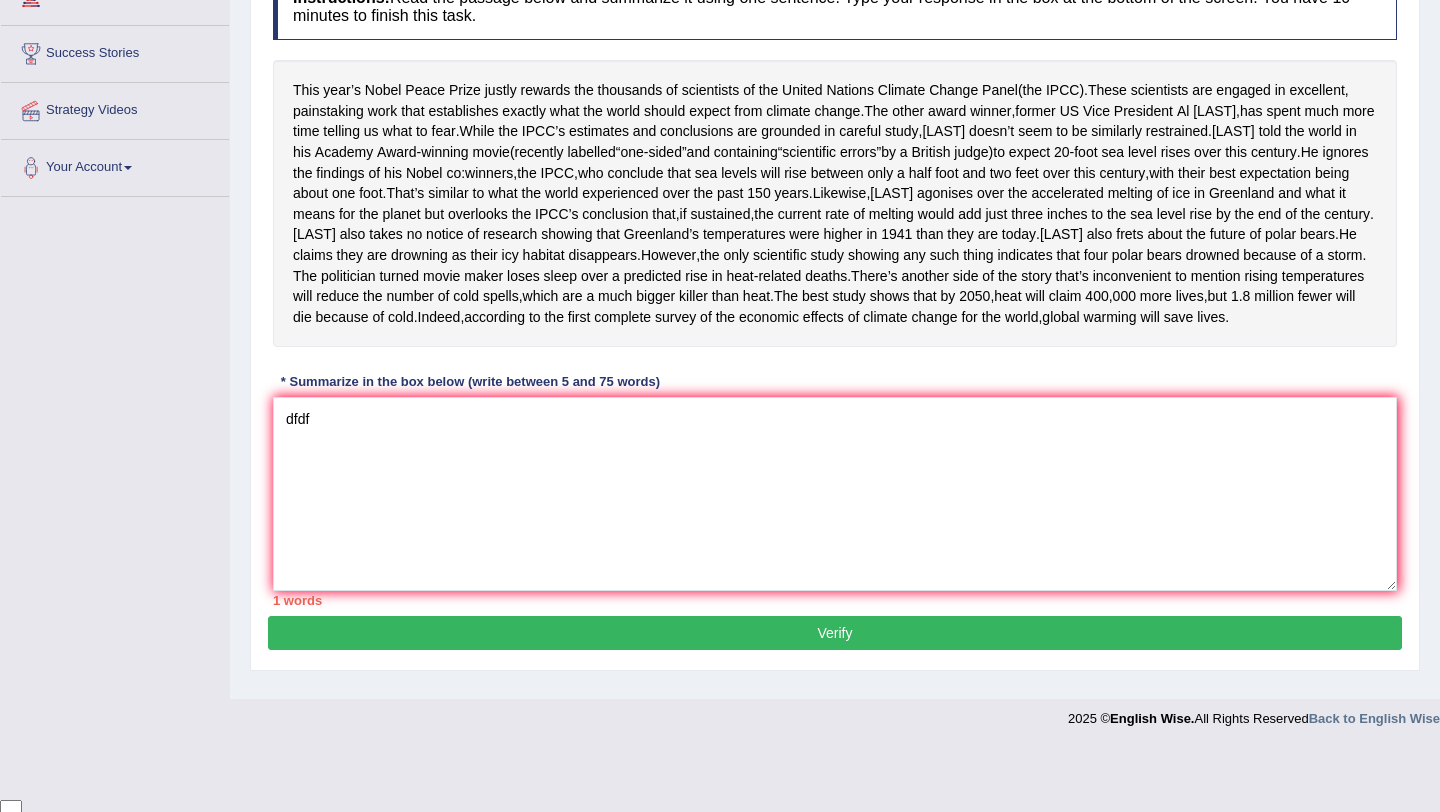 drag, startPoint x: 325, startPoint y: 303, endPoint x: 1385, endPoint y: 800, distance: 1170.7301 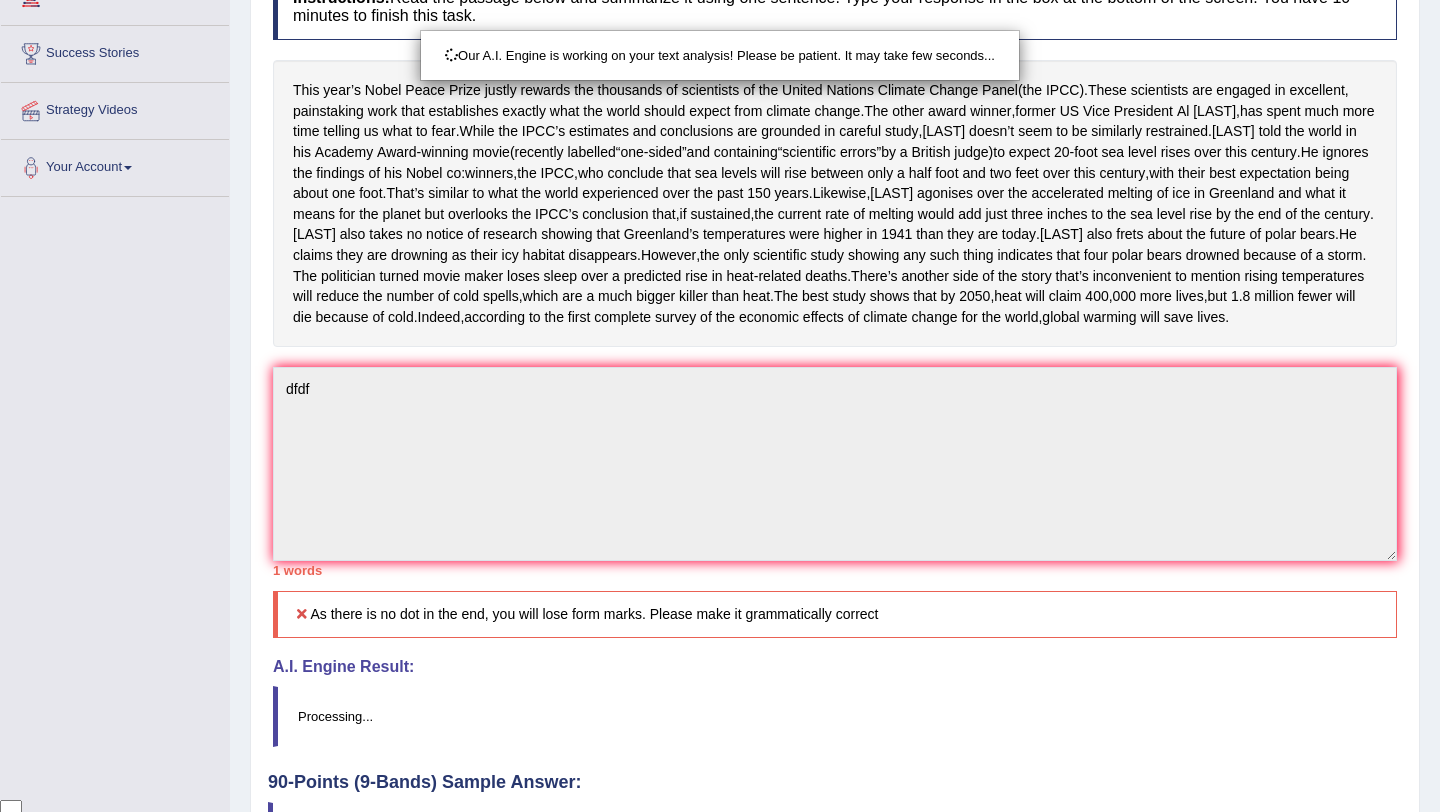 click on "Our A.I. Engine is working on your text analysis! Please be patient. It may take few seconds..." at bounding box center [720, 406] 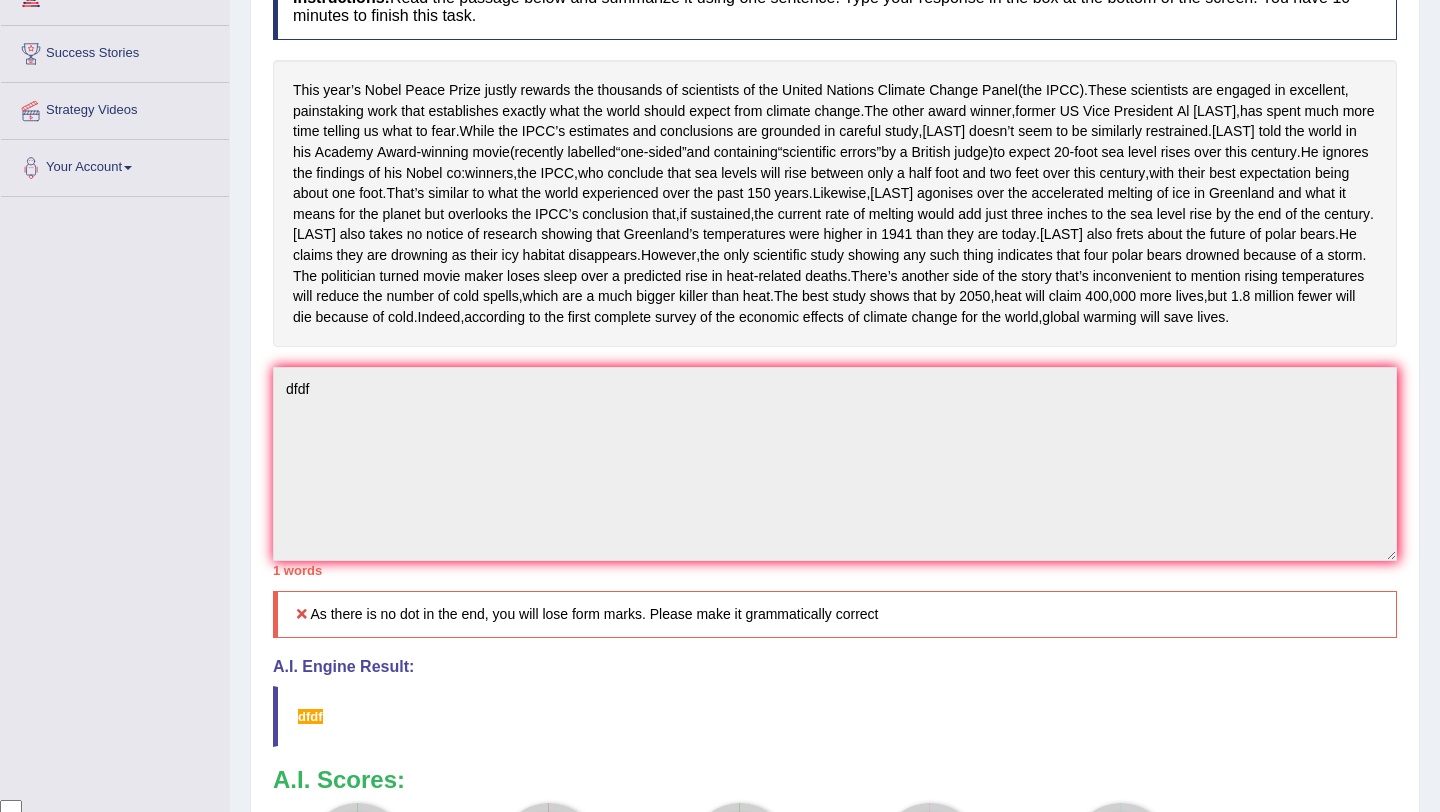 drag, startPoint x: 403, startPoint y: 540, endPoint x: 1187, endPoint y: 390, distance: 798.2205 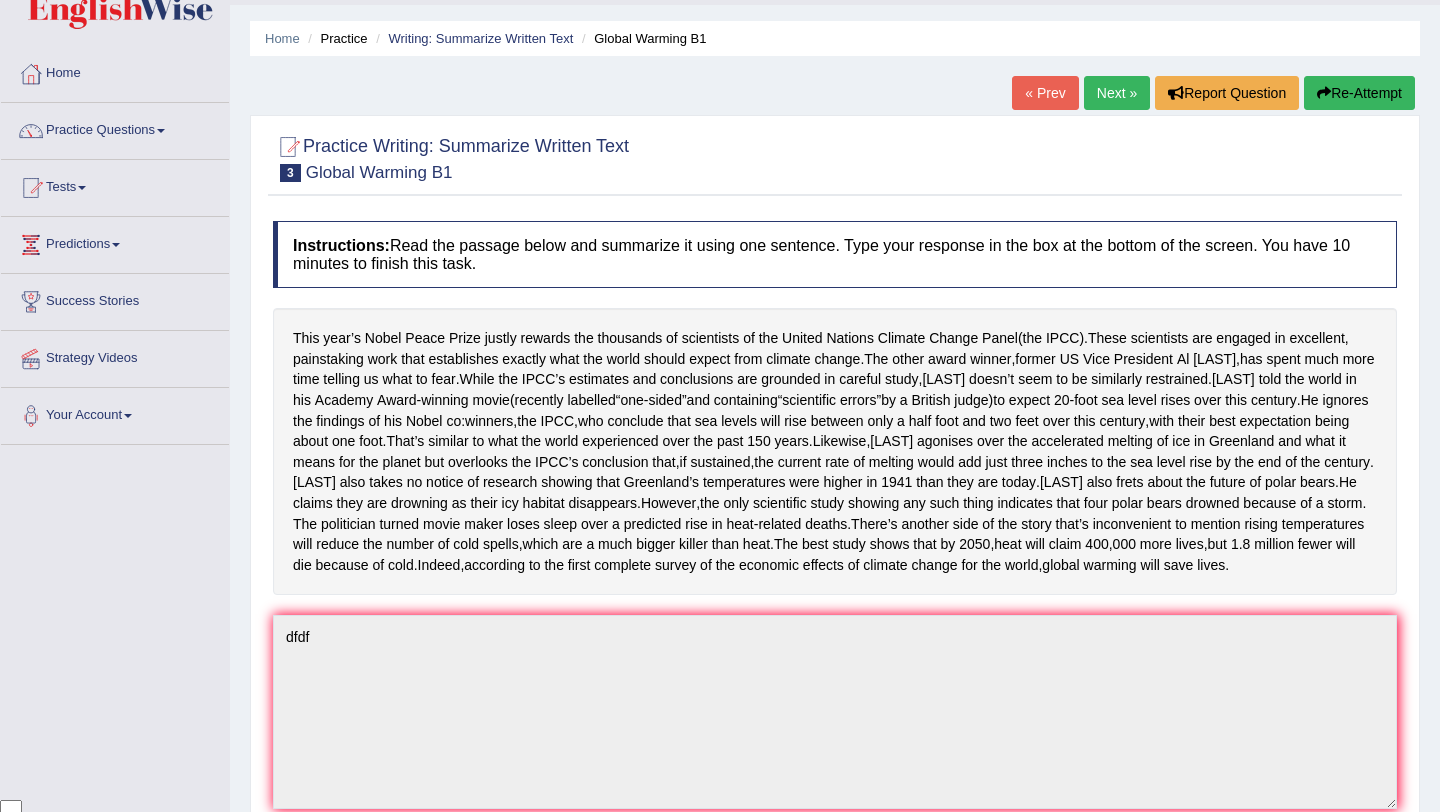 scroll, scrollTop: 0, scrollLeft: 0, axis: both 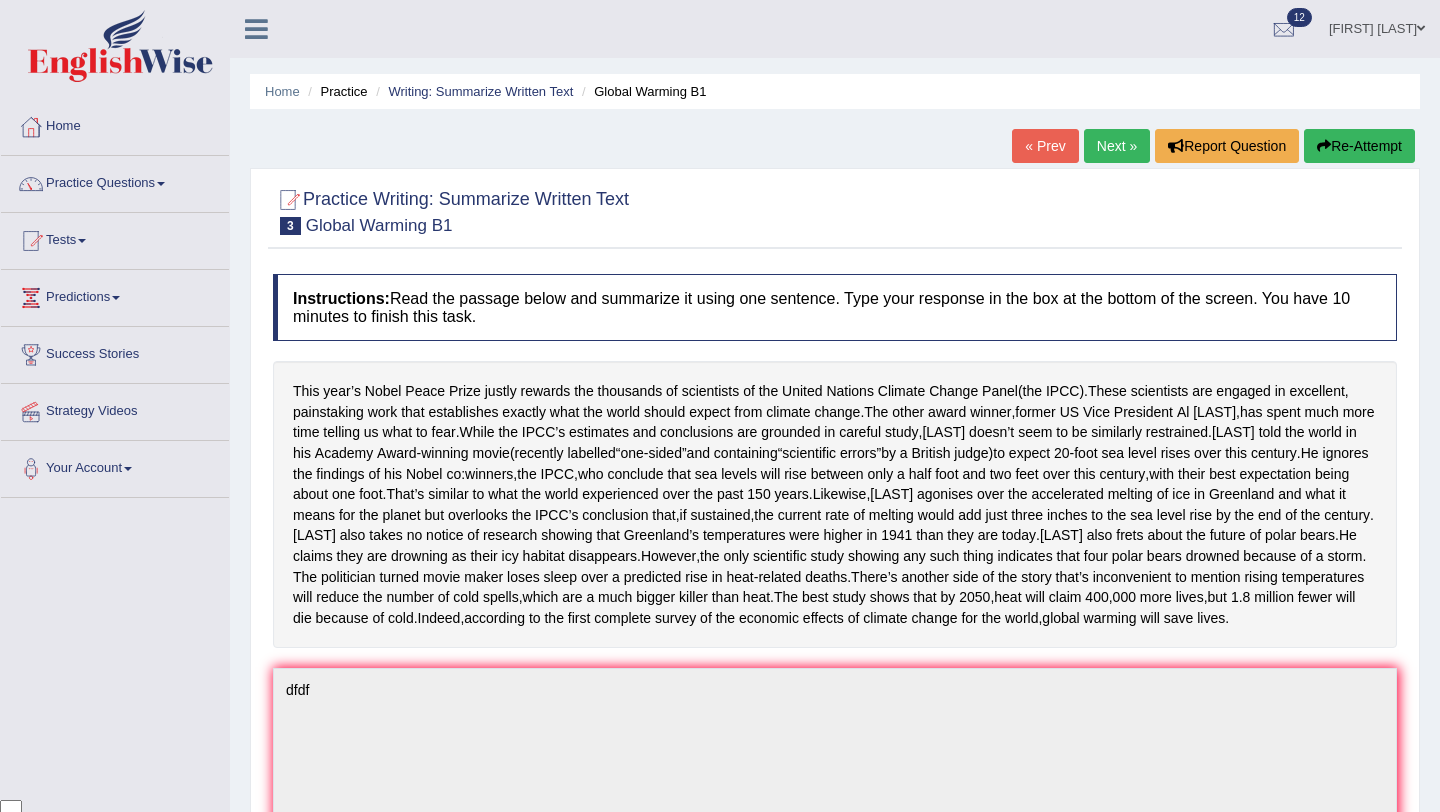 click on "Re-Attempt" at bounding box center (1359, 146) 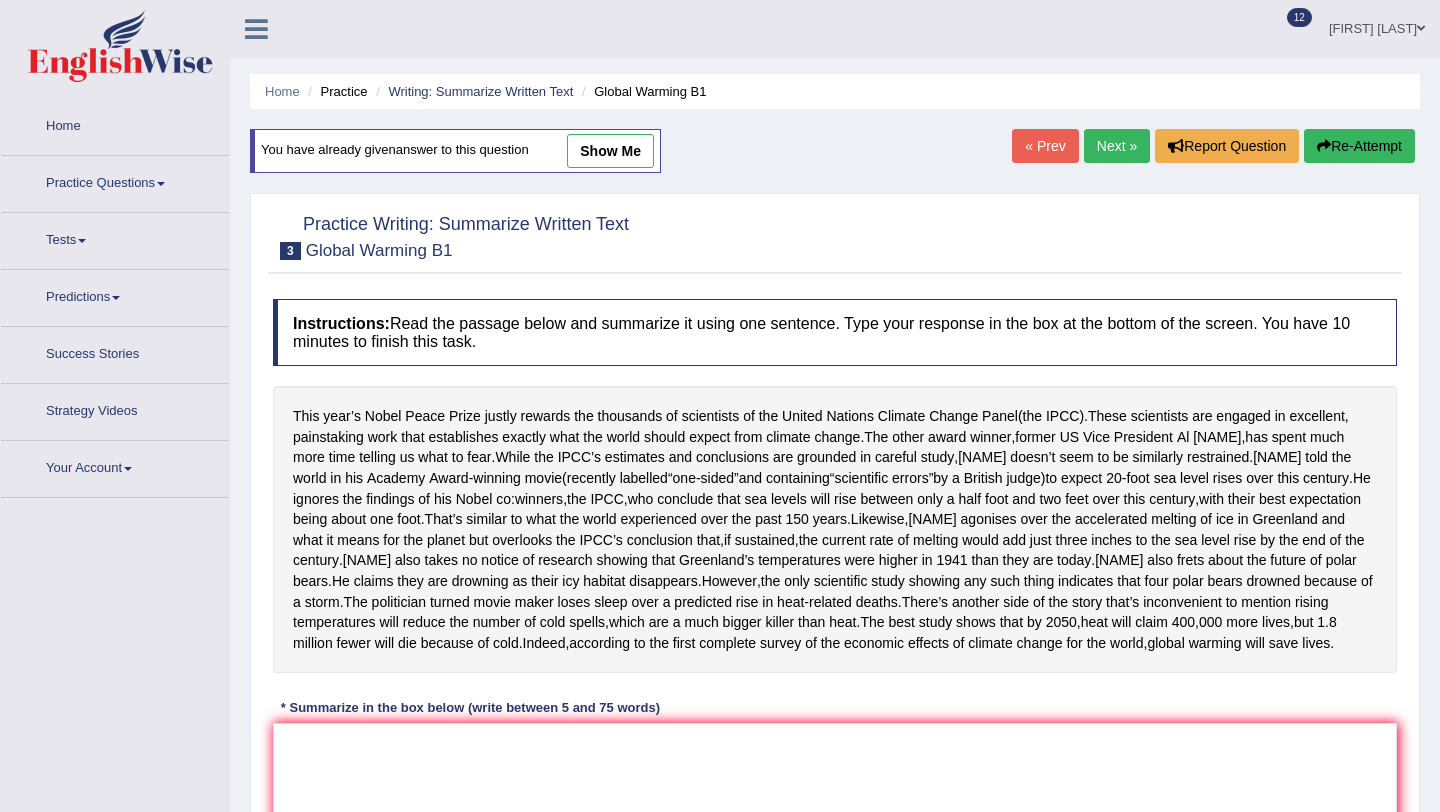 scroll, scrollTop: 0, scrollLeft: 0, axis: both 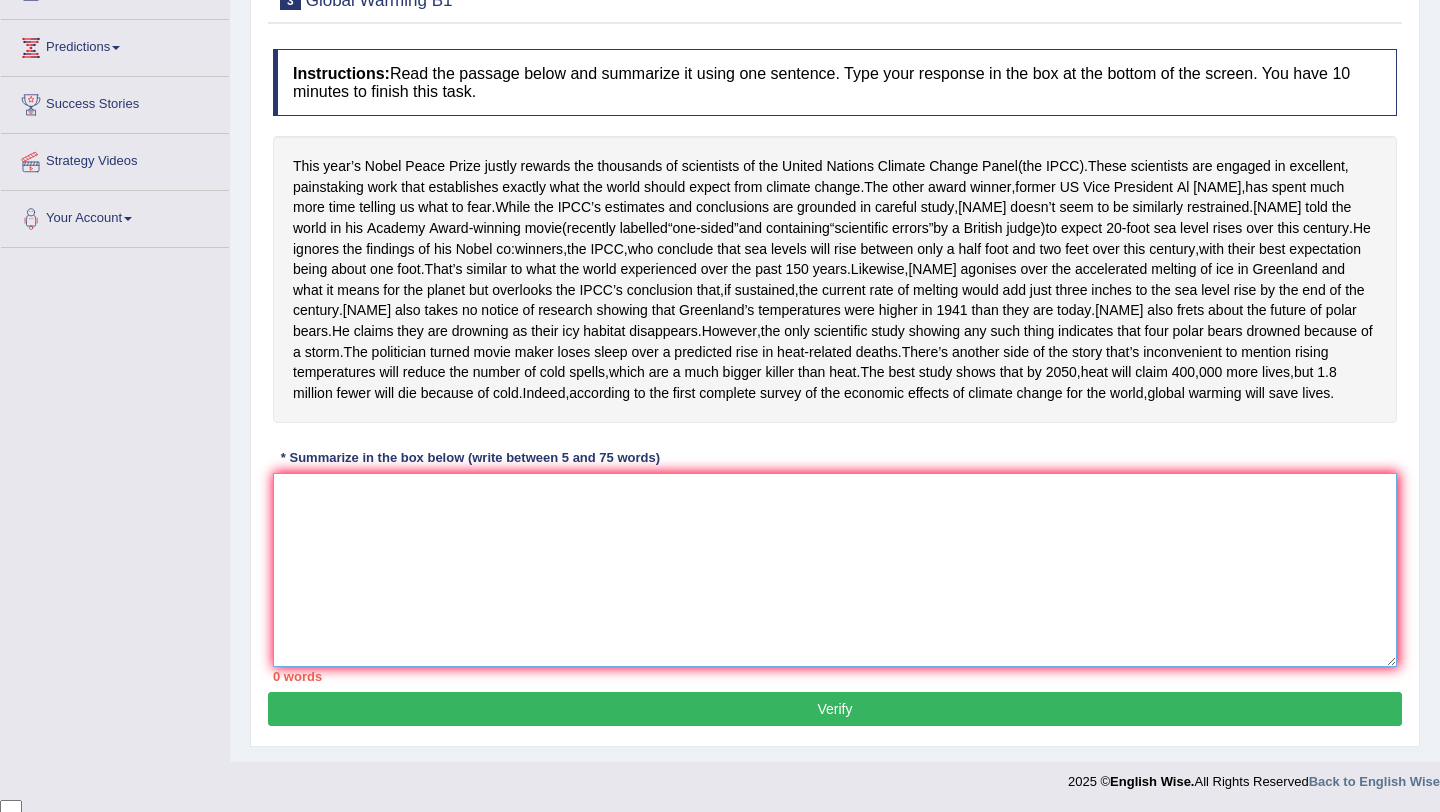 click at bounding box center [835, 570] 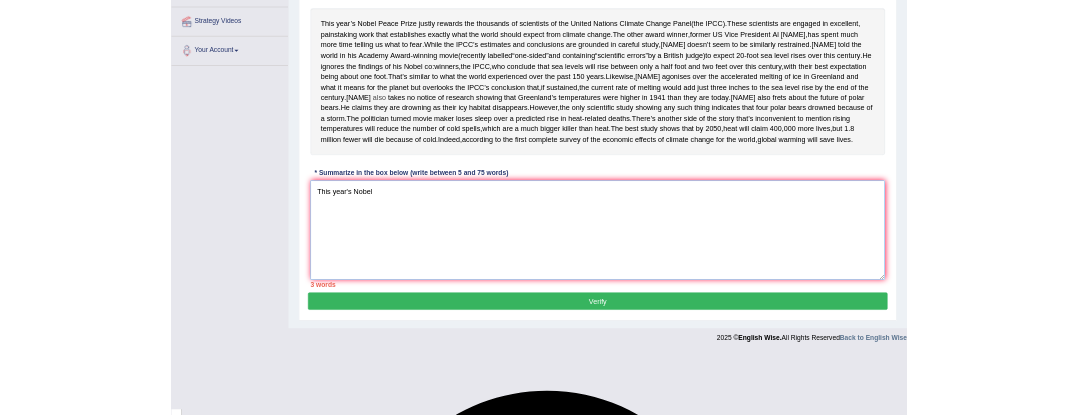 scroll, scrollTop: 371, scrollLeft: 0, axis: vertical 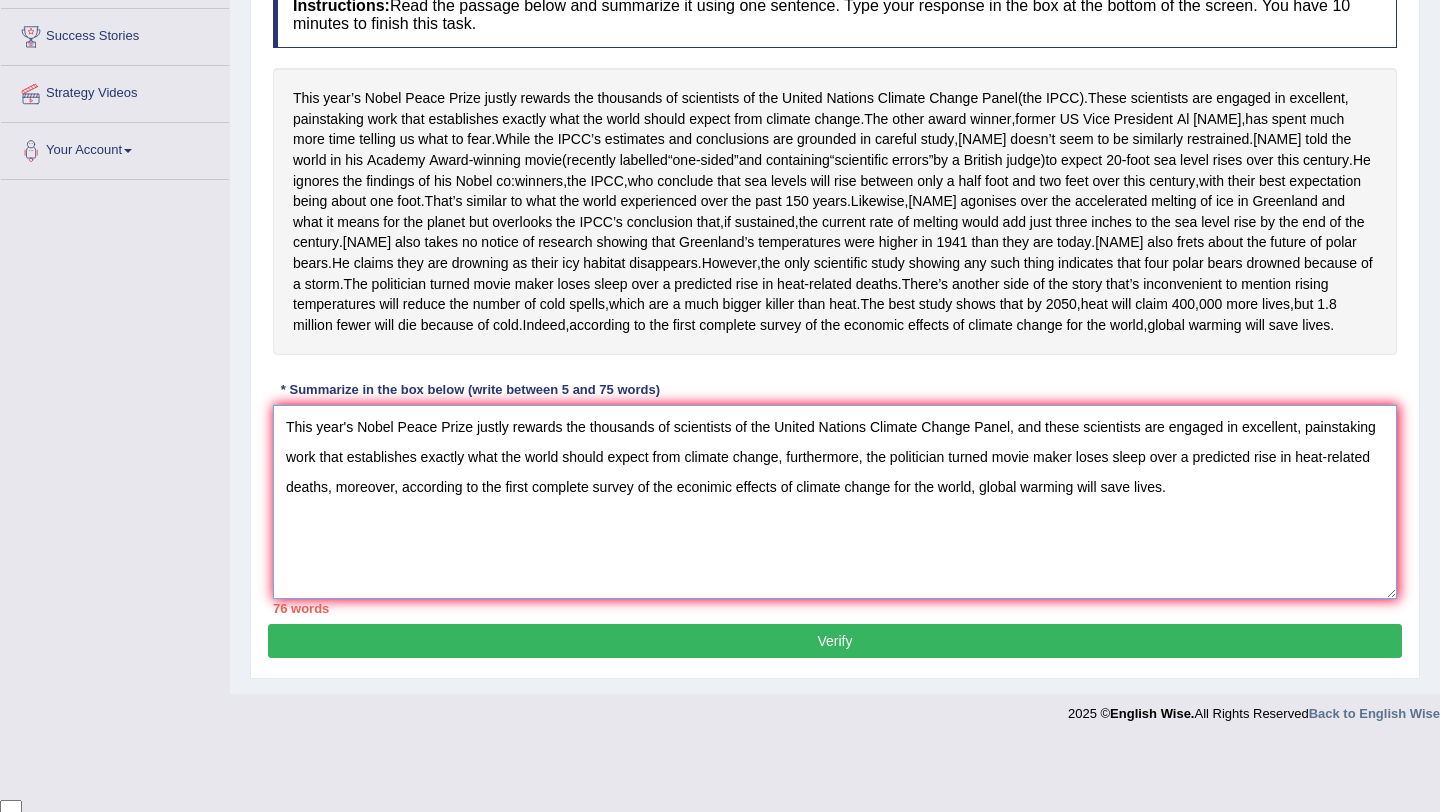 drag, startPoint x: 898, startPoint y: 625, endPoint x: 522, endPoint y: 647, distance: 376.64307 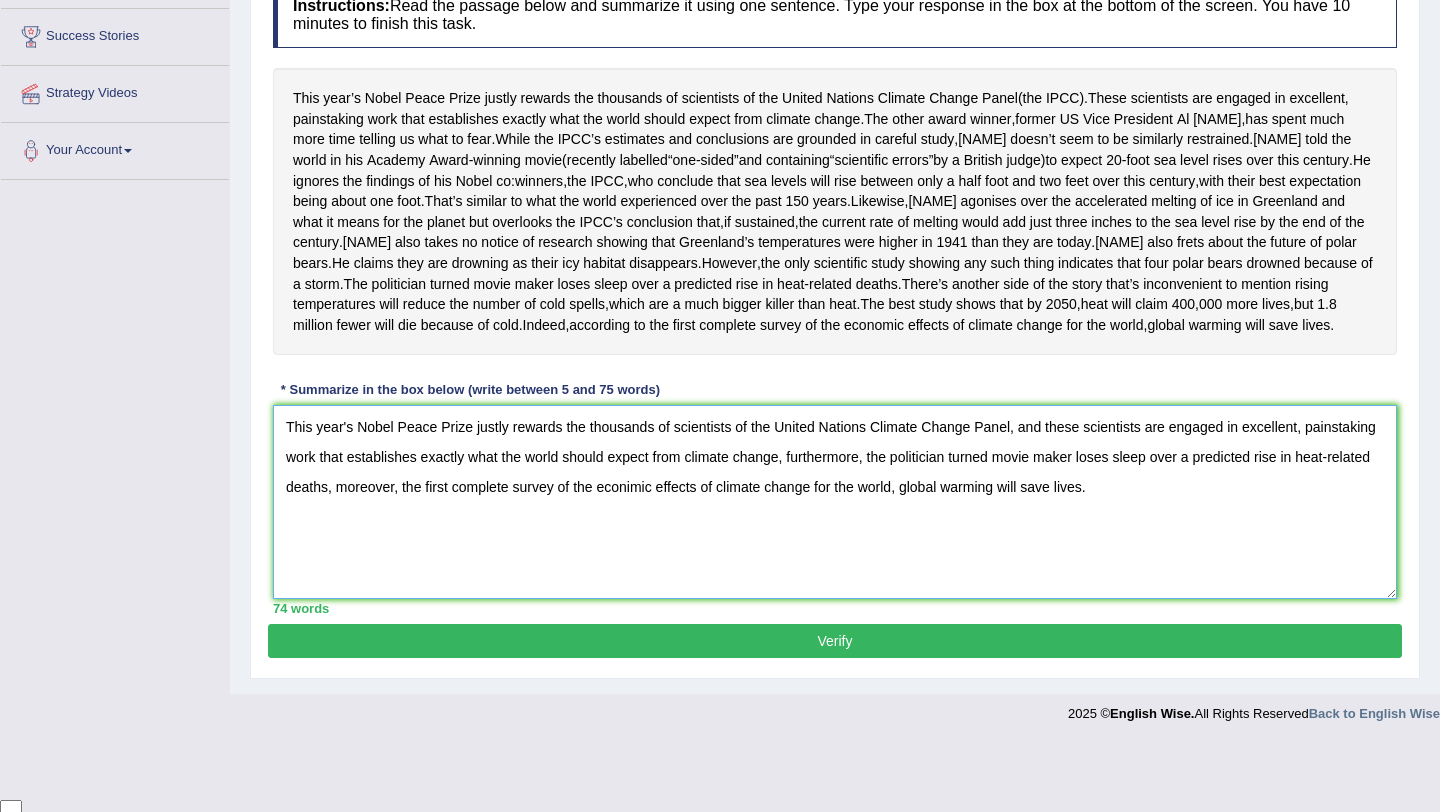 click on "This year's Nobel Peace Prize justly rewards the thousands of scientists of the United Nations Climate Change Panel, and these scientists are engaged in excellent, painstaking work that establishes exactly what the world should expect from climate change, furthermore, the politician turned movie maker loses sleep over a predicted rise in heat-related deaths, moreover, the first complete survey of the econimic effects of climate change for the world, global warming will save lives." at bounding box center [835, 502] 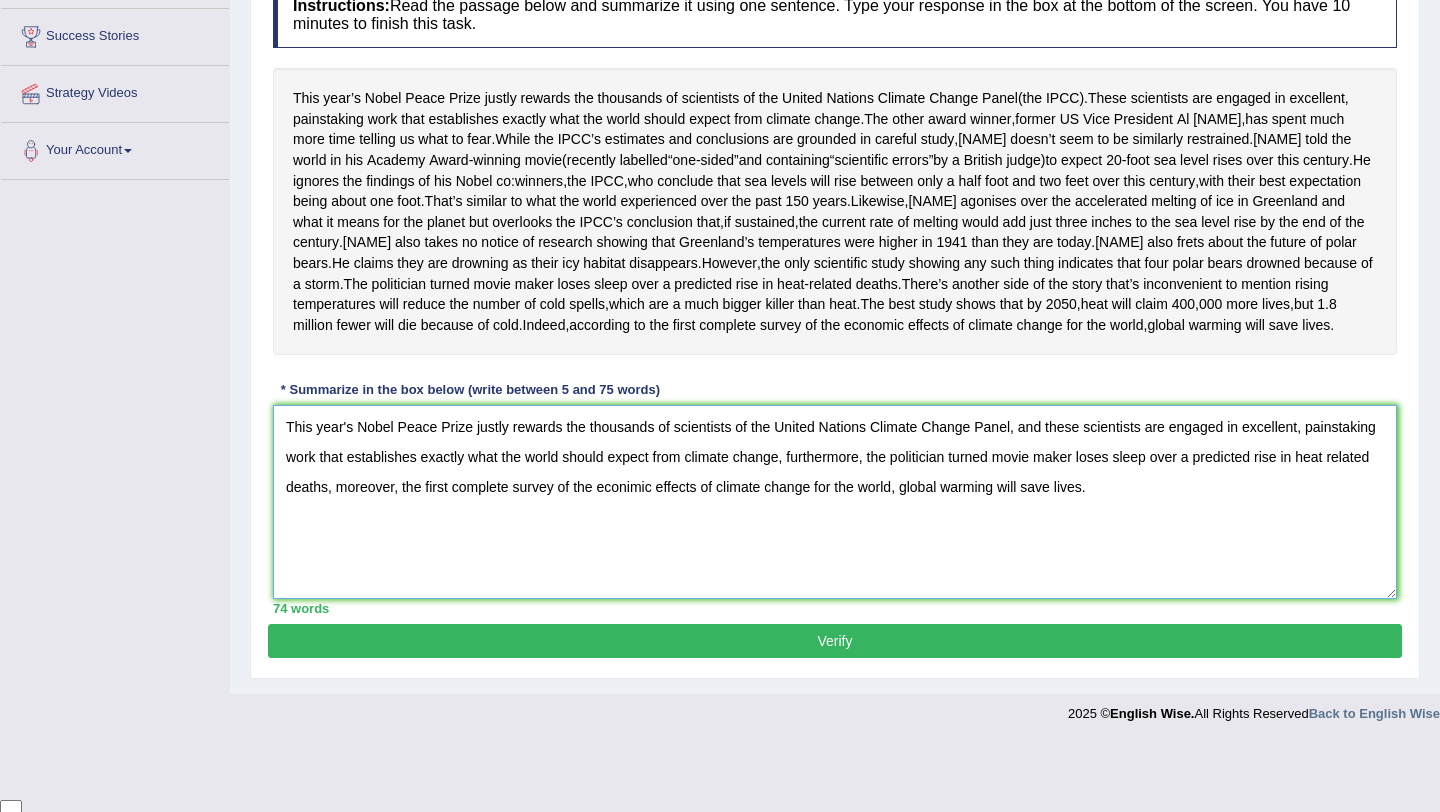 type on "This year's Nobel Peace Prize justly rewards the thousands of scientists of the United Nations Climate Change Panel, and these scientists are engaged in excellent, painstaking work that establishes exactly what the world should expect from climate change, furthermore, the politician turned movie maker loses sleep over a predicted rise in heat related deaths, moreover, the first complete survey of the econimic effects of climate change for the world, global warming will save lives." 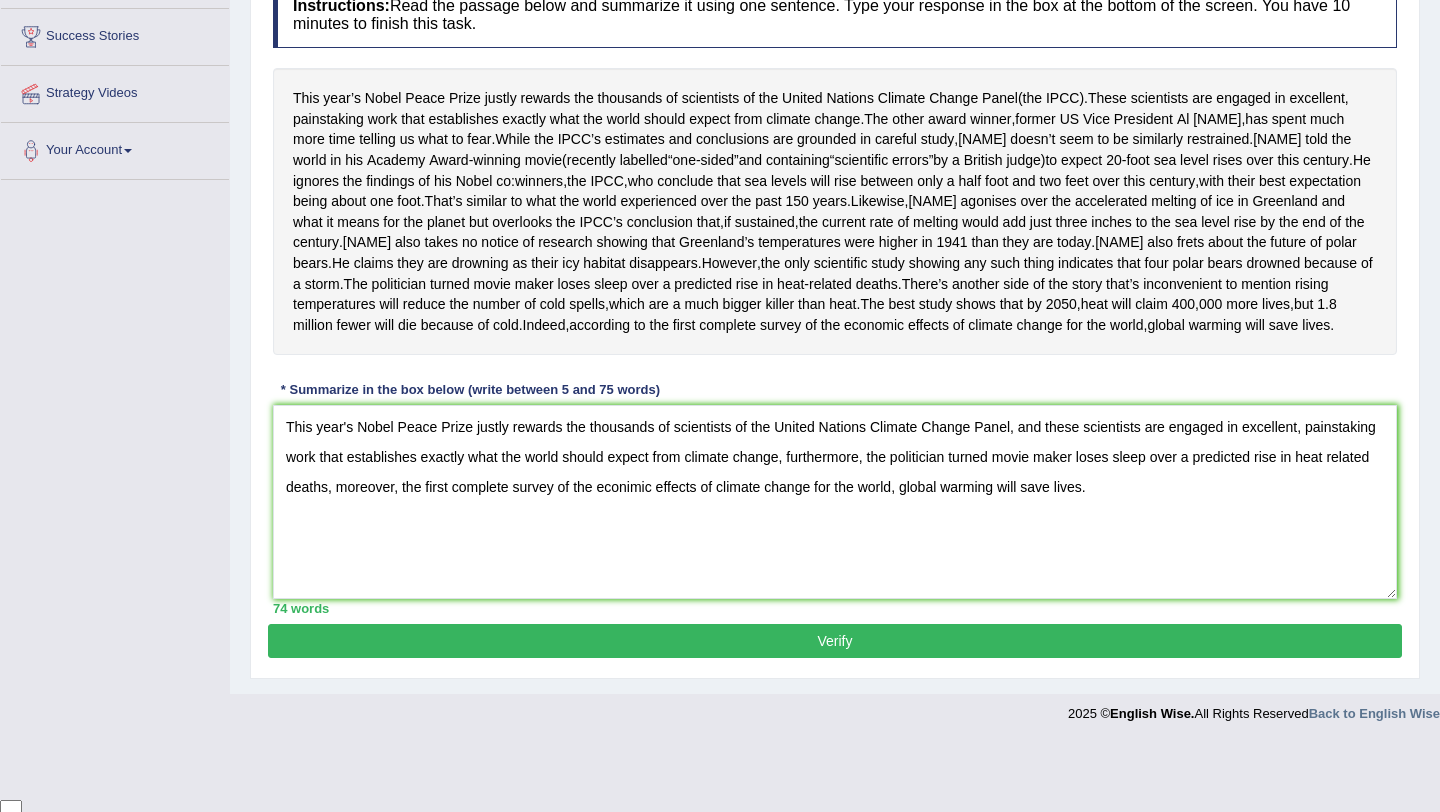 click on "This   year’s   Nobel   Peace   Prize   justly   rewards   the   thousands   of   scientists   of   the   United   Nations   Climate   Change   Panel  ( the   IPCC ).  These   scientists   are   engaged   in   excellent ,  painstaking   work   that   establishes   exactly   what   the   world   should   expect   from   climate   change .
The   other   award   winner ,  former   US   Vice   President   Al   Gore ,  has   spent   much   more   time   telling   us   what   to   fear .  While   the   IPCC’s   estimates   and   conclusions   are   grounded   in   careful   study ,  Gore   doesn’t   seem   to   be   similarly   restrained .
Gore   told   the   world   in   his   Academy   Award - winning   movie  ( recently   labelled  “ one - sided ”  and   containing  “ scientific   errors ”  by   a   British   judge )  to   expect   20 - foot   sea   level   rises   over   this   century .  He   ignores   the   findings   of   his   Nobel   co :  winners ,  the   IPCC ,  who   conclude   that" at bounding box center (835, 211) 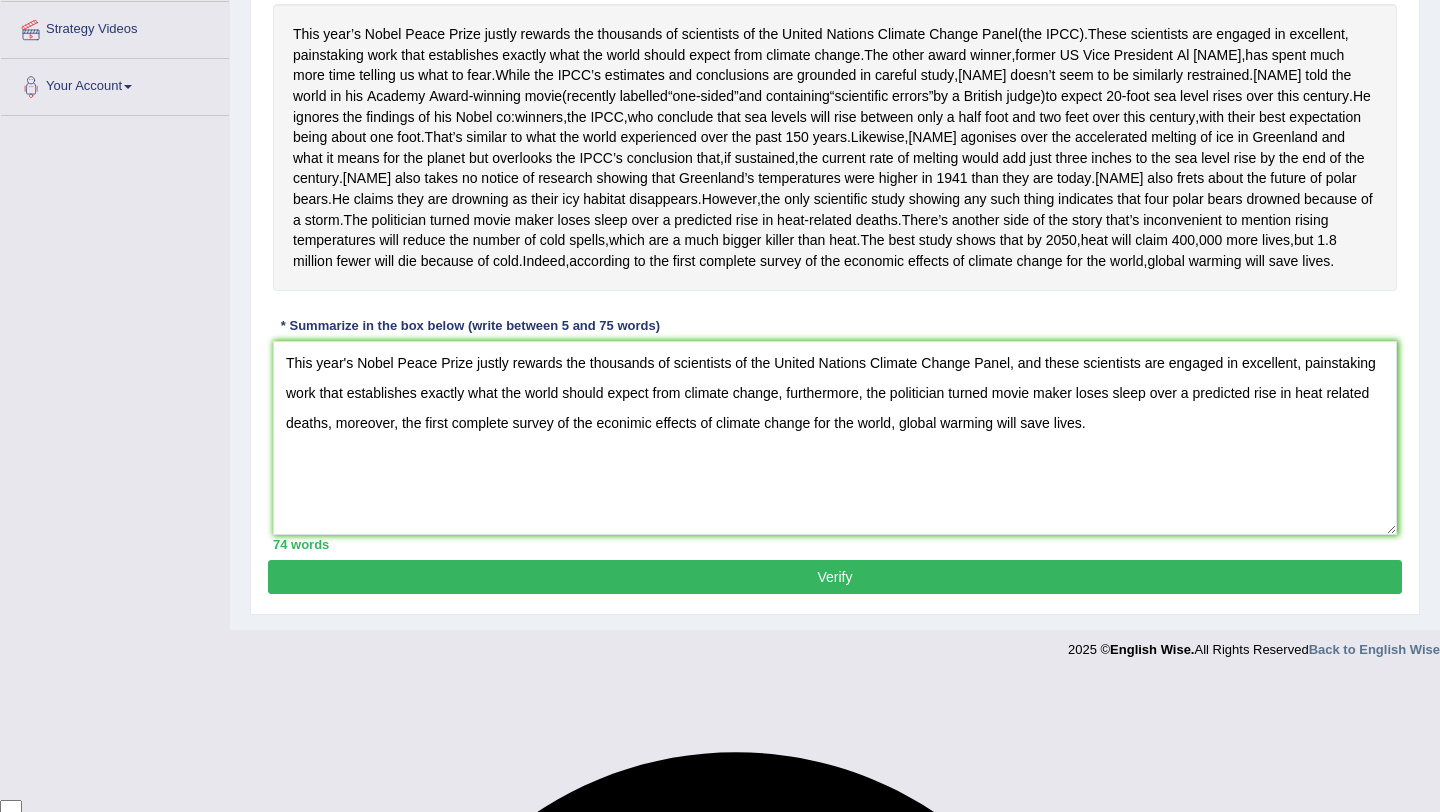 scroll, scrollTop: 398, scrollLeft: 0, axis: vertical 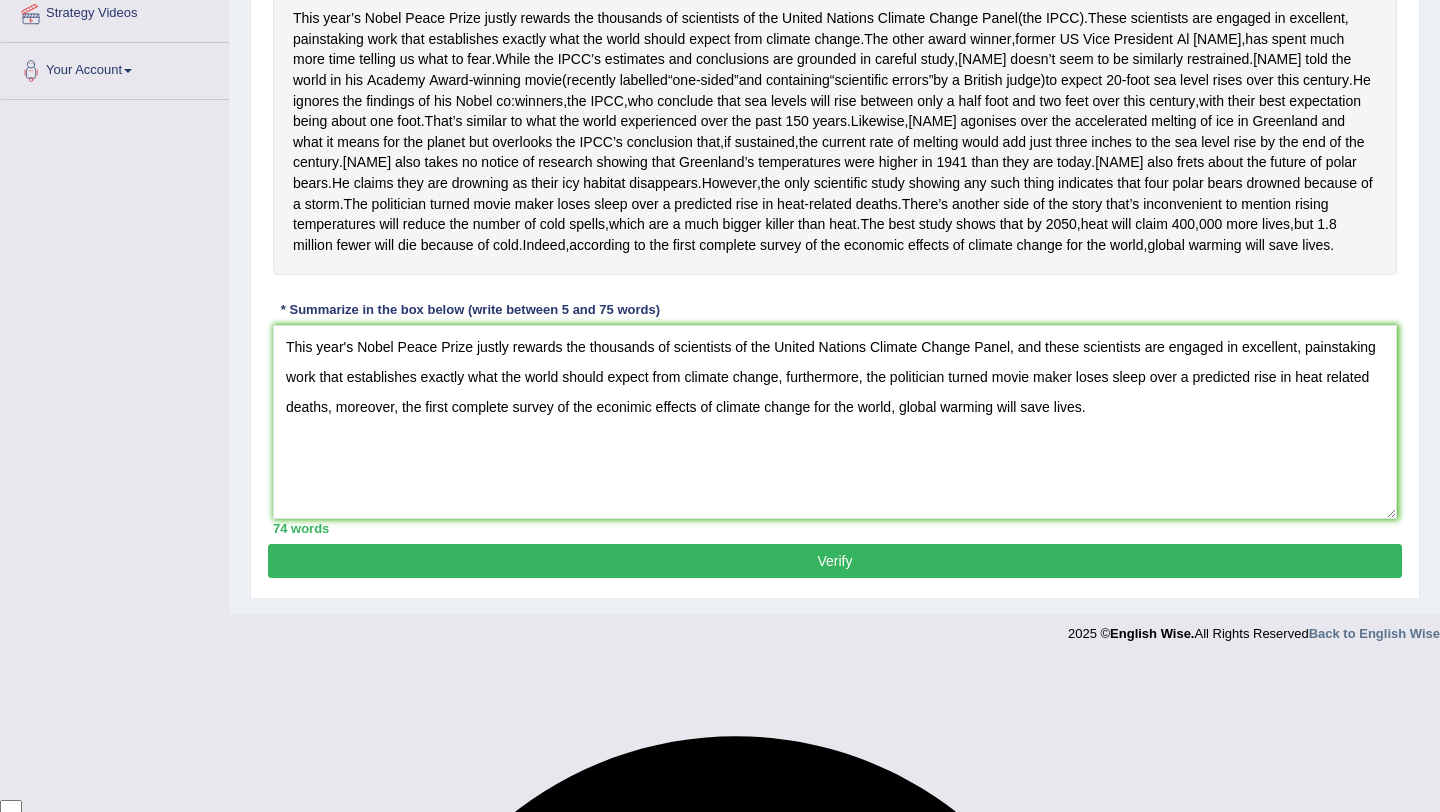 click on "Verify" at bounding box center (835, 561) 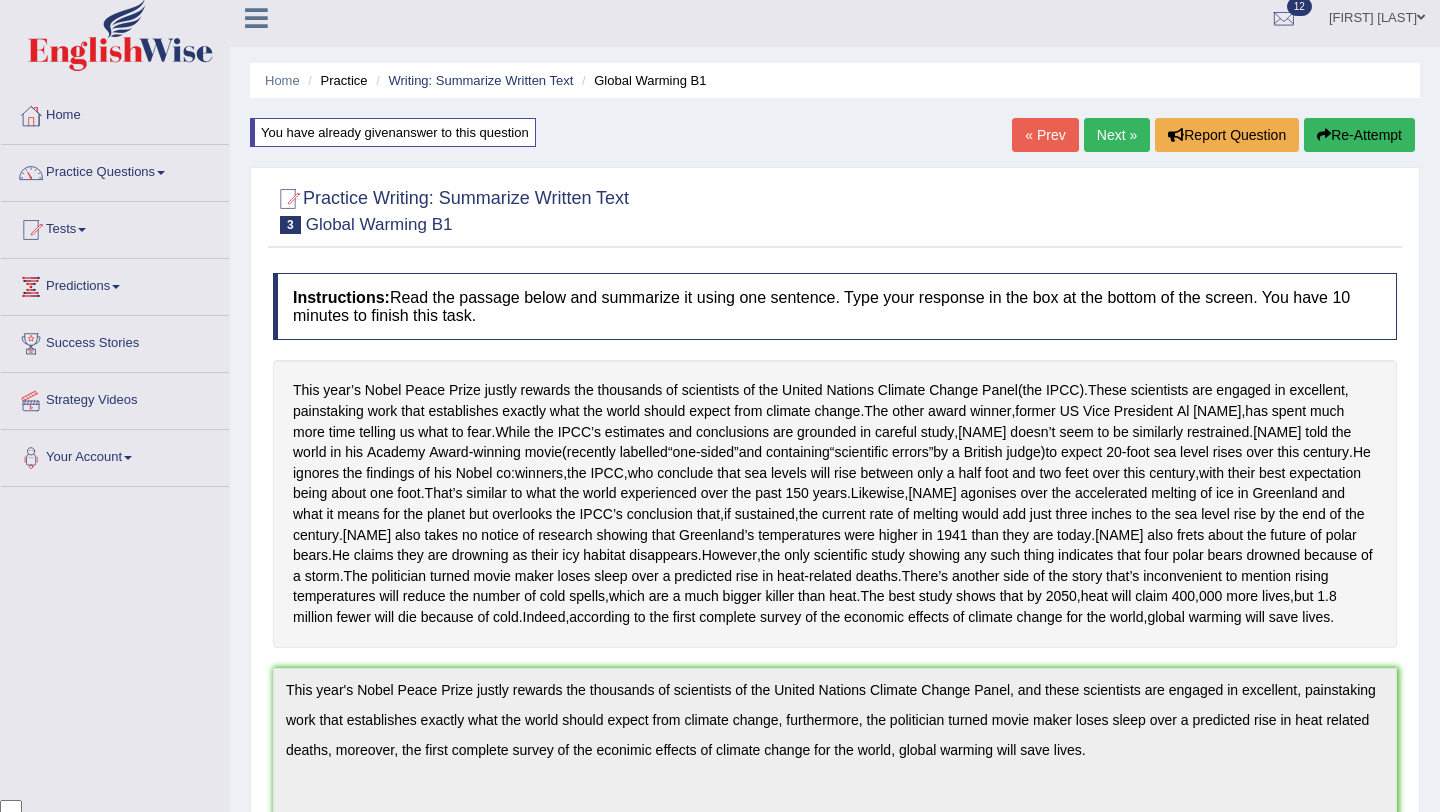 scroll, scrollTop: 0, scrollLeft: 0, axis: both 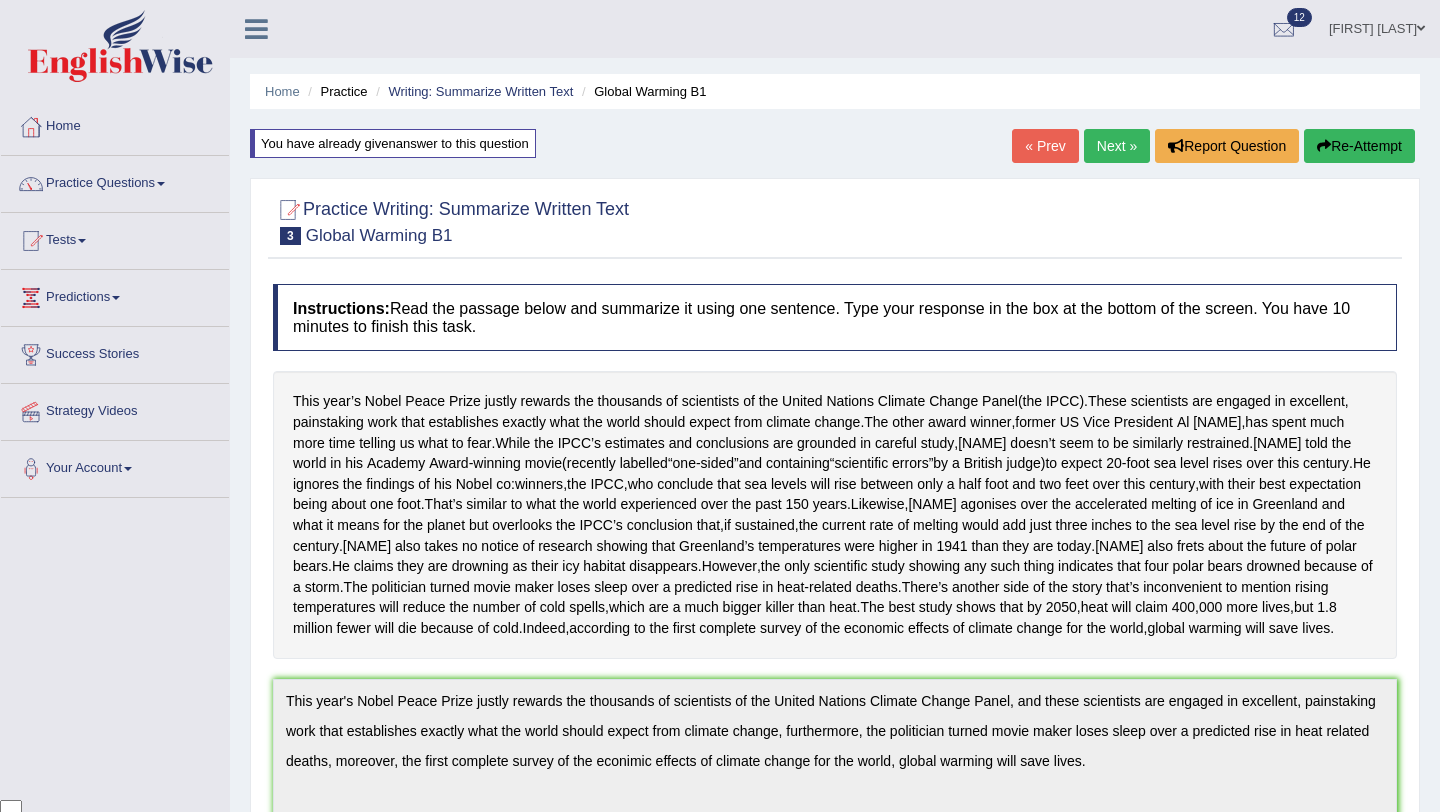 click on "Next »" at bounding box center [1117, 146] 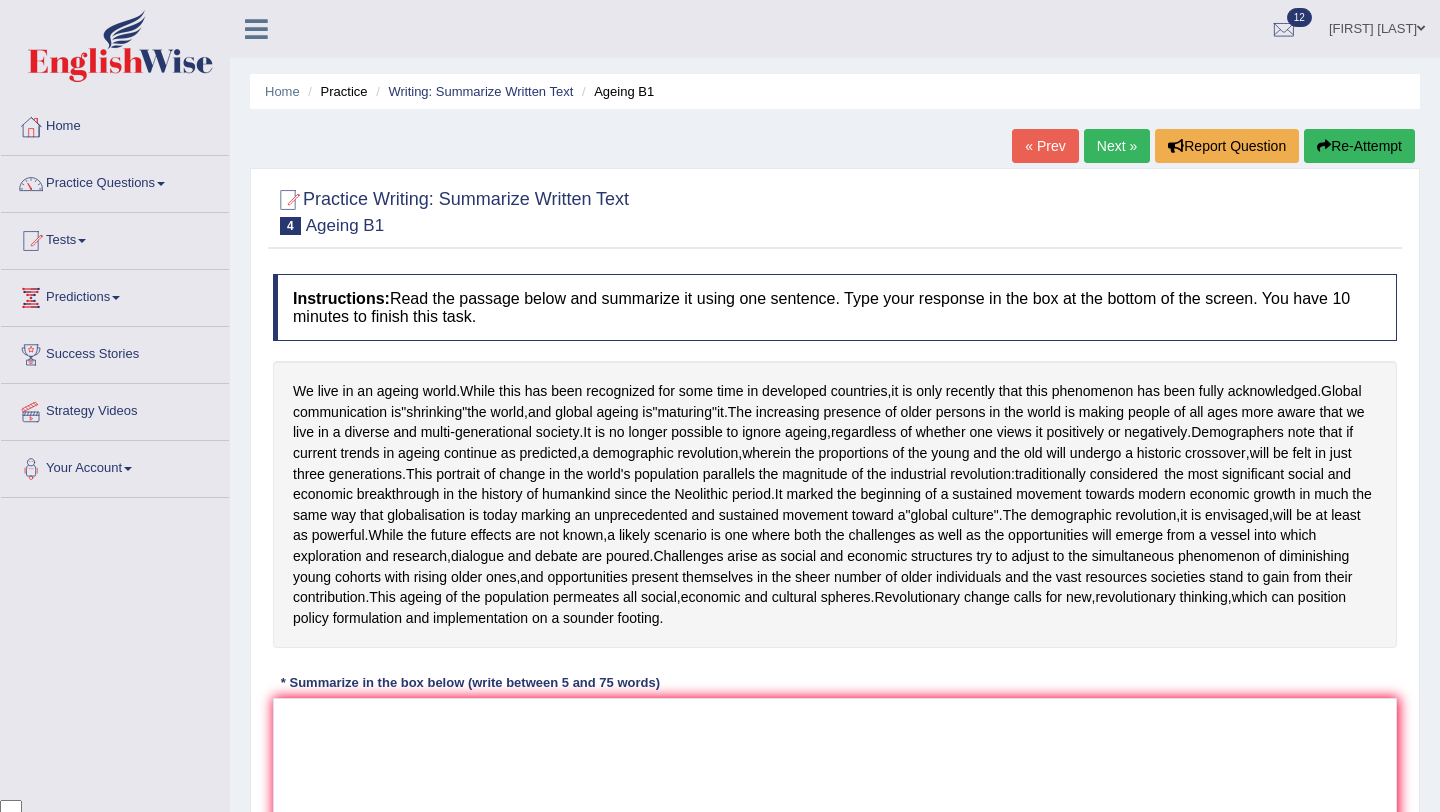 scroll, scrollTop: 0, scrollLeft: 0, axis: both 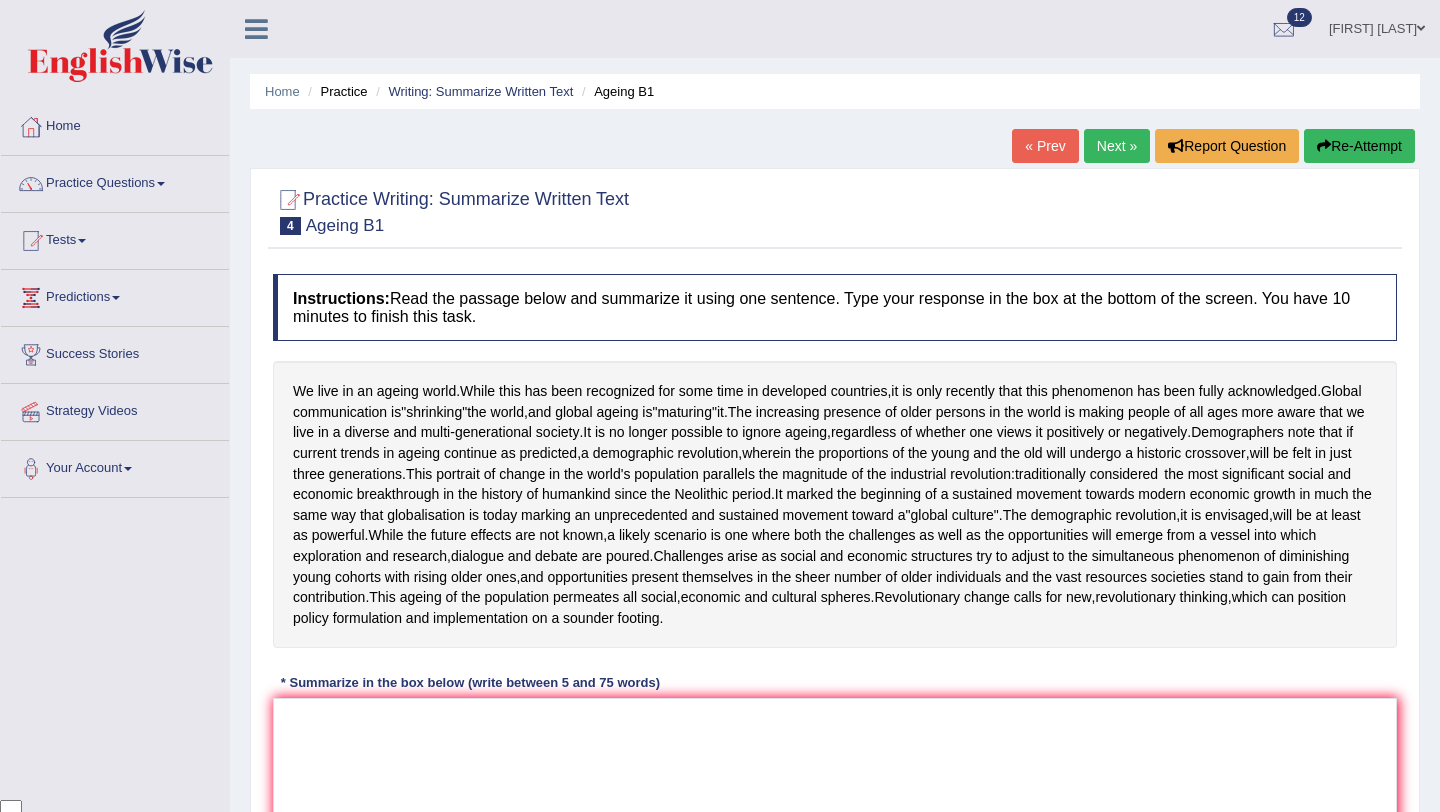 click on "Next »" at bounding box center (1117, 146) 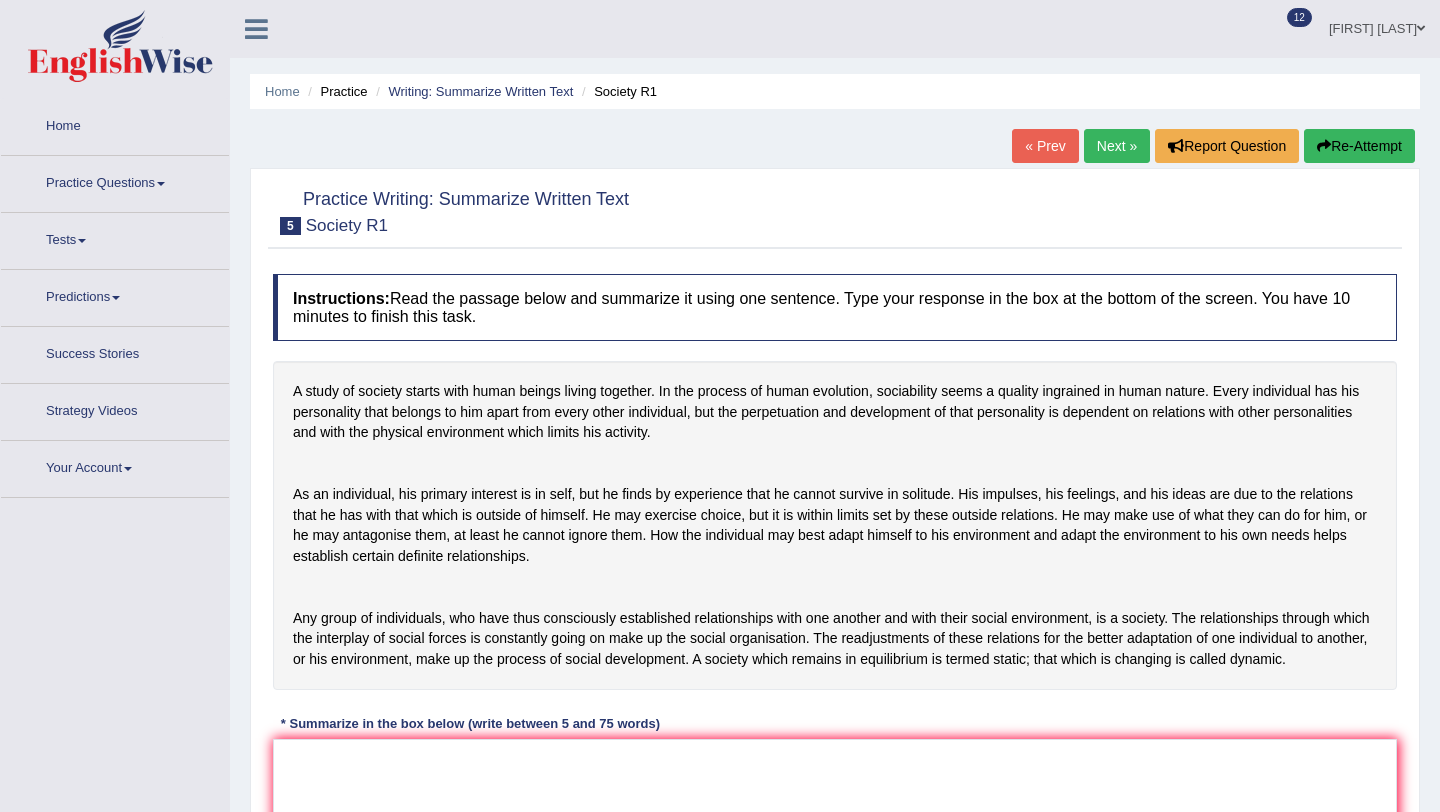 scroll, scrollTop: 0, scrollLeft: 0, axis: both 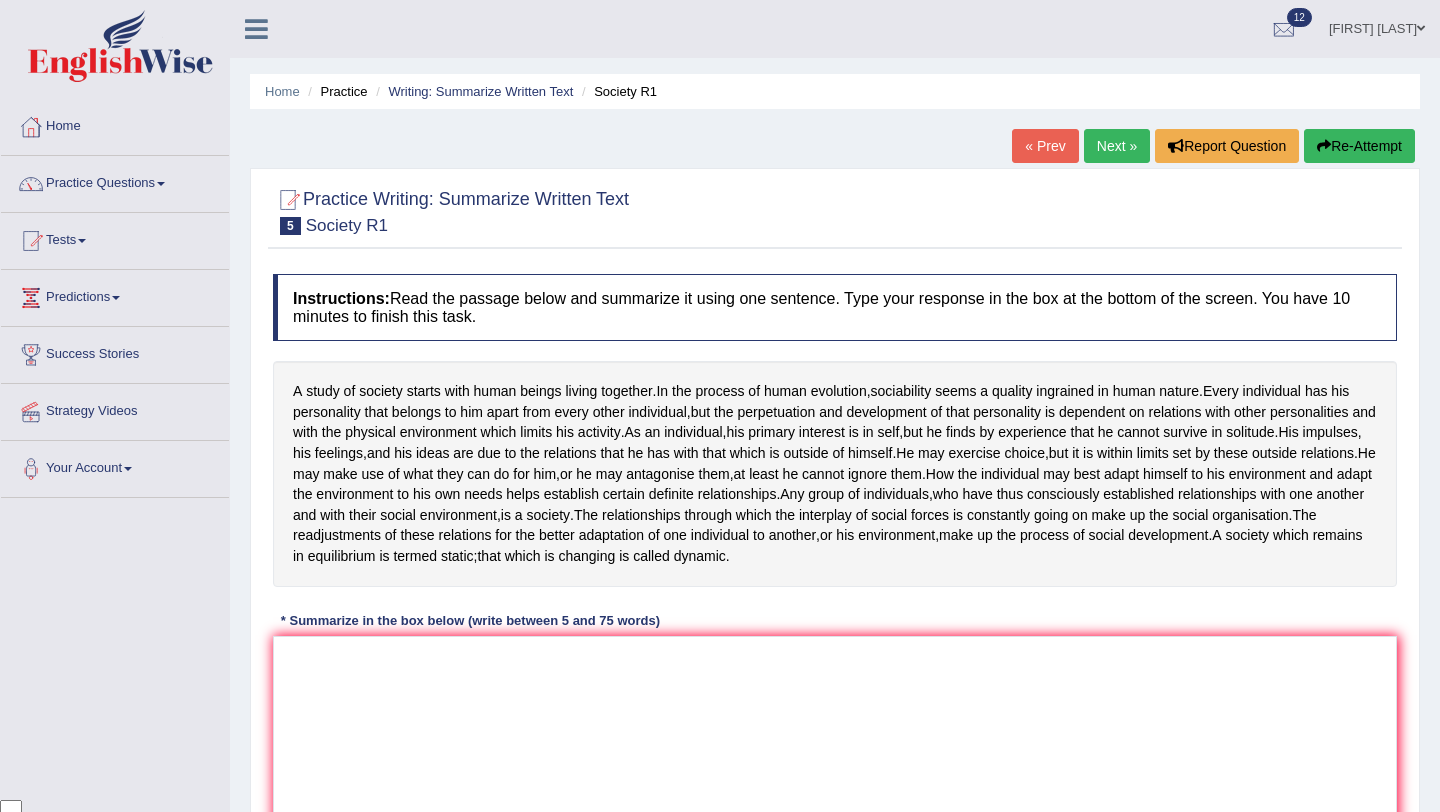 click on "Next »" at bounding box center [1117, 146] 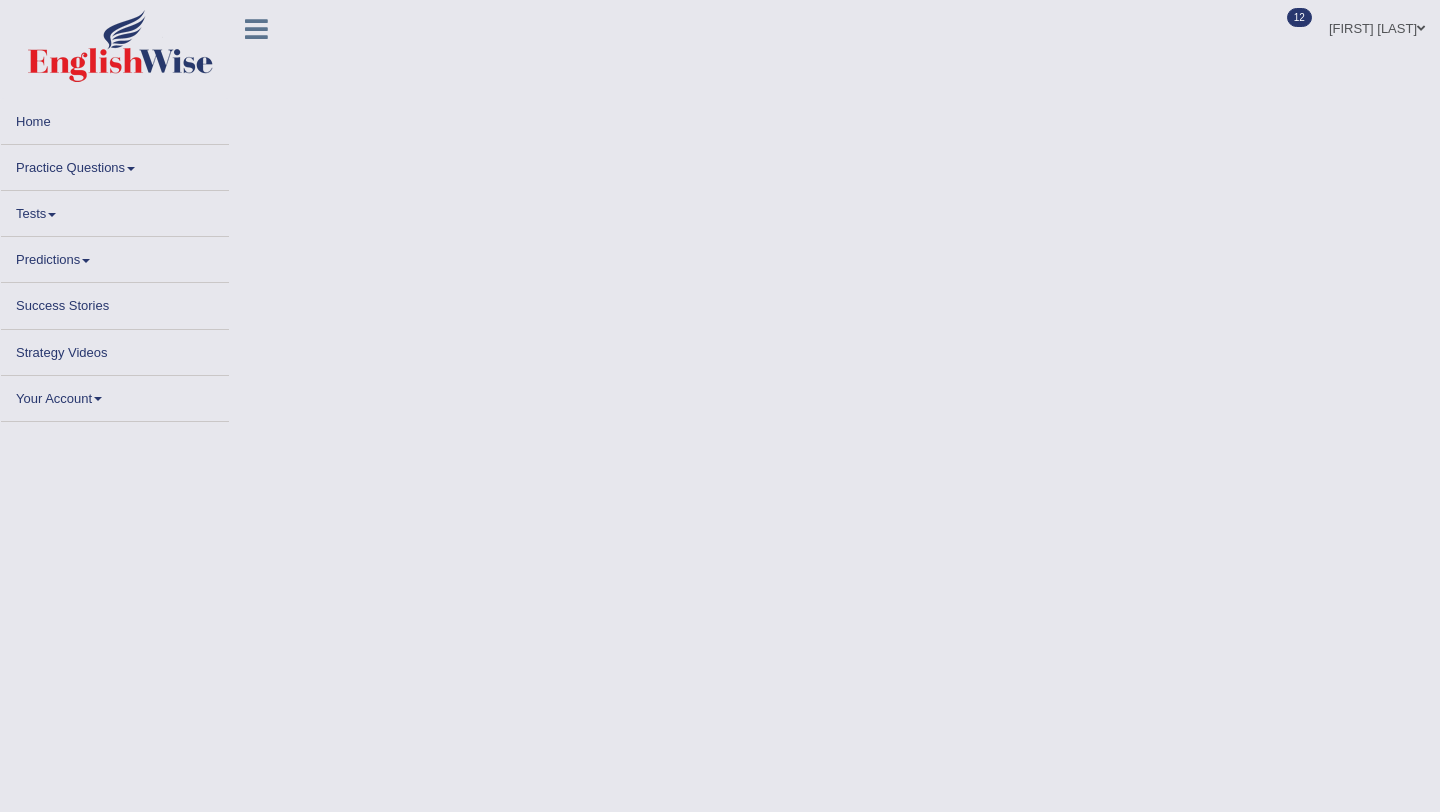 scroll, scrollTop: 0, scrollLeft: 0, axis: both 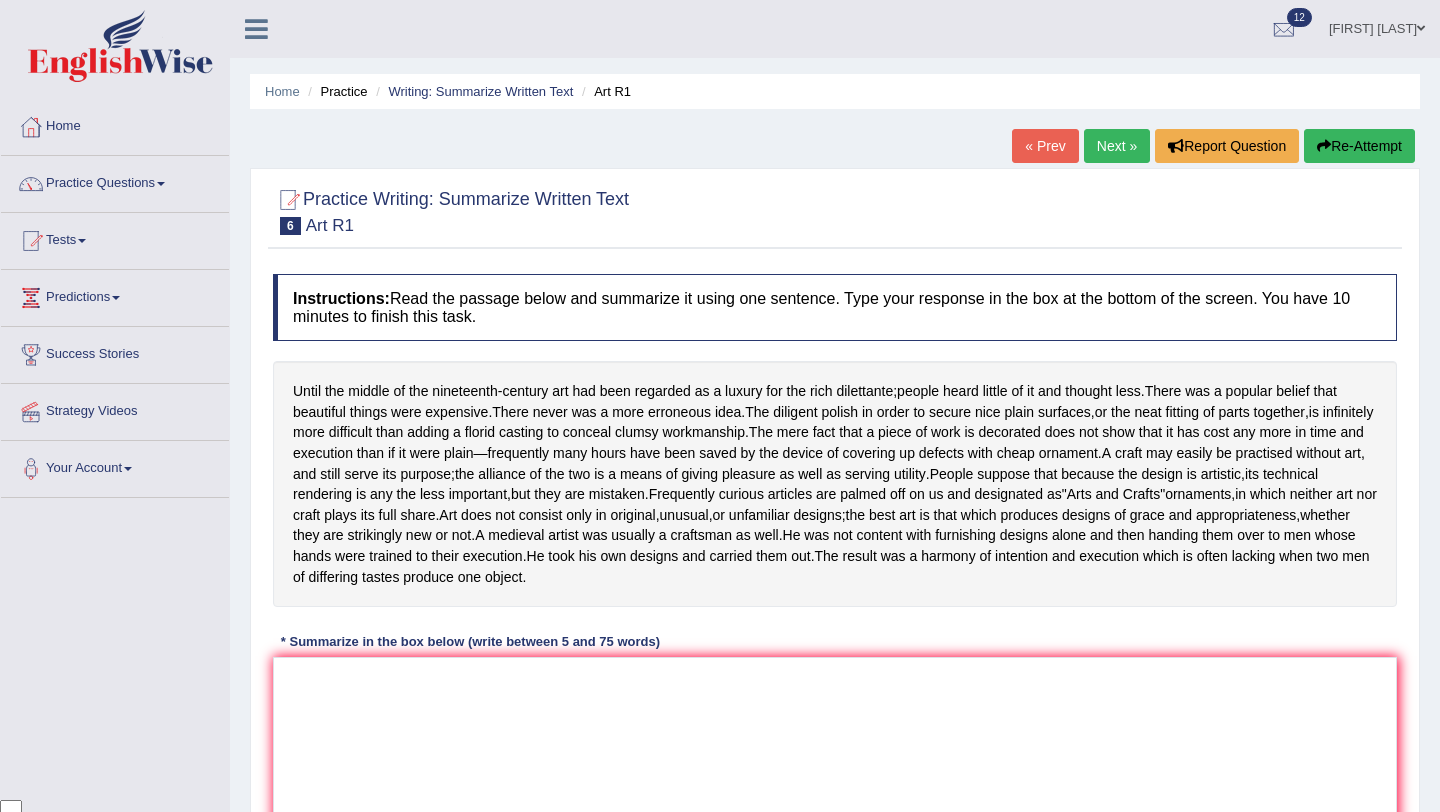 click on "Next »" at bounding box center [1117, 146] 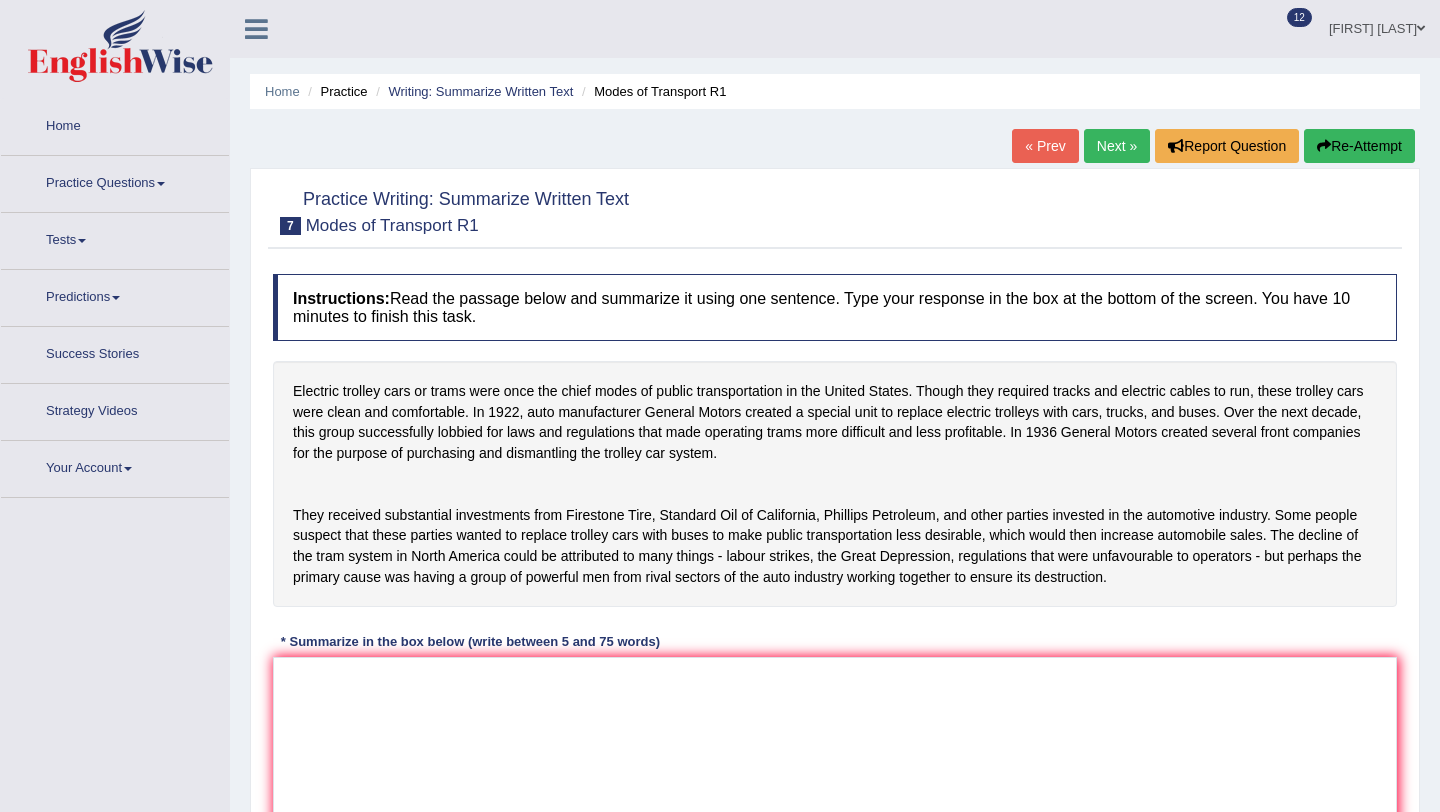 scroll, scrollTop: 0, scrollLeft: 0, axis: both 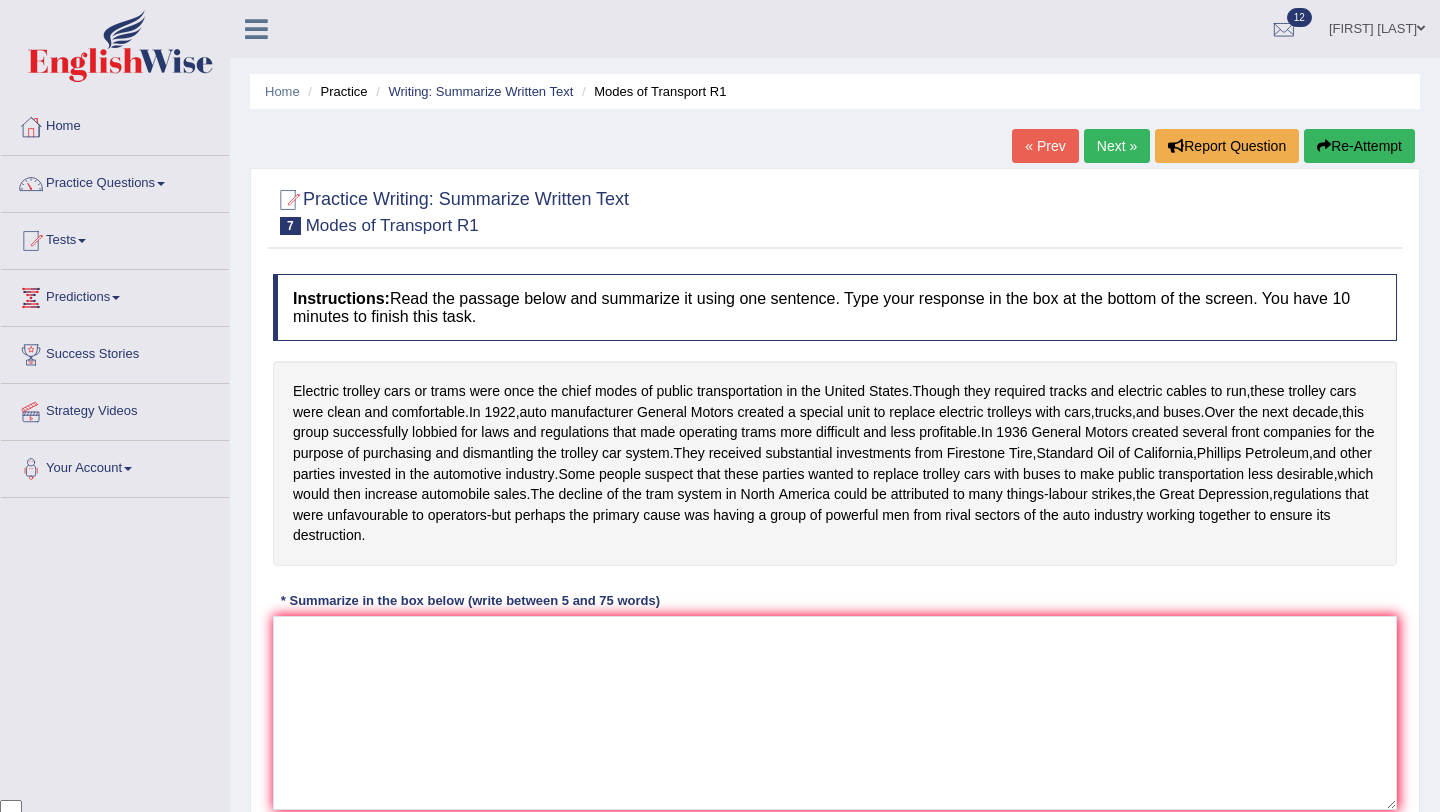 click on "Next »" at bounding box center (1117, 146) 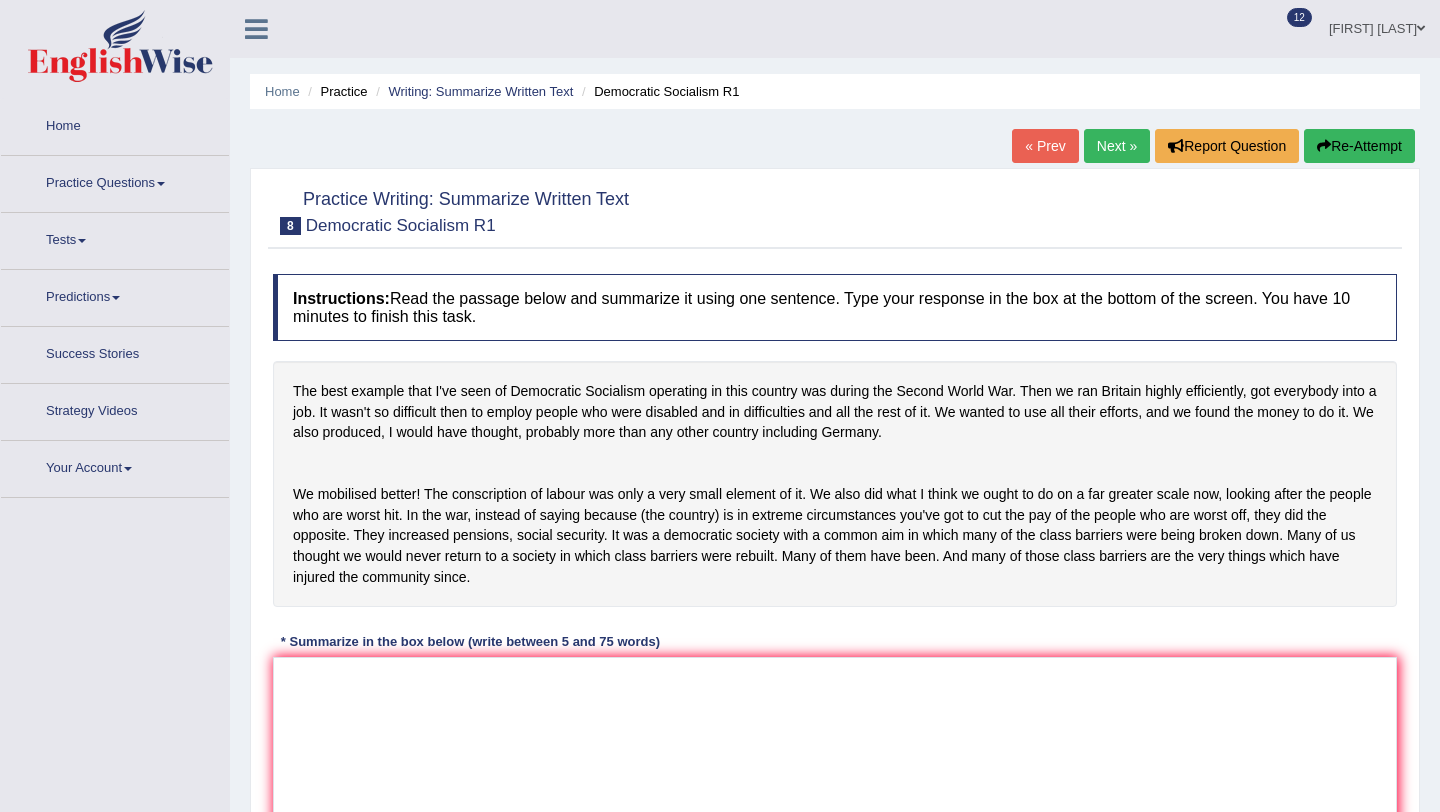 scroll, scrollTop: 0, scrollLeft: 0, axis: both 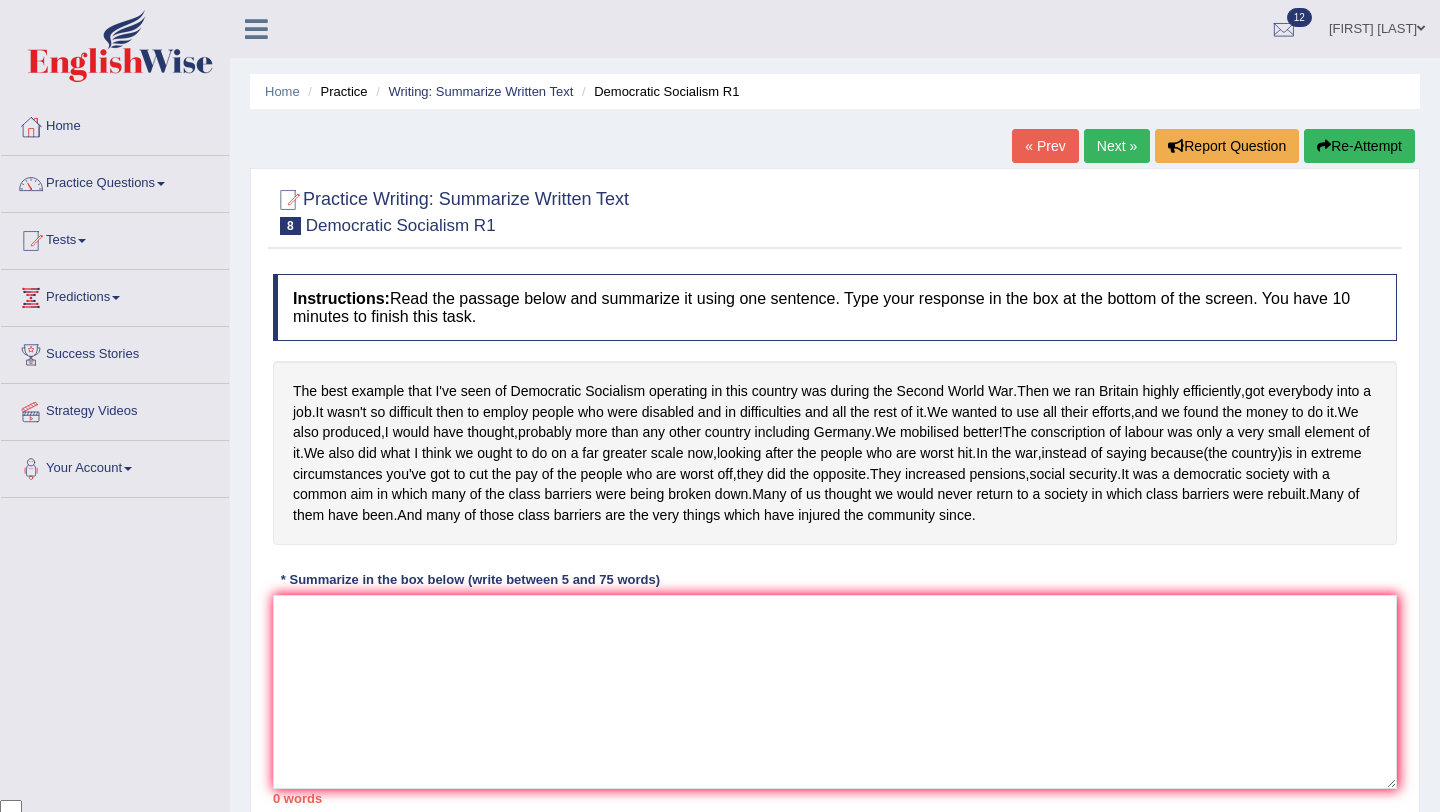 click on "Next »" at bounding box center [1117, 146] 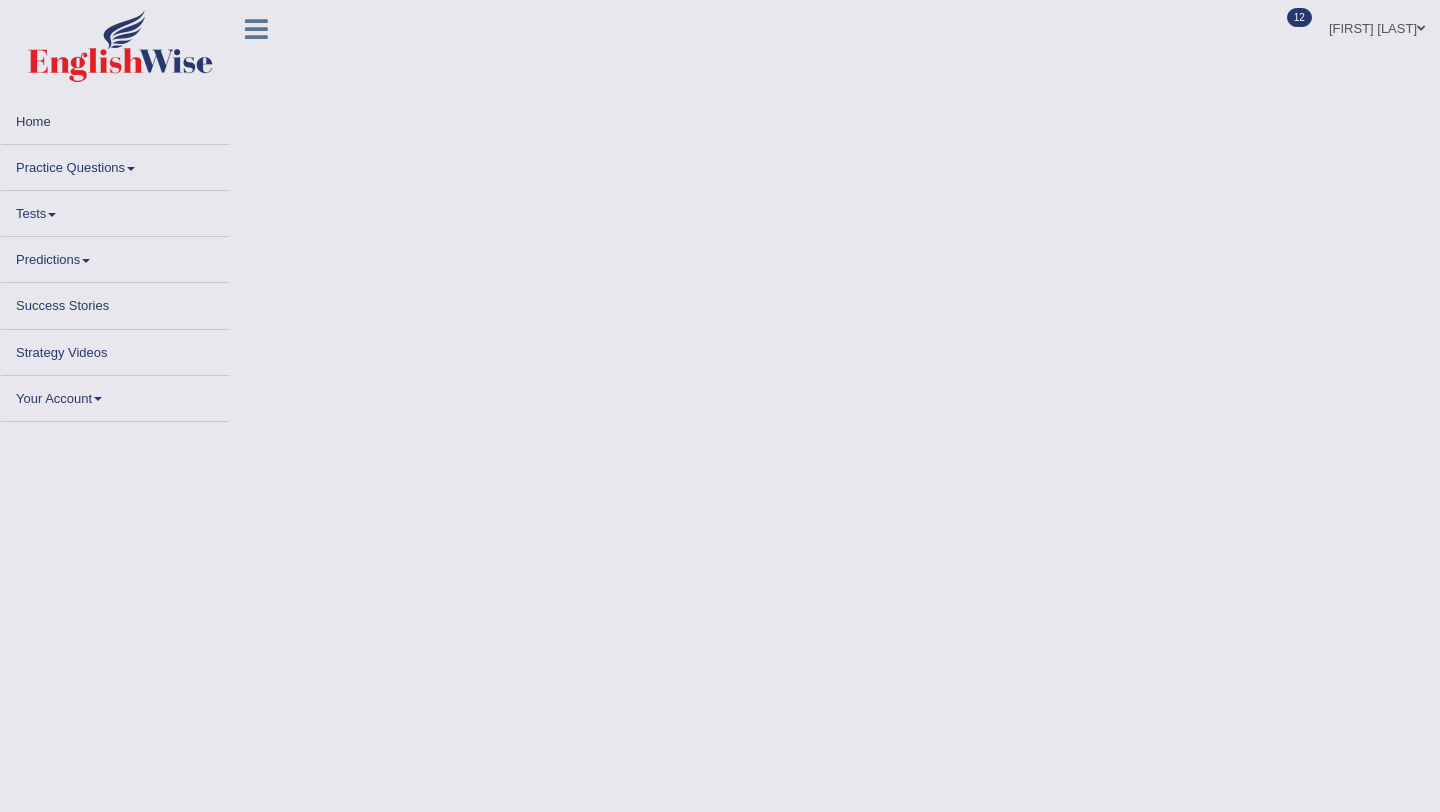 scroll, scrollTop: 0, scrollLeft: 0, axis: both 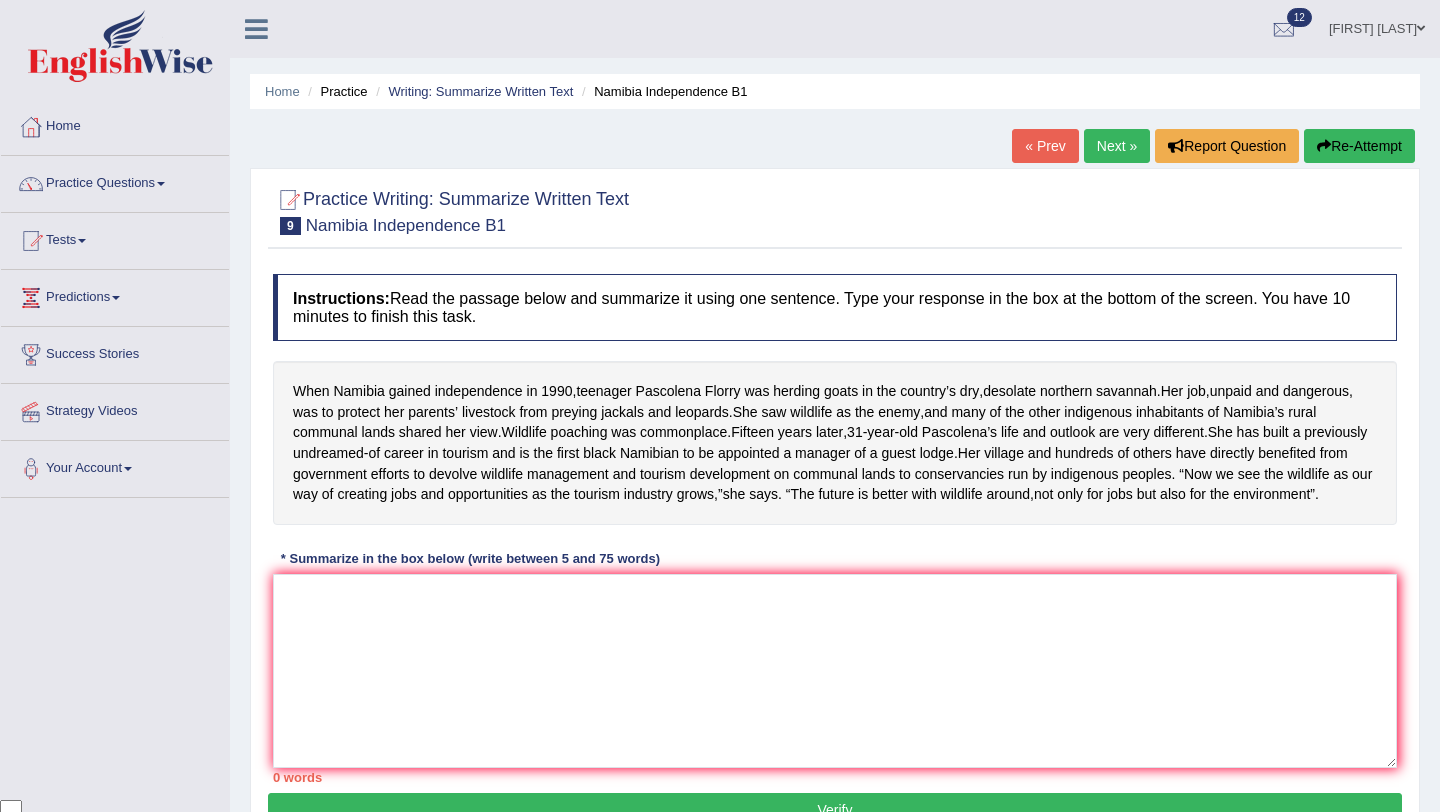 click on "Next »" at bounding box center (1117, 146) 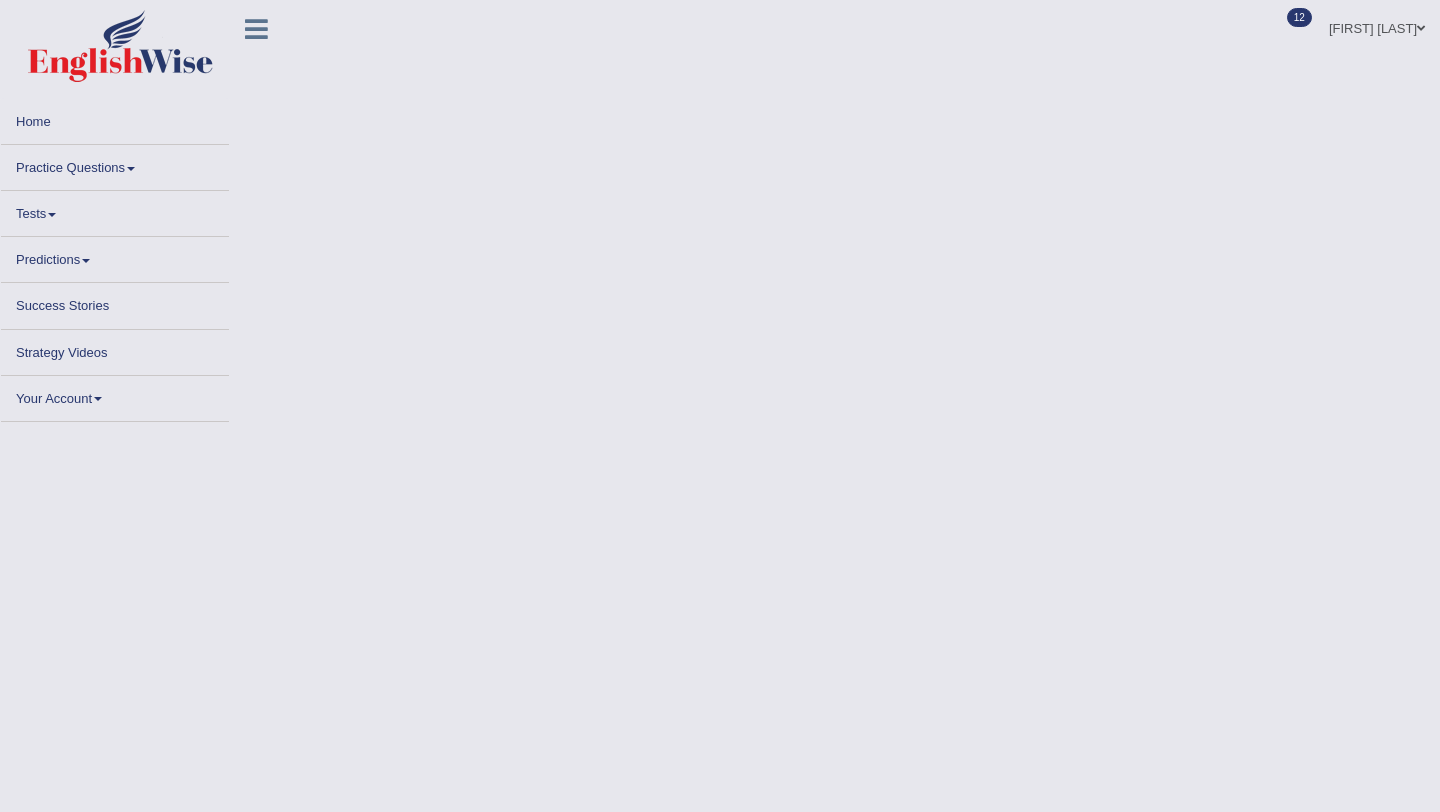 scroll, scrollTop: 0, scrollLeft: 0, axis: both 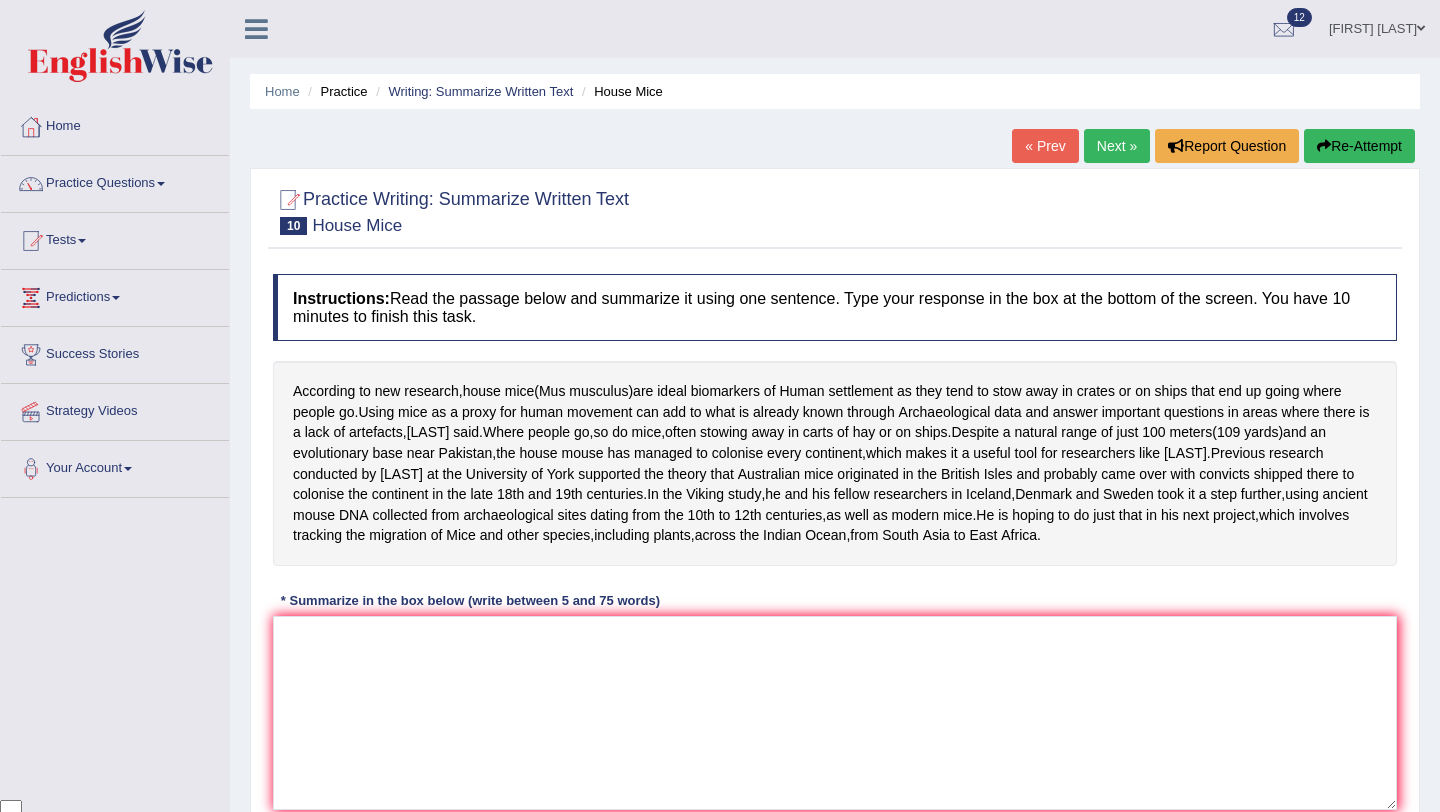 click on "Next »" at bounding box center [1117, 146] 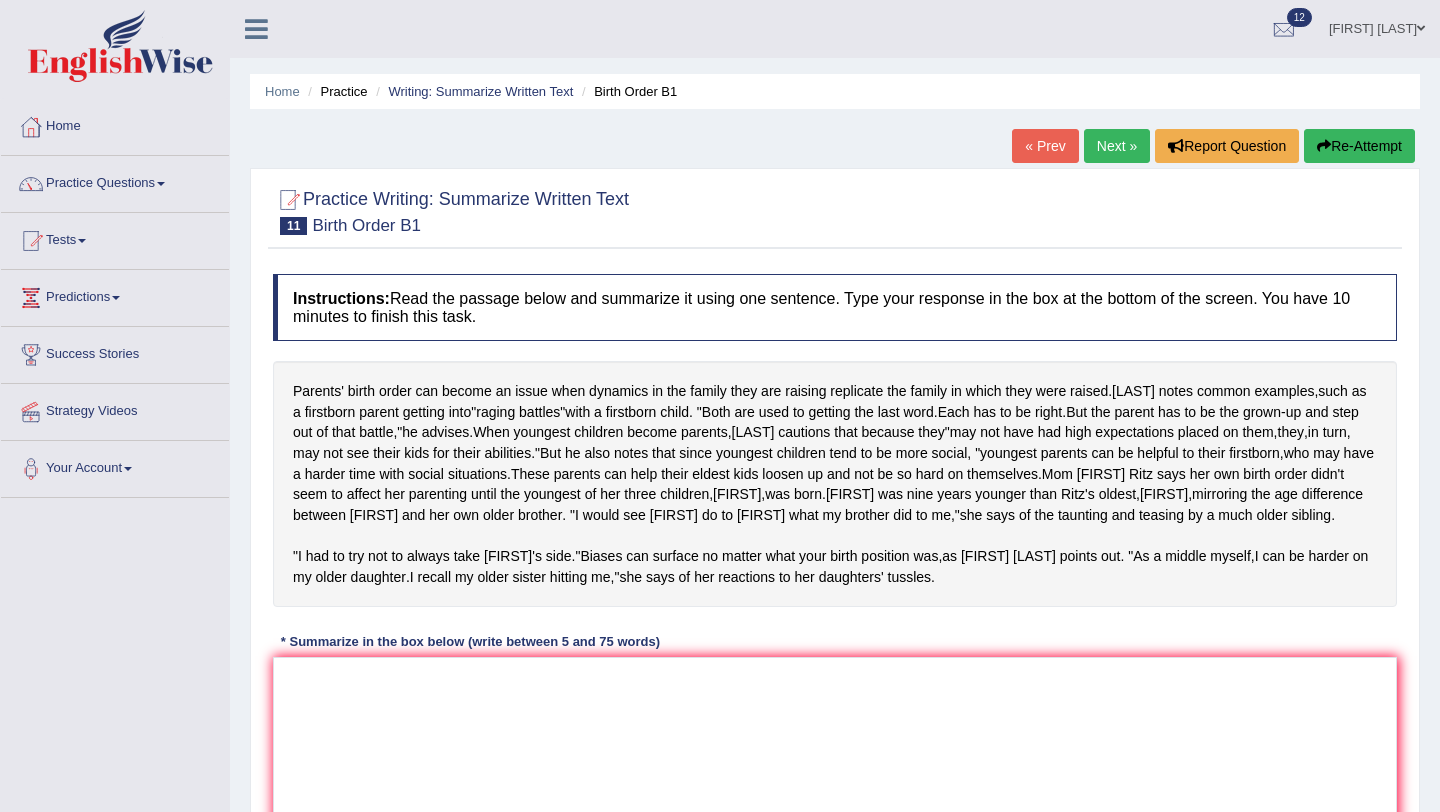 scroll, scrollTop: 0, scrollLeft: 0, axis: both 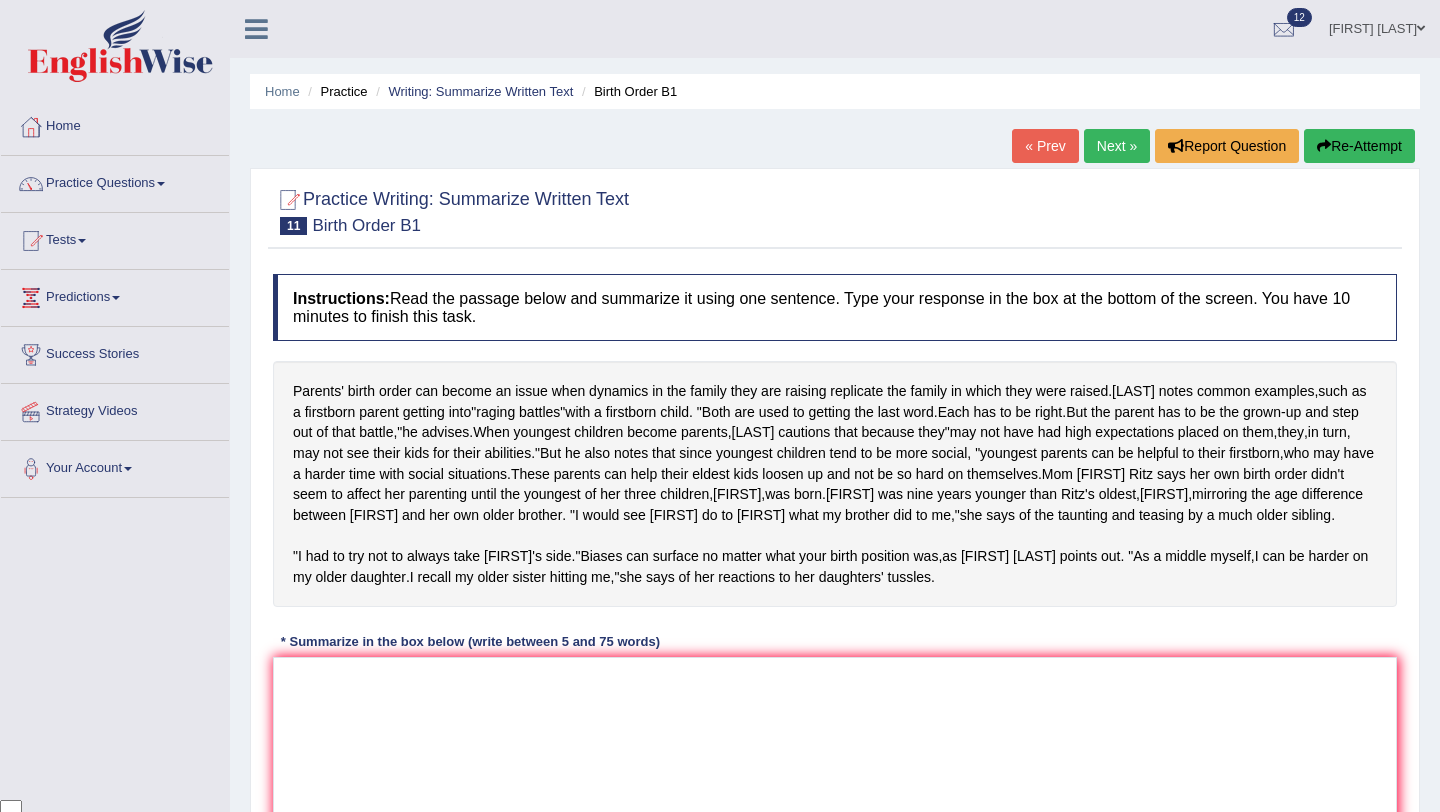 click on "Next »" at bounding box center [1117, 146] 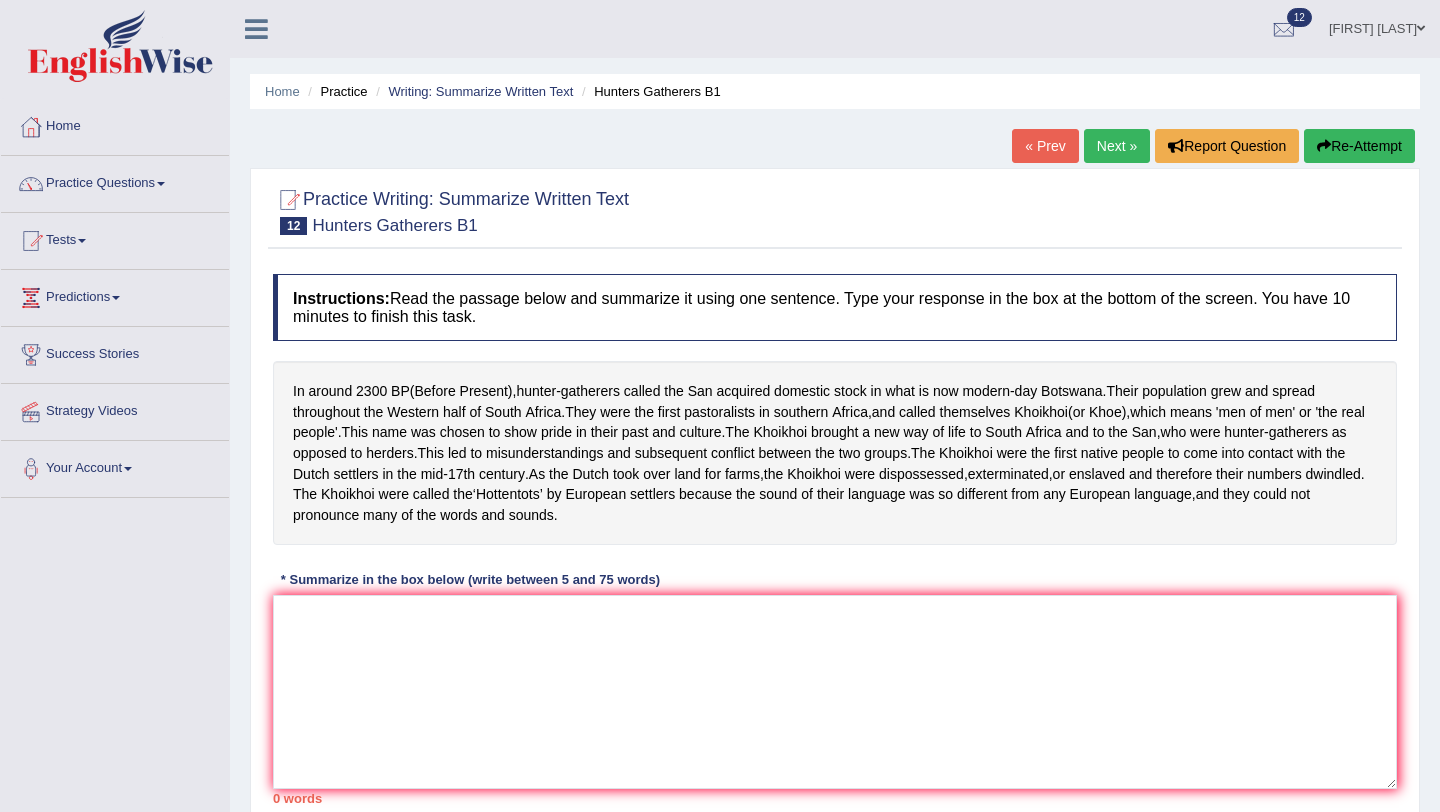 scroll, scrollTop: 0, scrollLeft: 0, axis: both 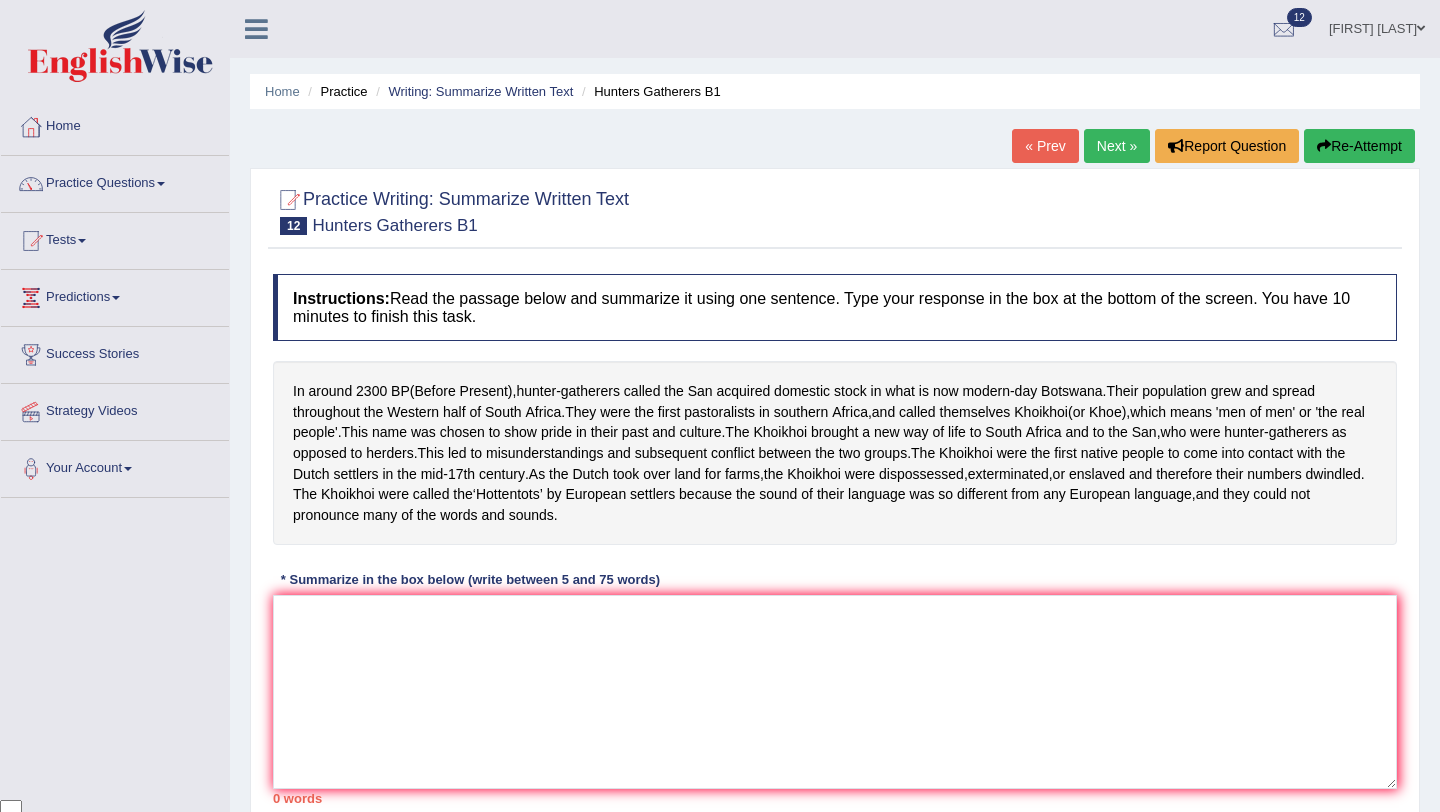 click on "Next »" at bounding box center (1117, 146) 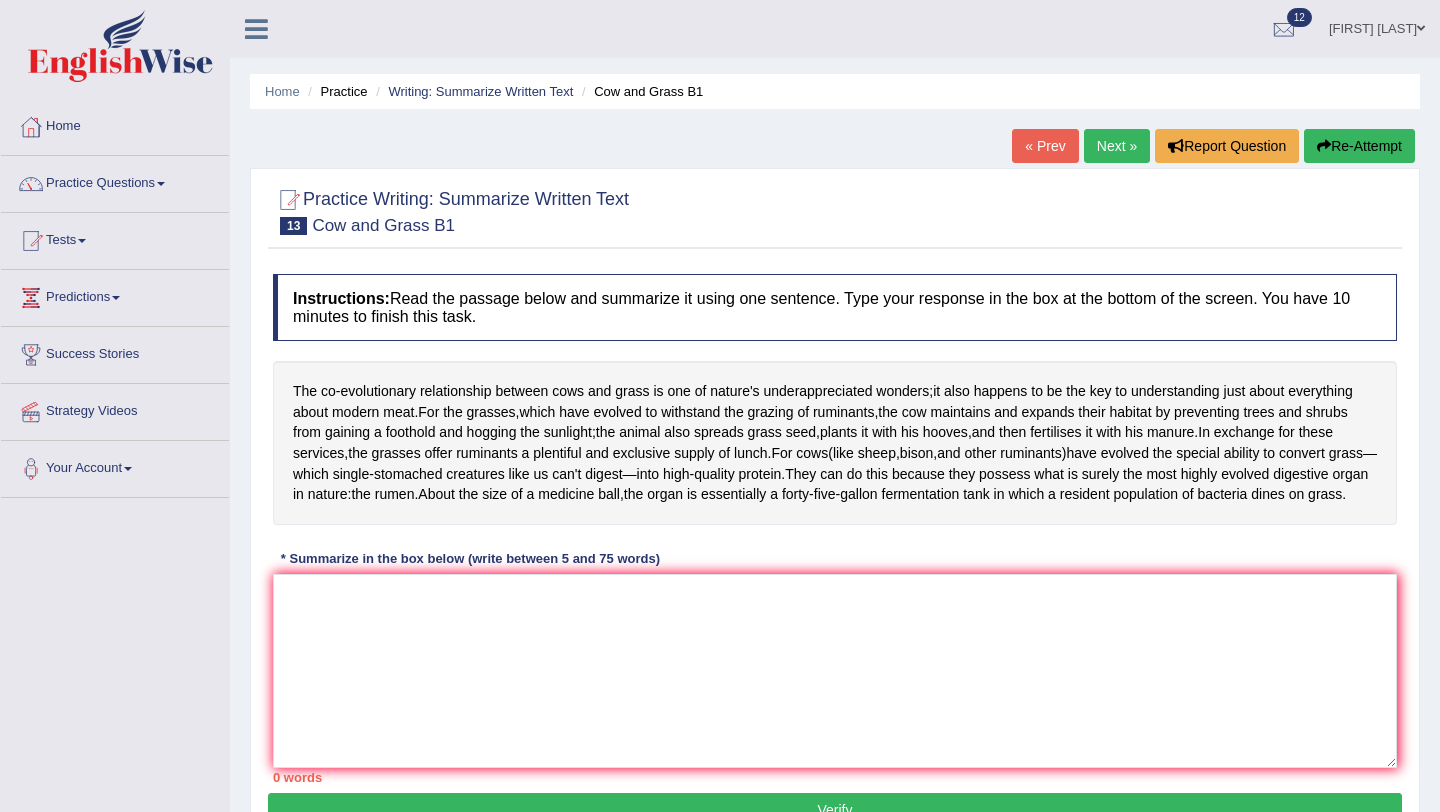 scroll, scrollTop: 0, scrollLeft: 0, axis: both 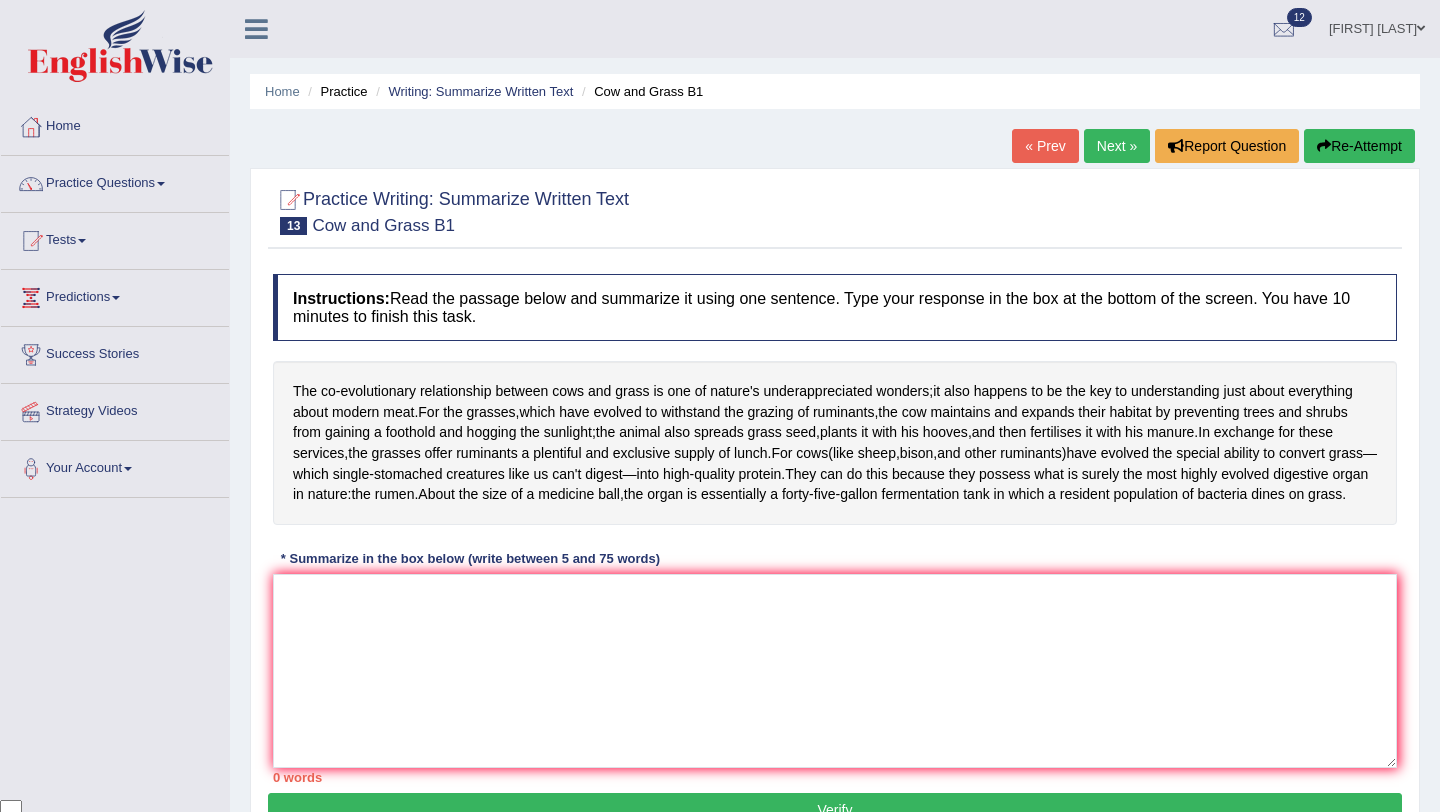 click on "Next »" at bounding box center [1117, 146] 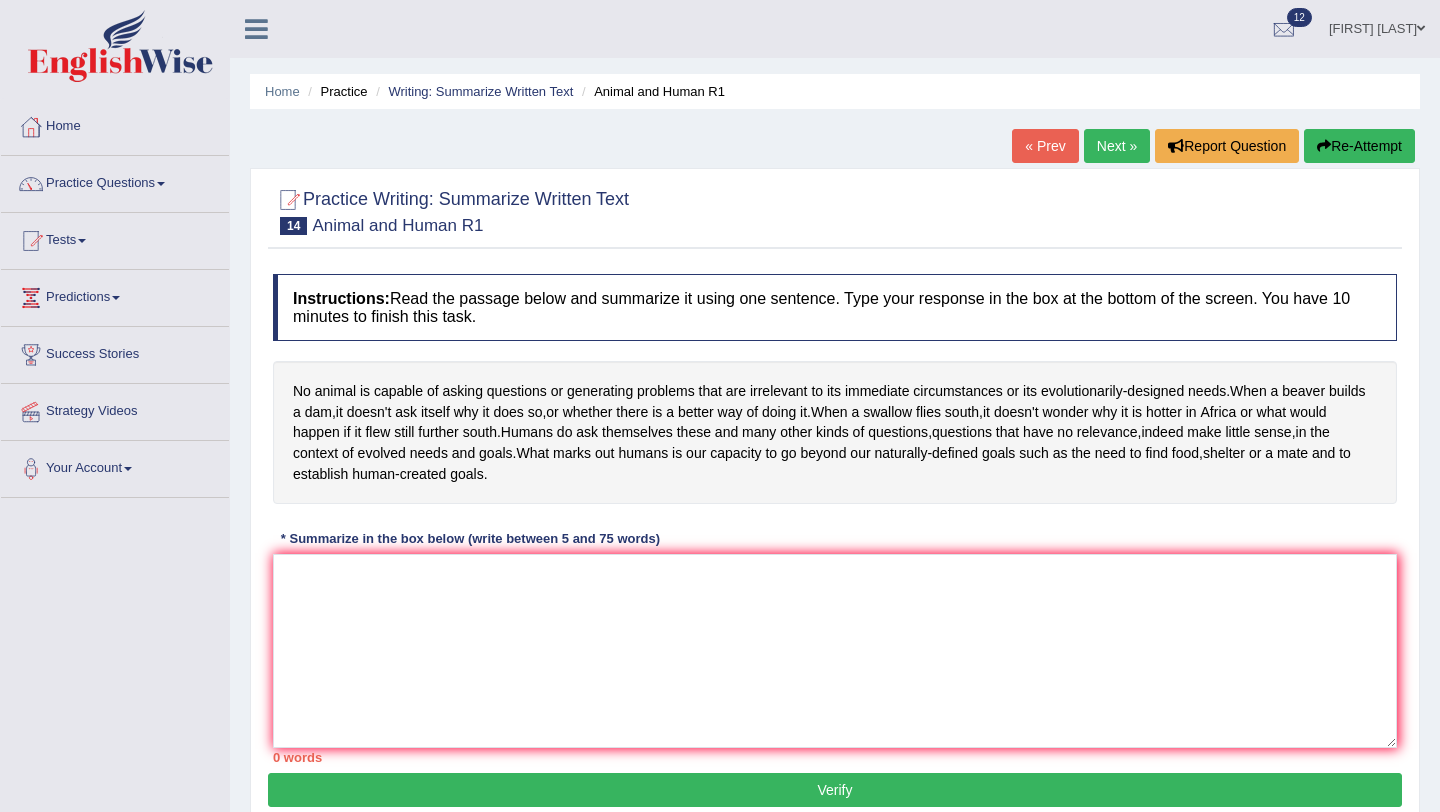 scroll, scrollTop: 0, scrollLeft: 0, axis: both 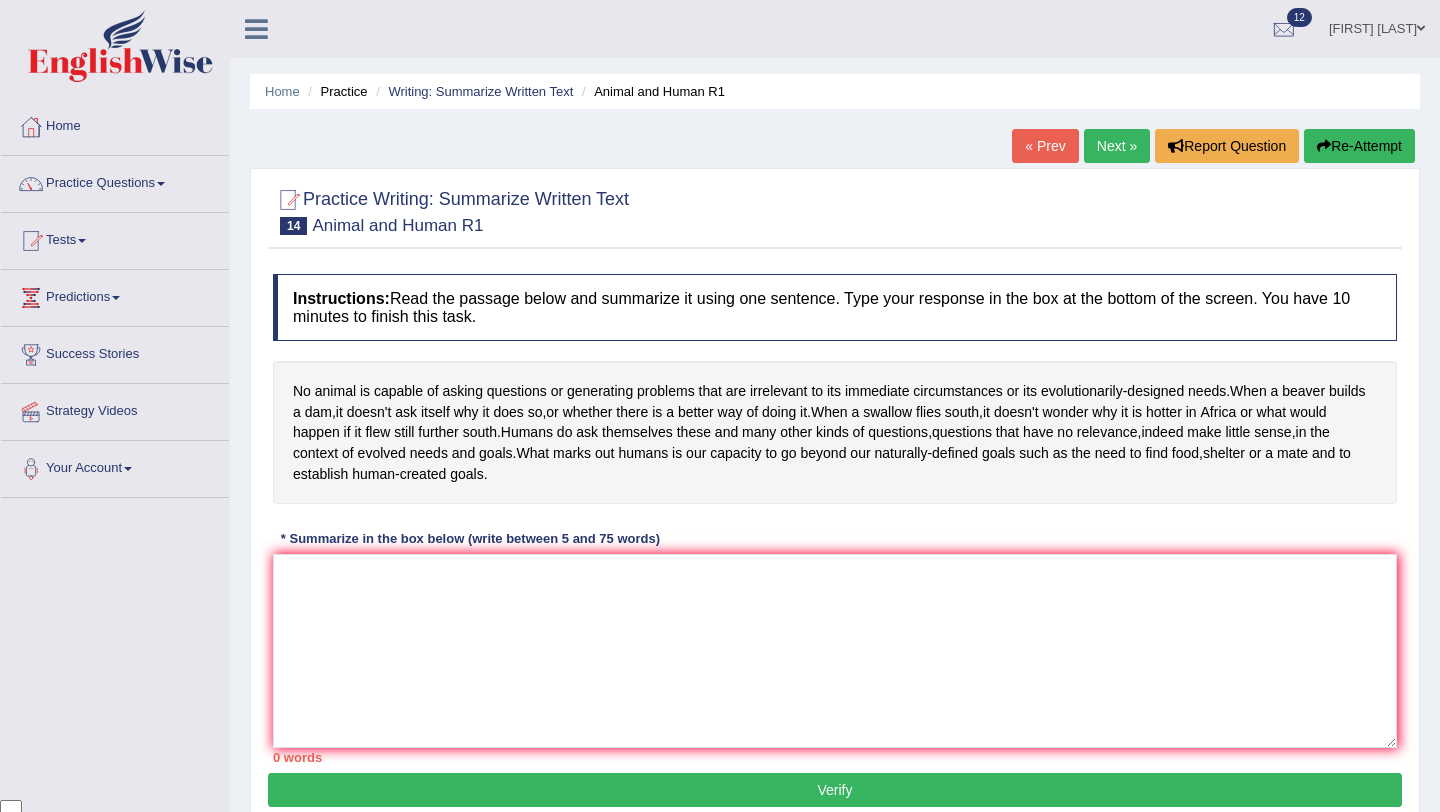 click on "Next »" at bounding box center (1117, 146) 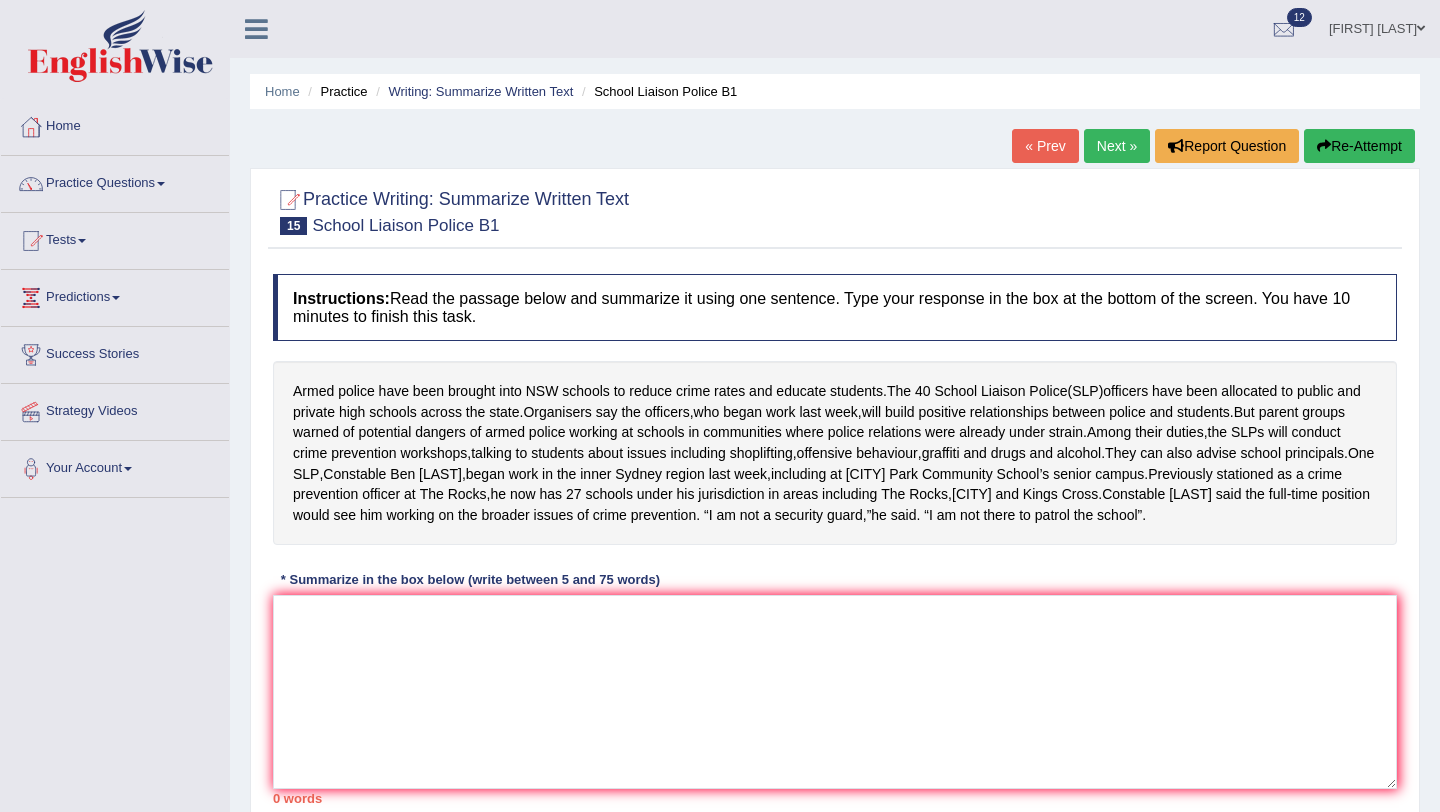 scroll, scrollTop: 0, scrollLeft: 0, axis: both 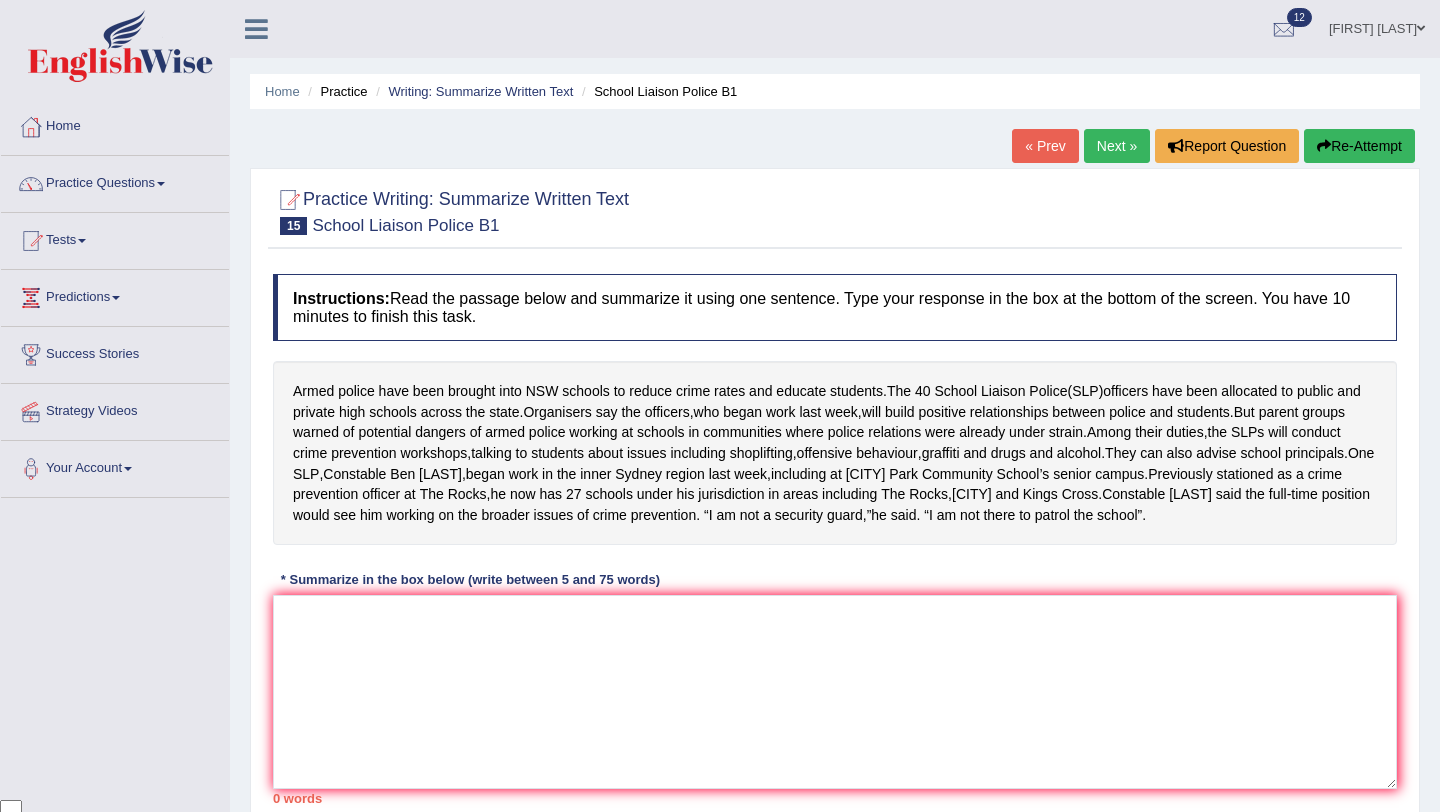 click on "Next »" at bounding box center (1117, 146) 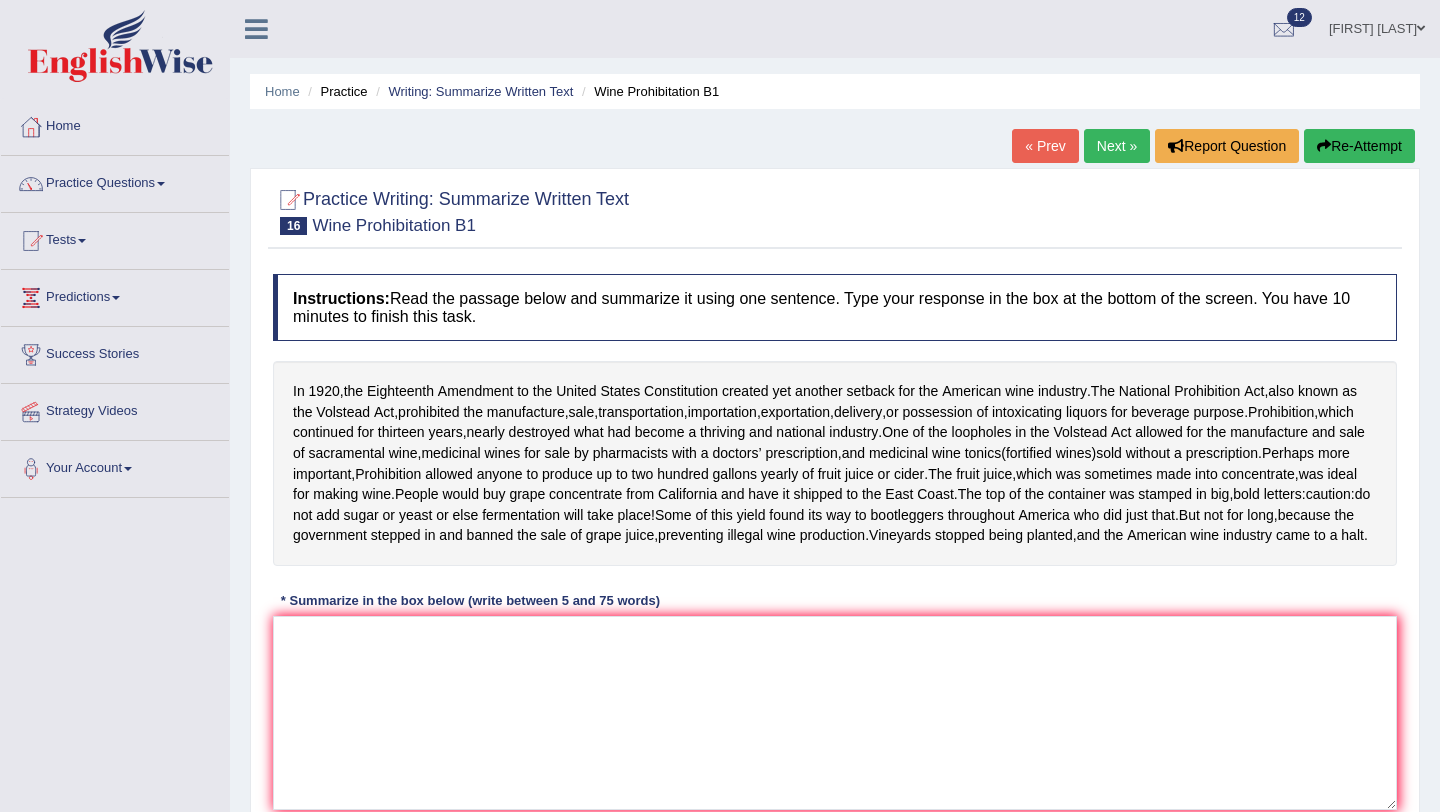 scroll, scrollTop: 0, scrollLeft: 0, axis: both 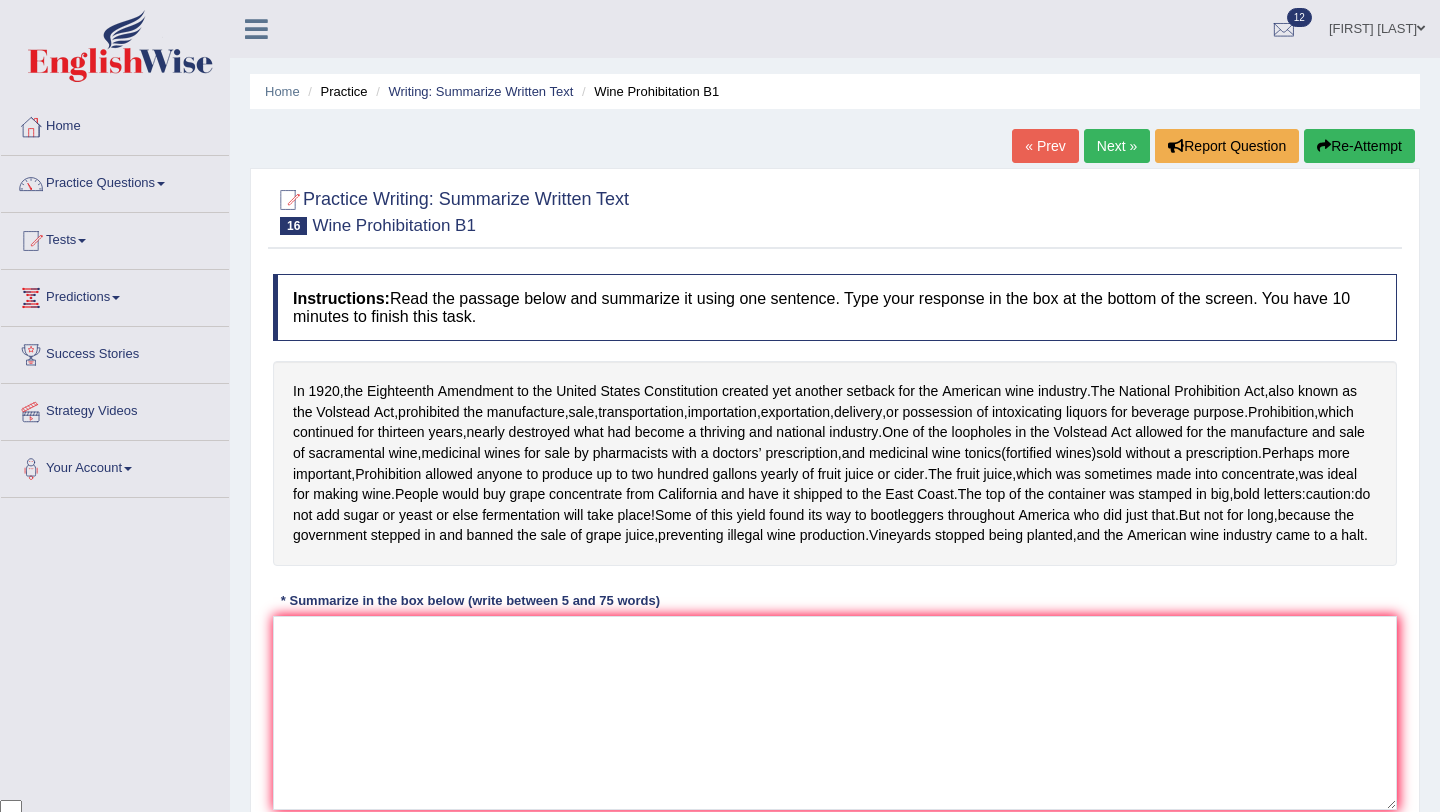 click on "Next »" at bounding box center (1117, 146) 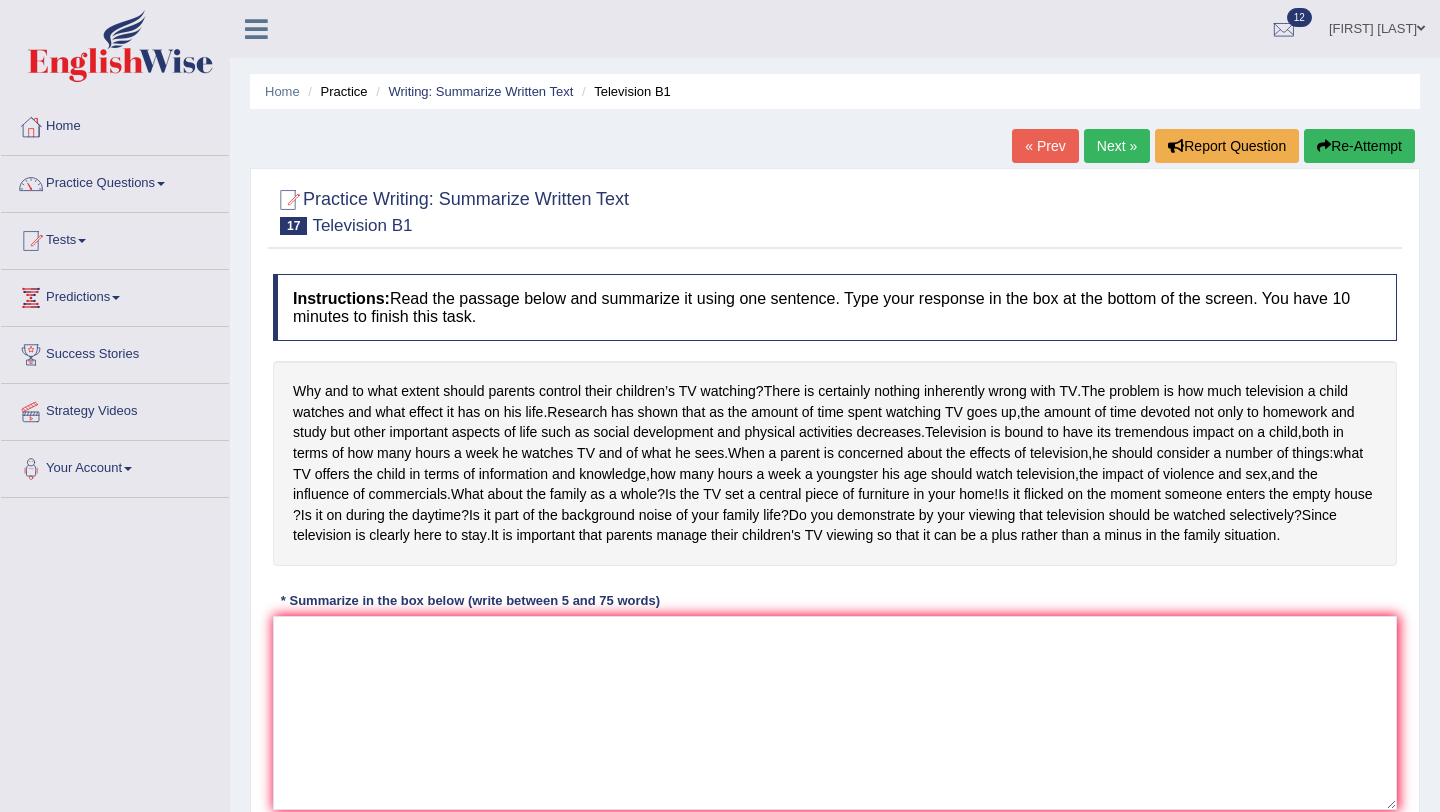 scroll, scrollTop: 0, scrollLeft: 0, axis: both 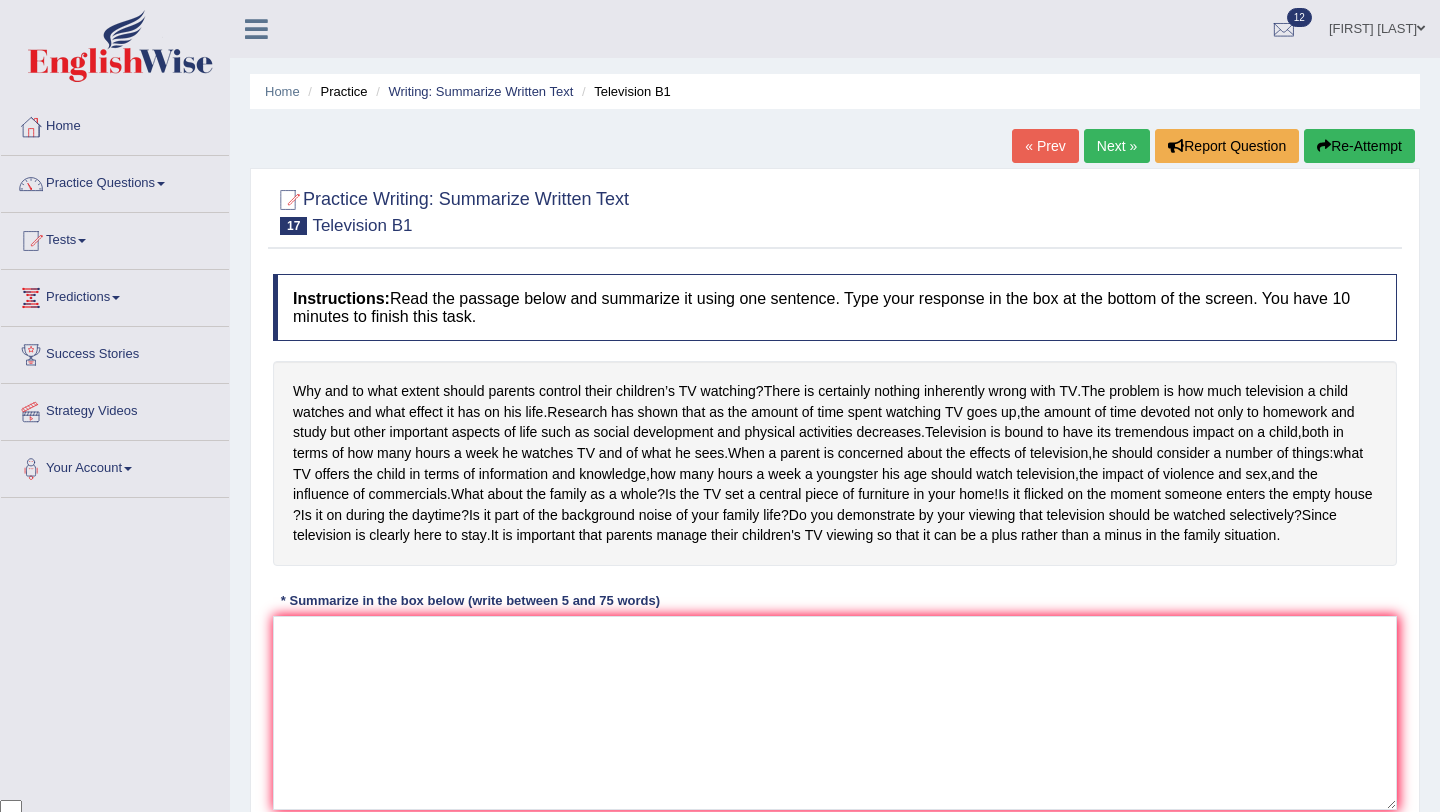 click on "Next »" at bounding box center [1117, 146] 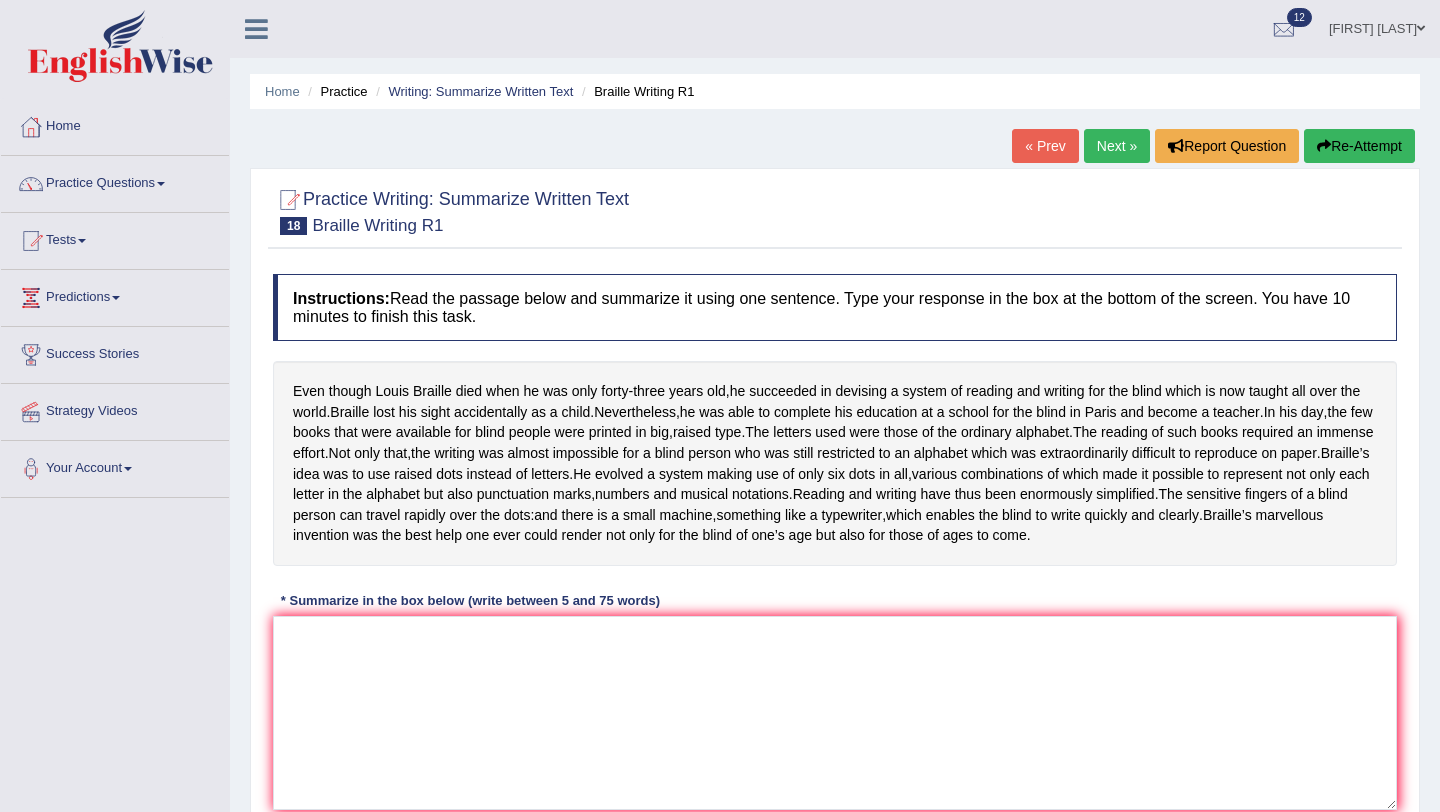 scroll, scrollTop: 0, scrollLeft: 0, axis: both 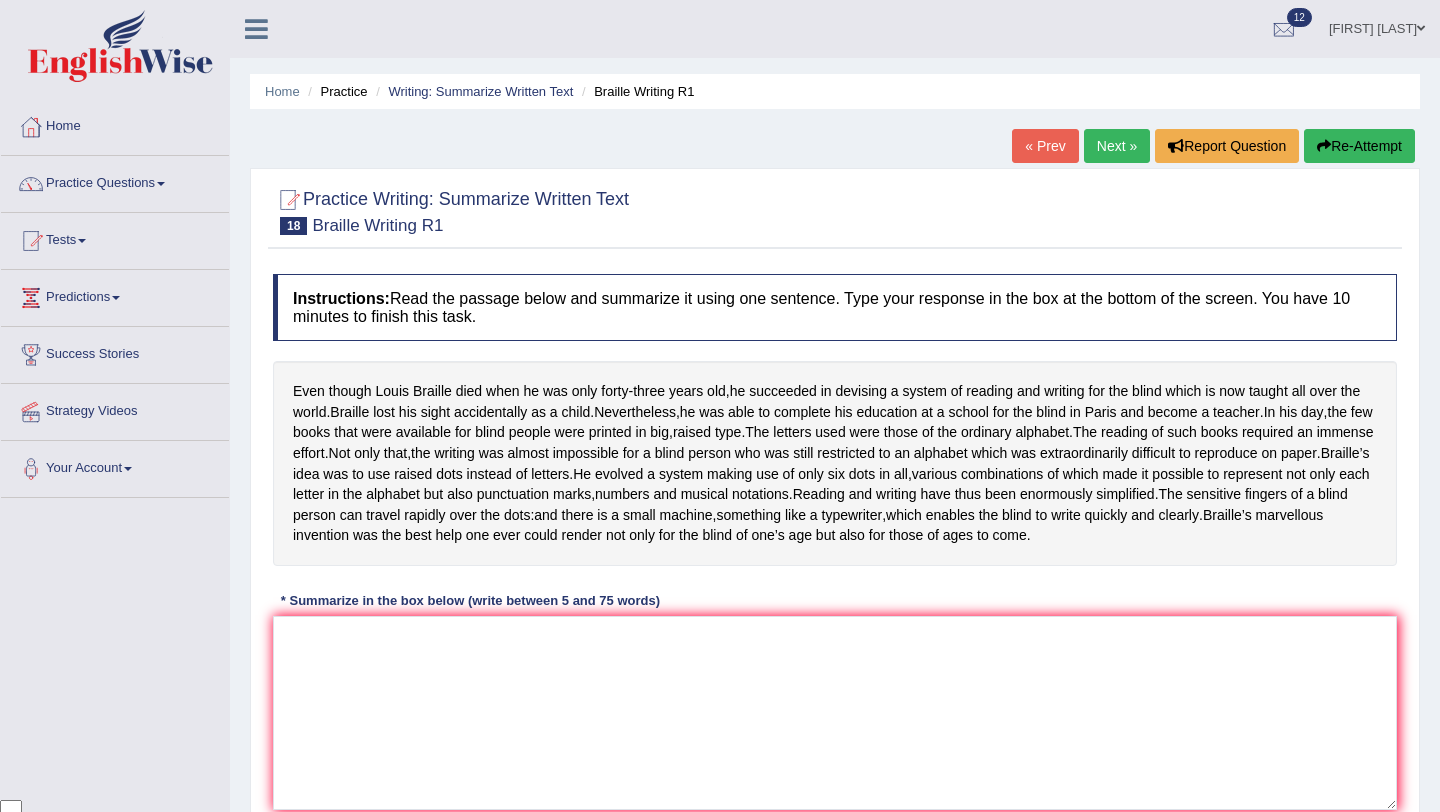 click on "Next »" at bounding box center (1117, 146) 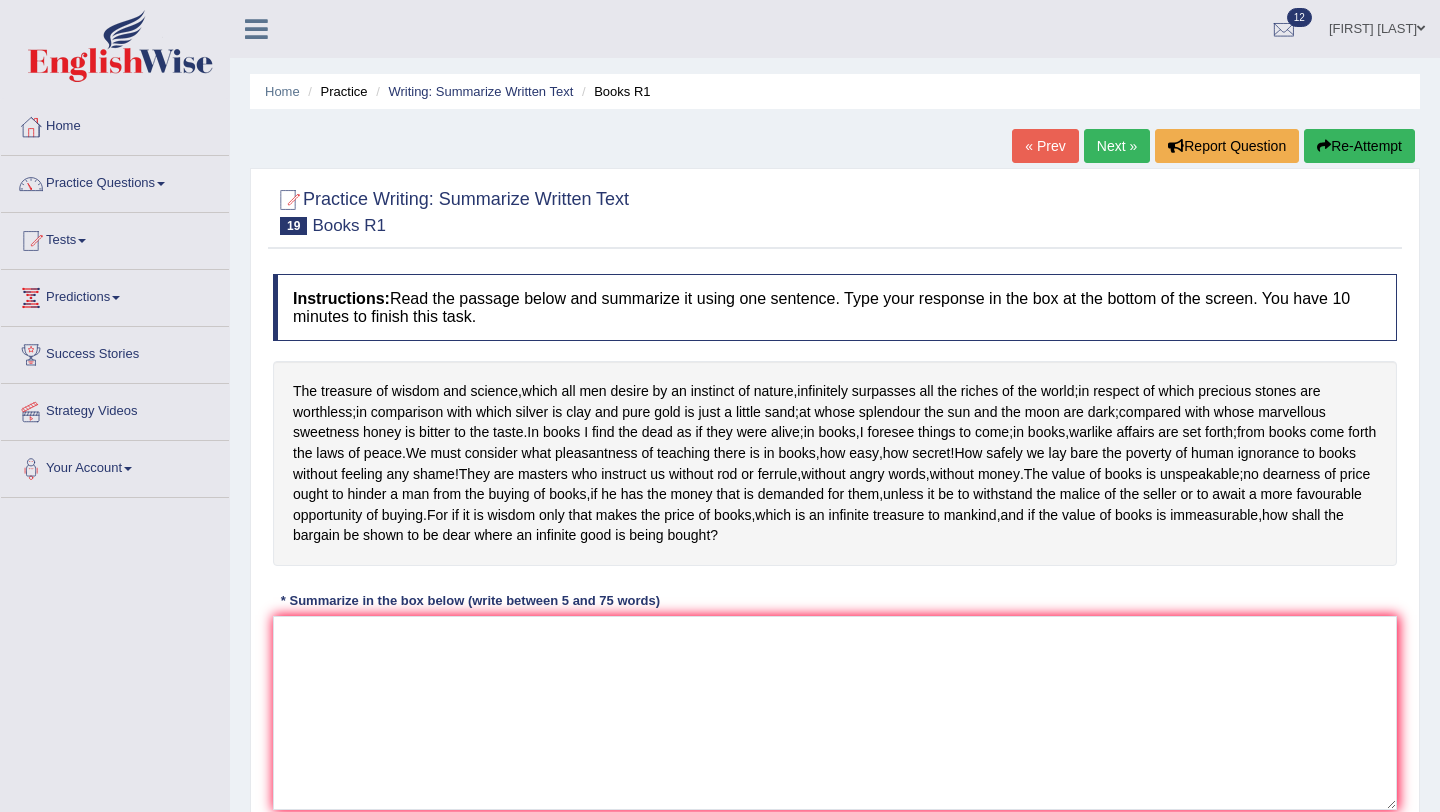 scroll, scrollTop: 0, scrollLeft: 0, axis: both 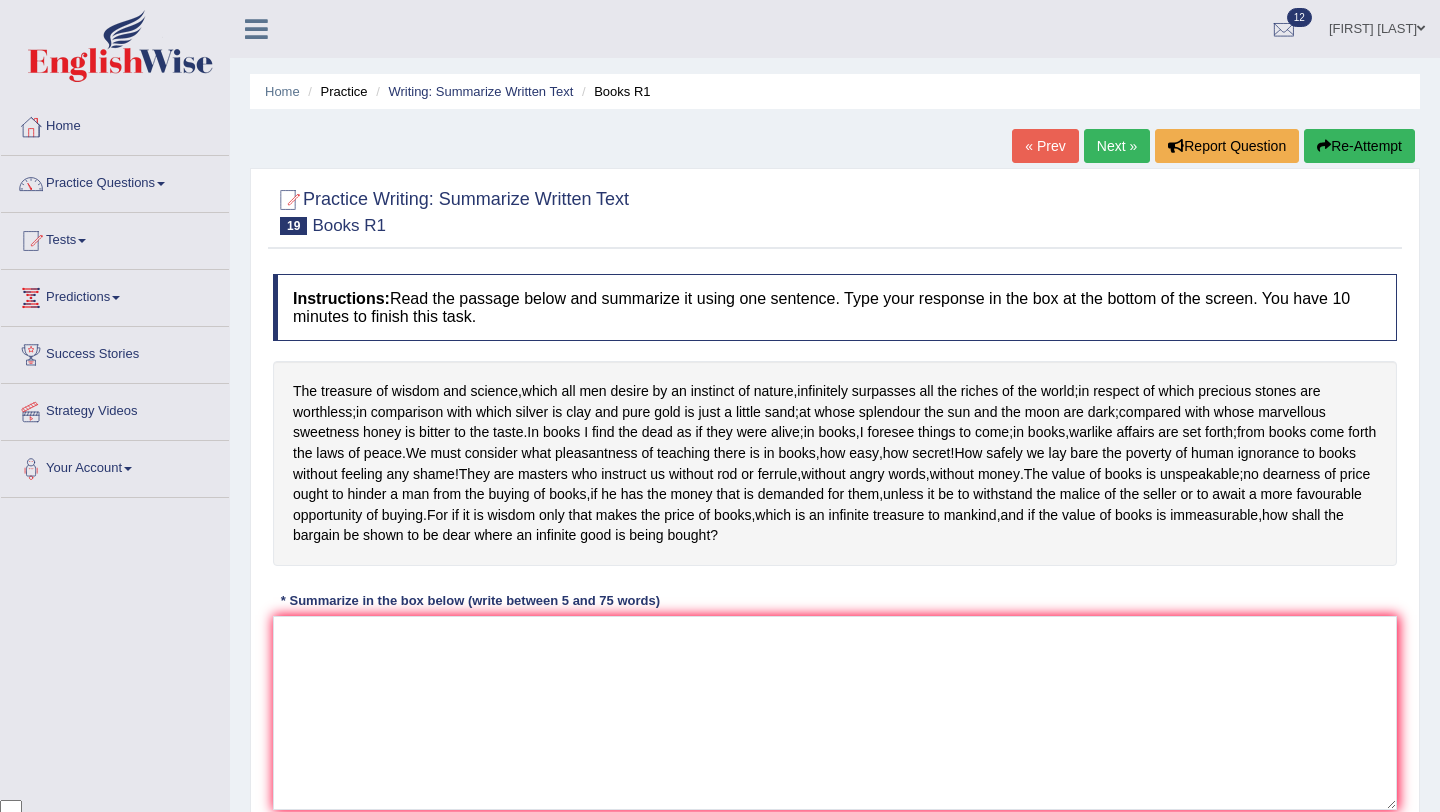 click on "Next »" at bounding box center [1117, 146] 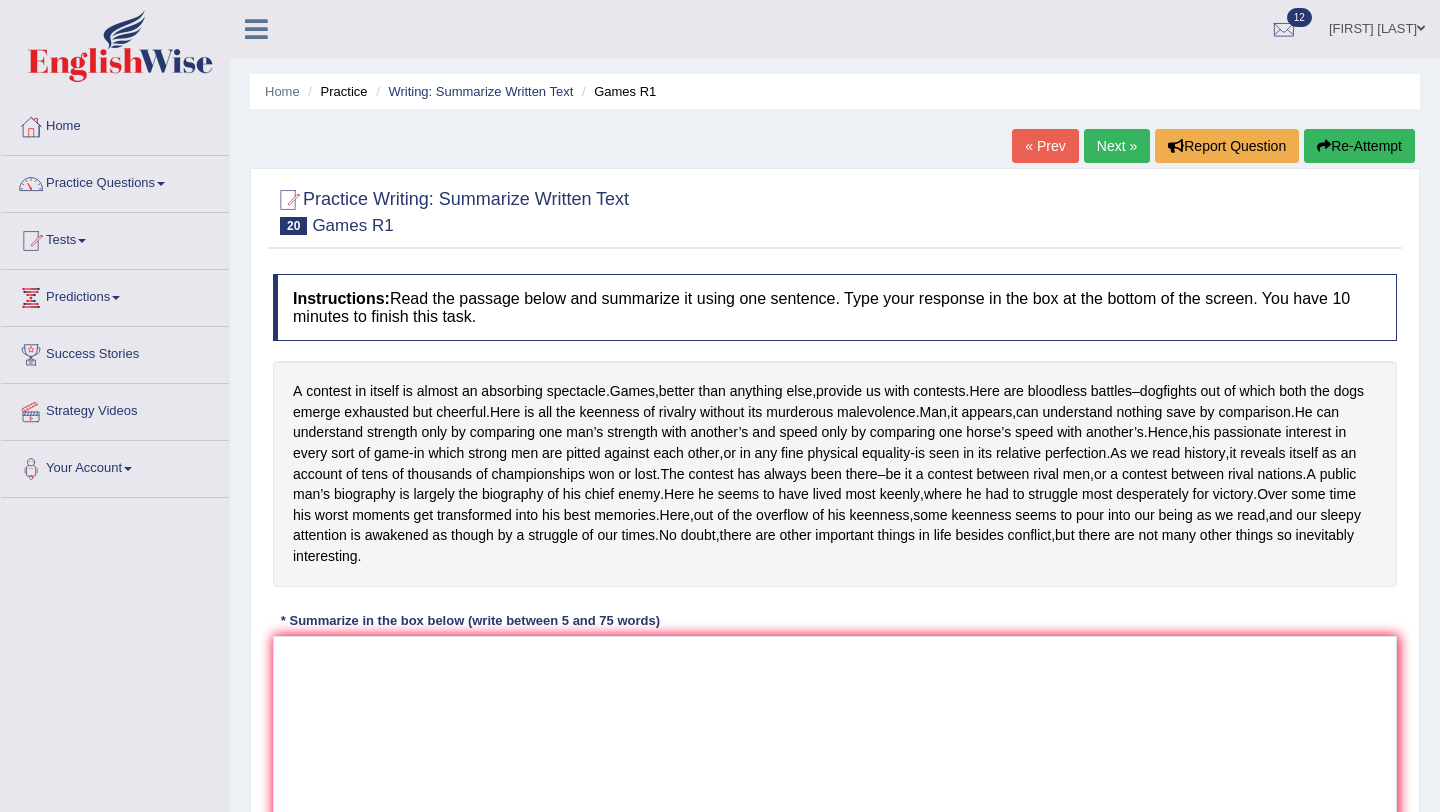 scroll, scrollTop: 0, scrollLeft: 0, axis: both 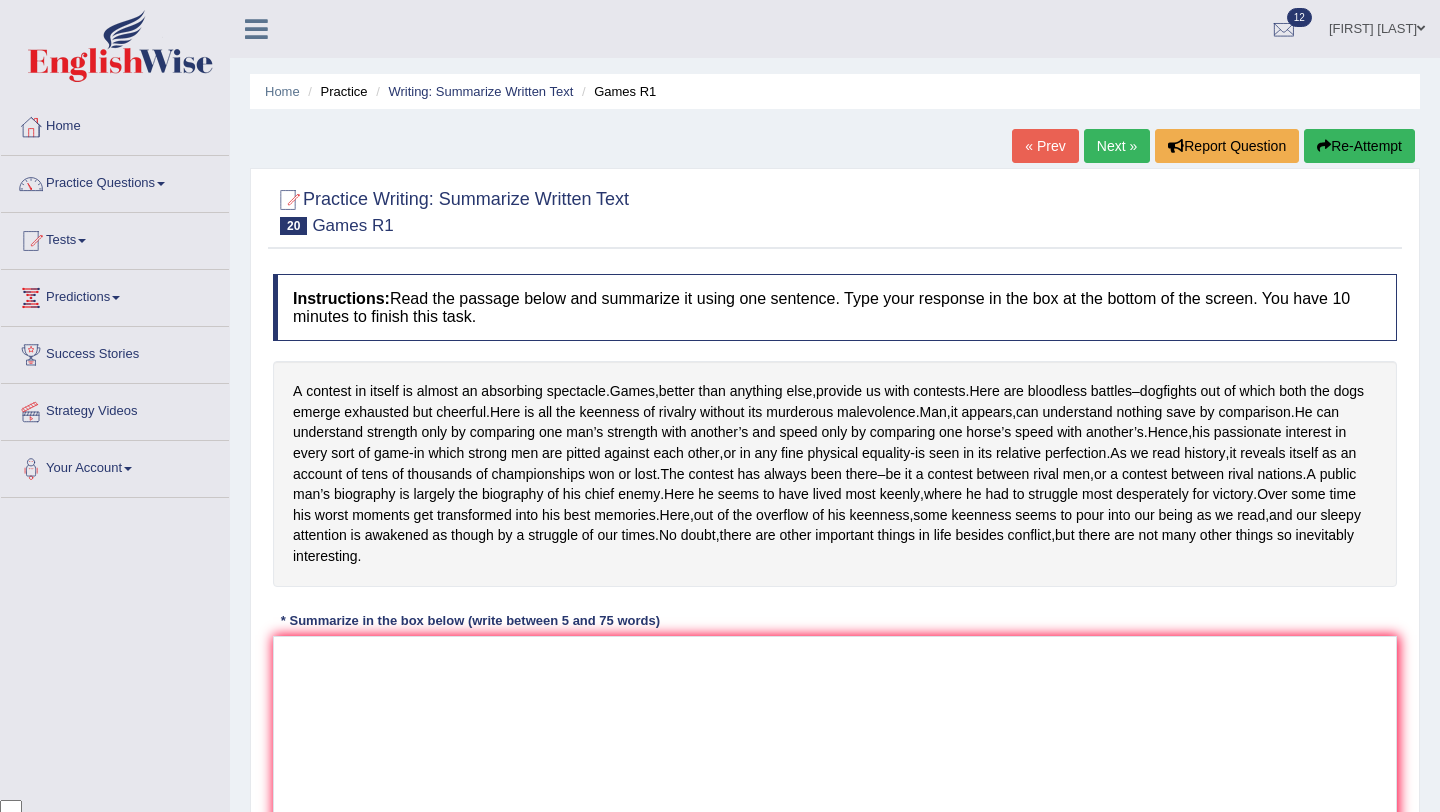 click on "Next »" at bounding box center [1117, 146] 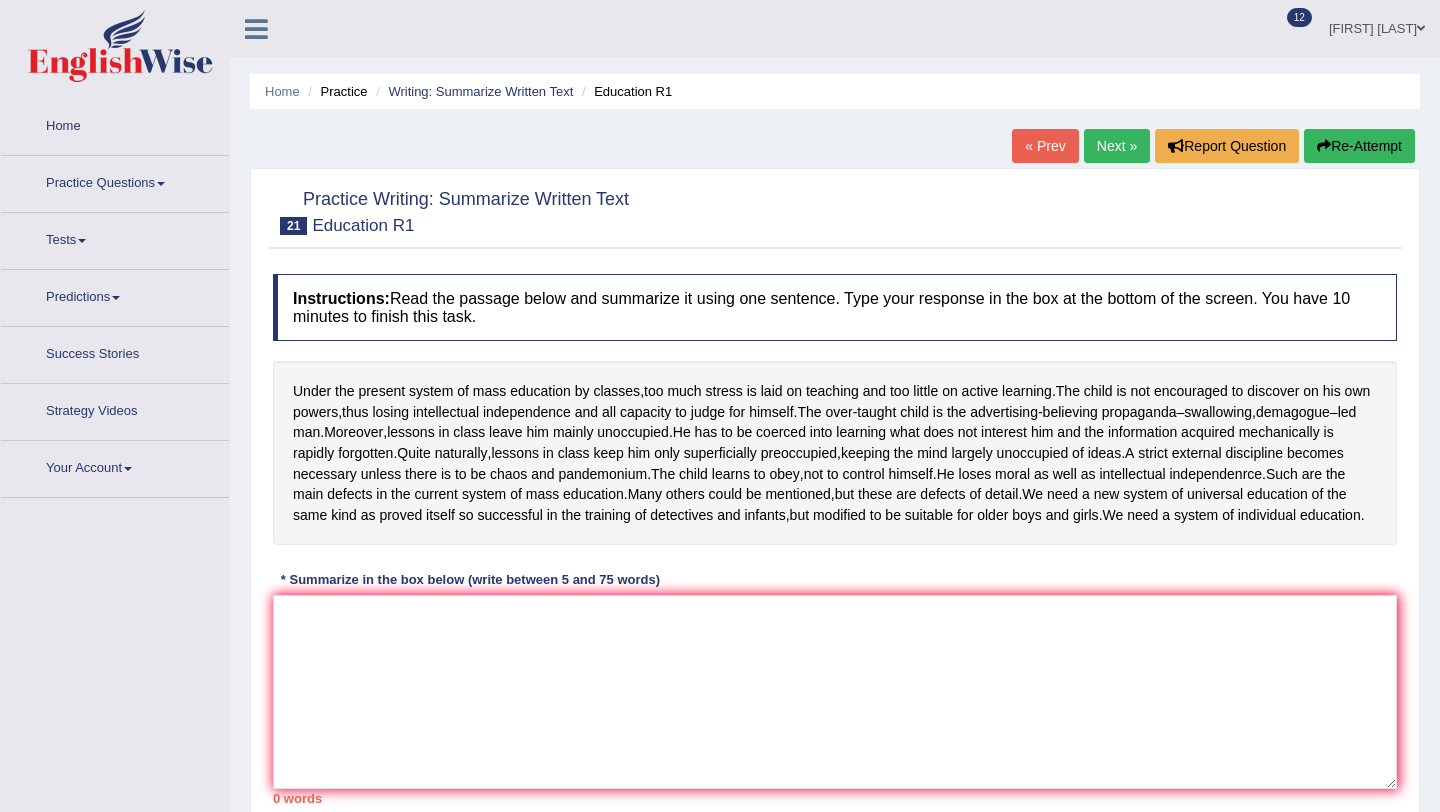 scroll, scrollTop: 0, scrollLeft: 0, axis: both 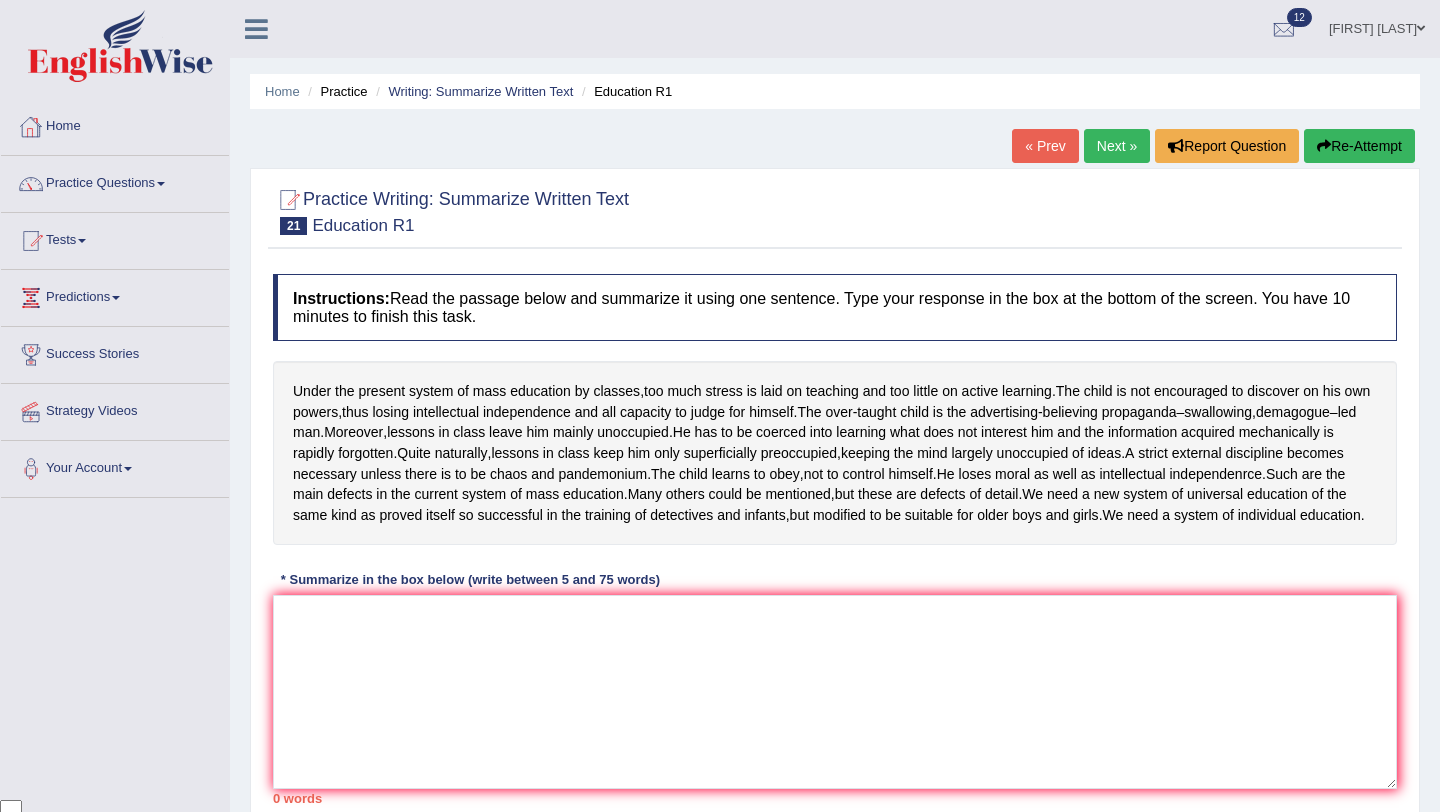 click on "Home" at bounding box center [115, 124] 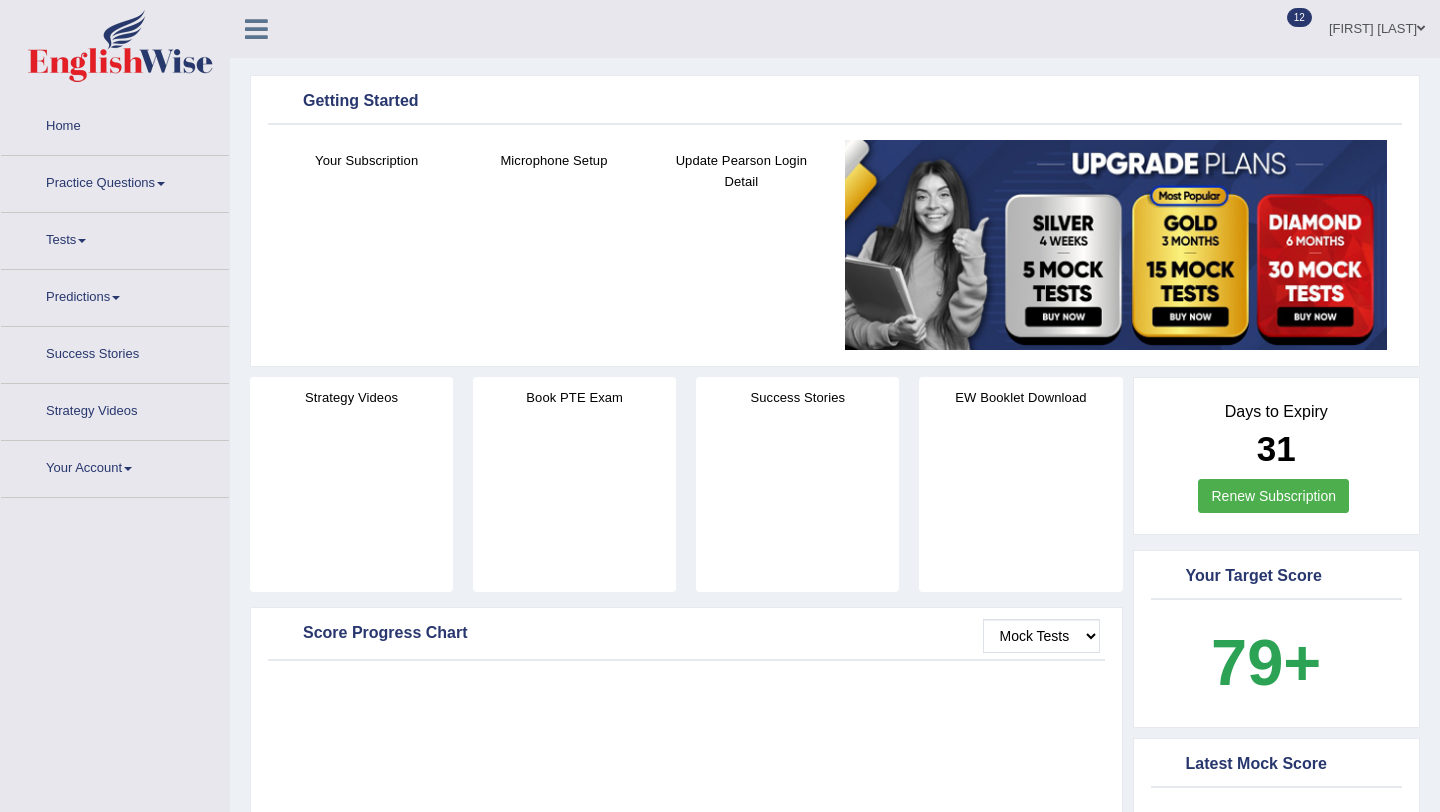 scroll, scrollTop: 0, scrollLeft: 0, axis: both 